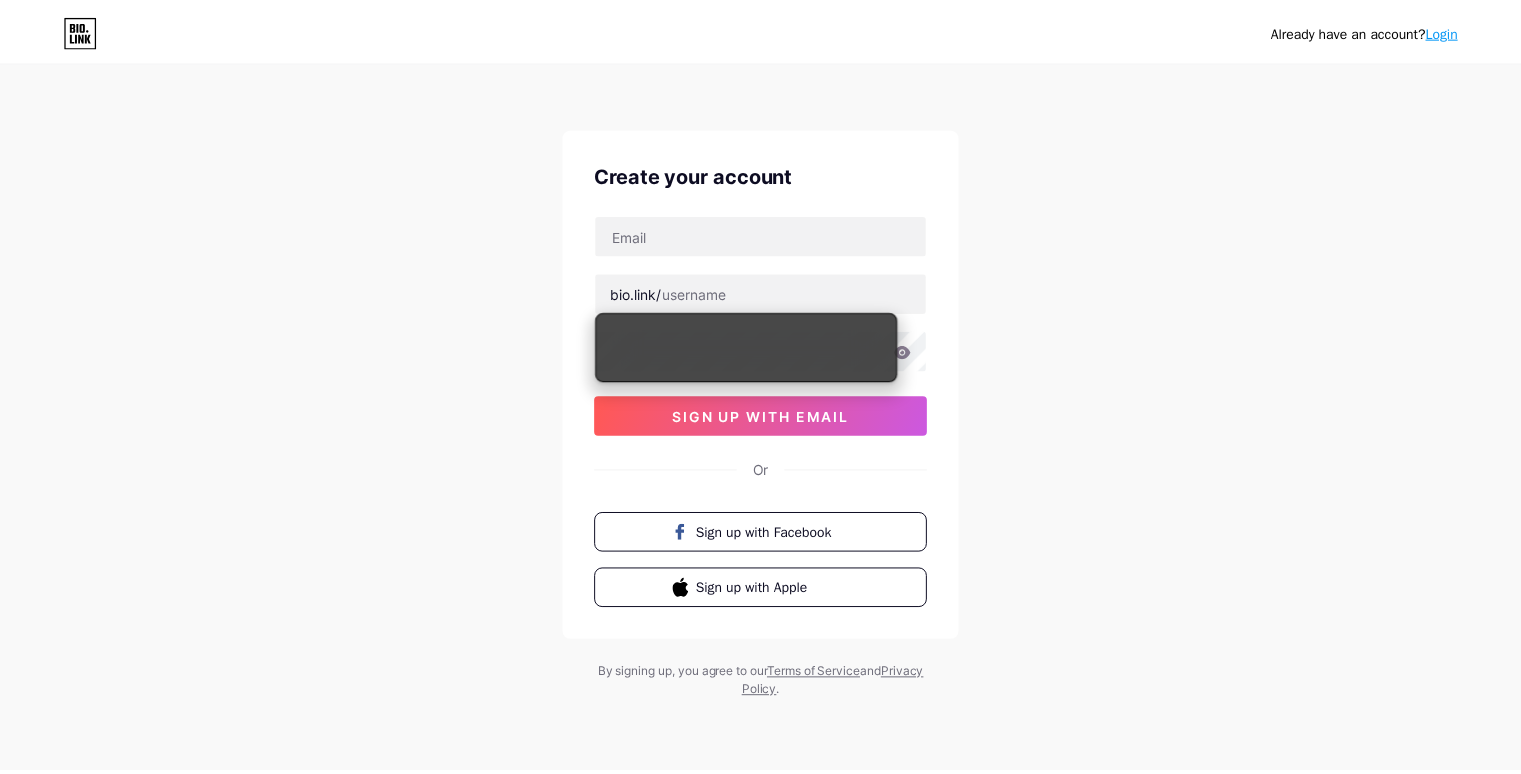 scroll, scrollTop: 0, scrollLeft: 0, axis: both 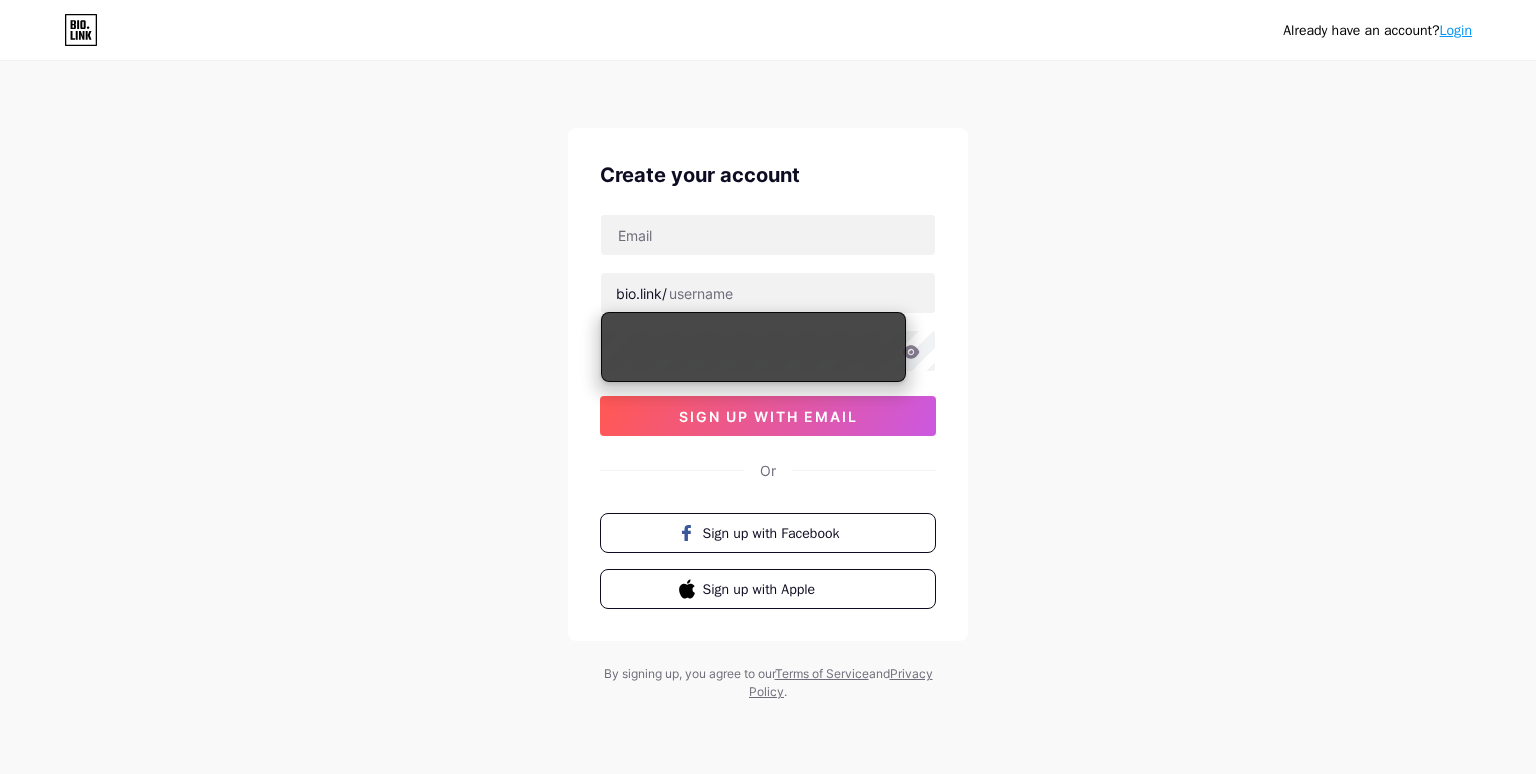 click at bounding box center (768, 293) 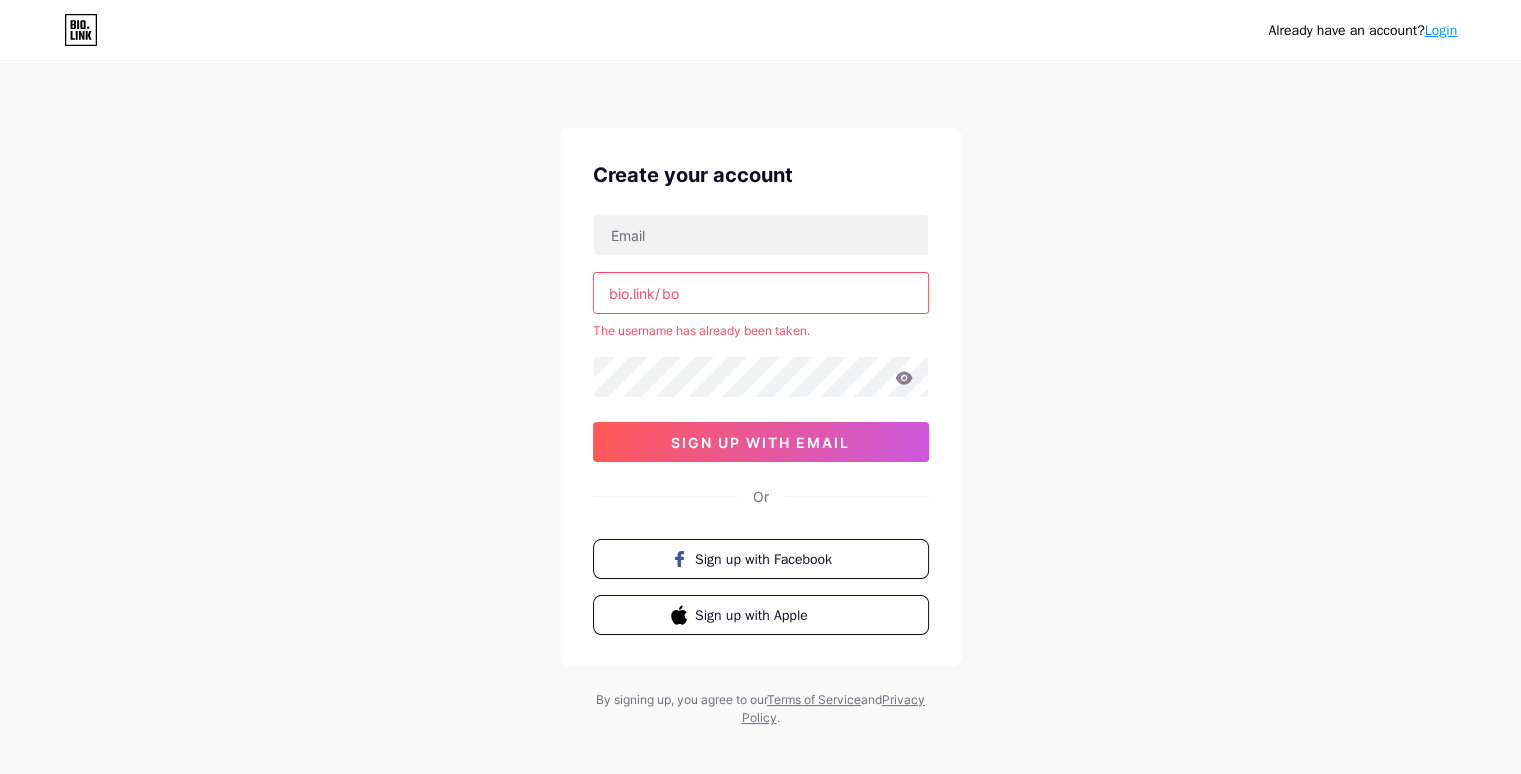 type on "b" 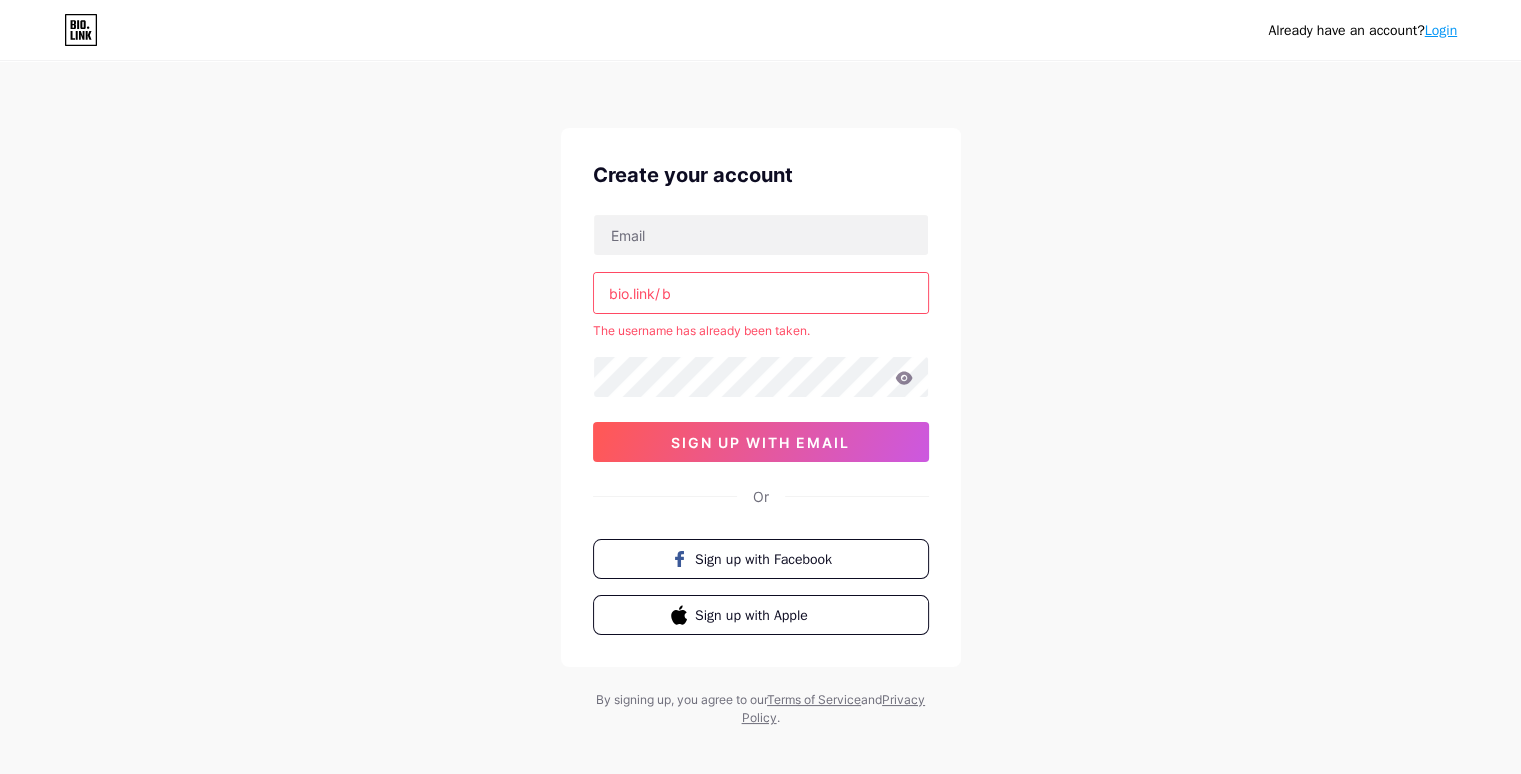 type 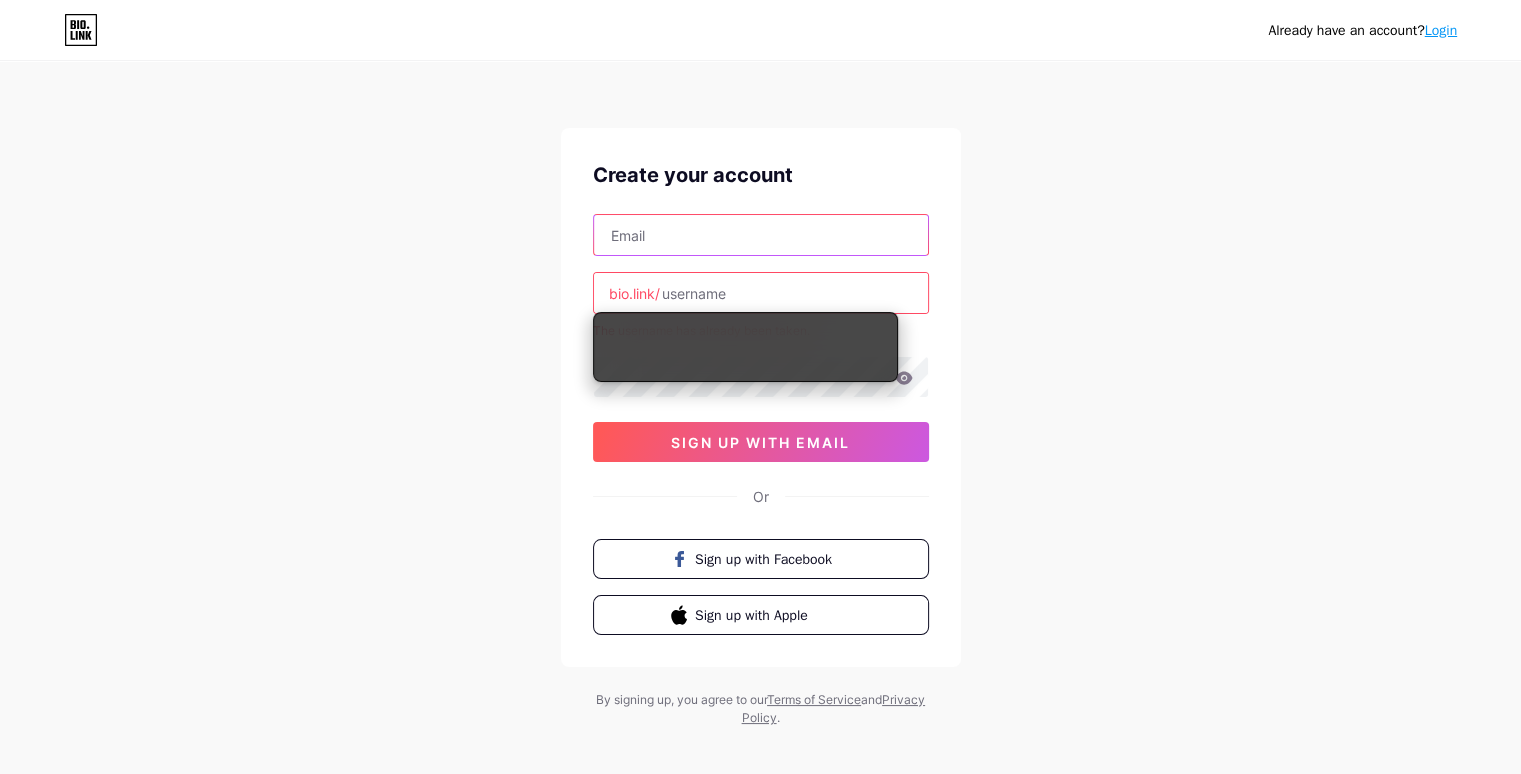 click at bounding box center (761, 235) 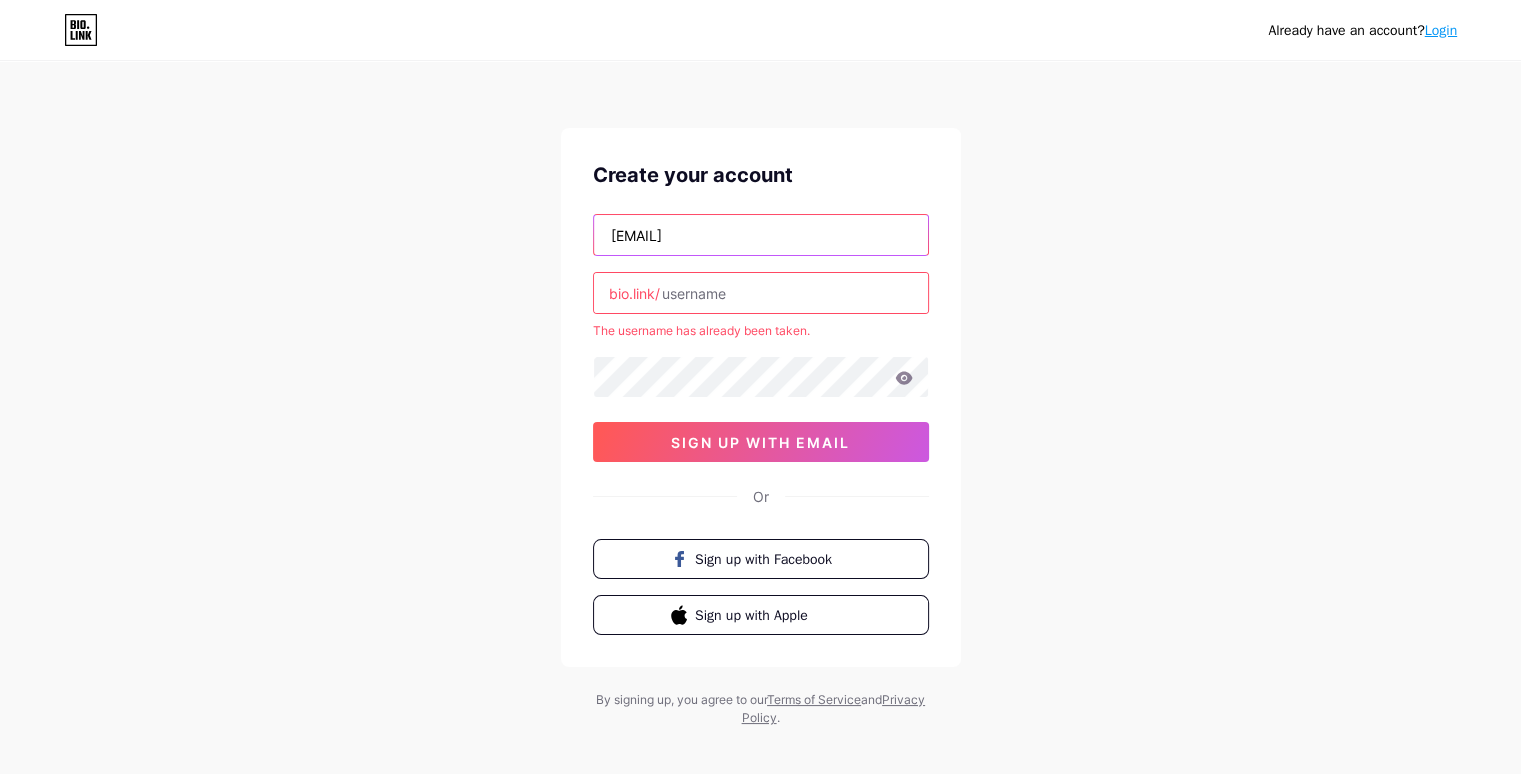 type on "[EMAIL]" 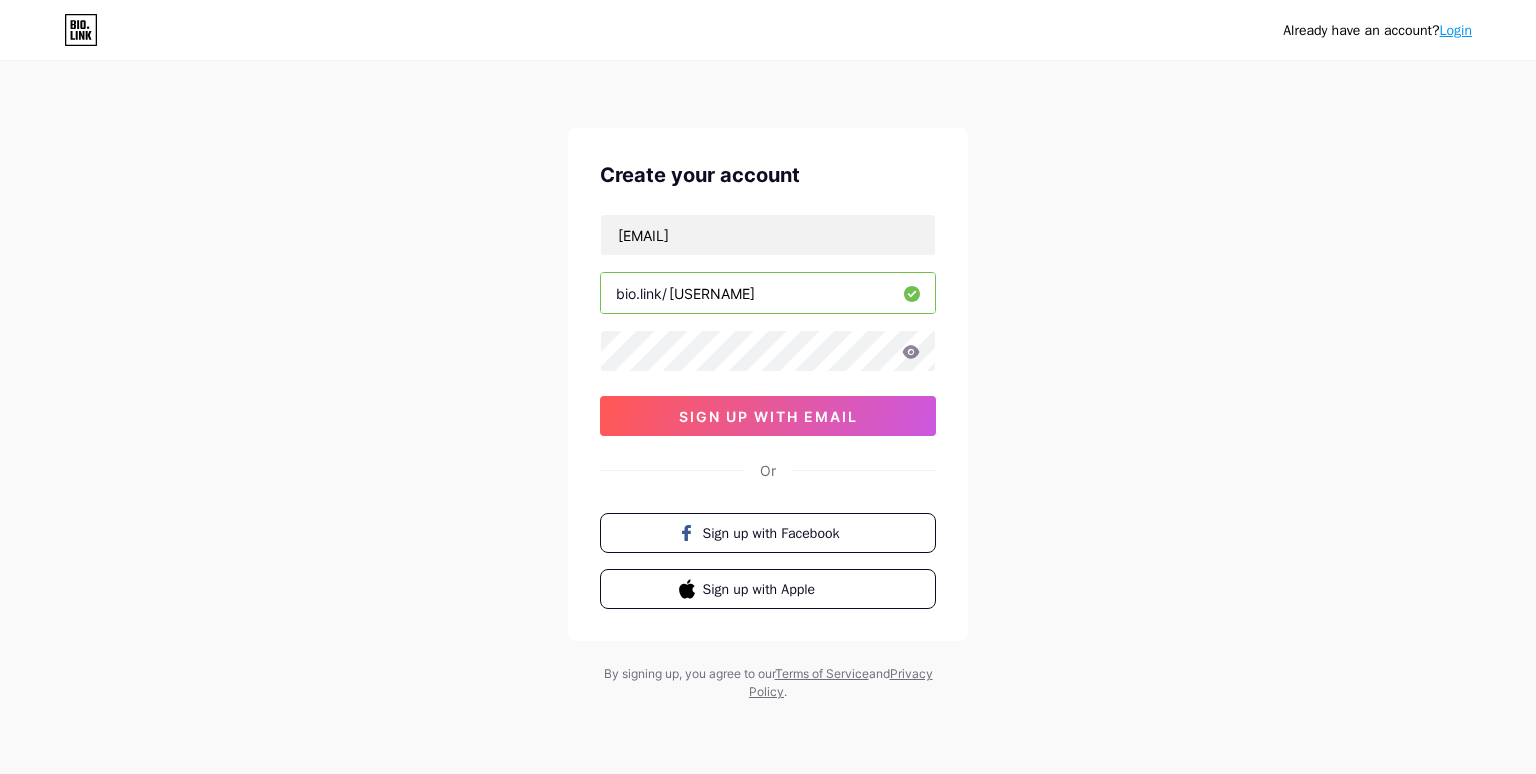 type on "[USERNAME]" 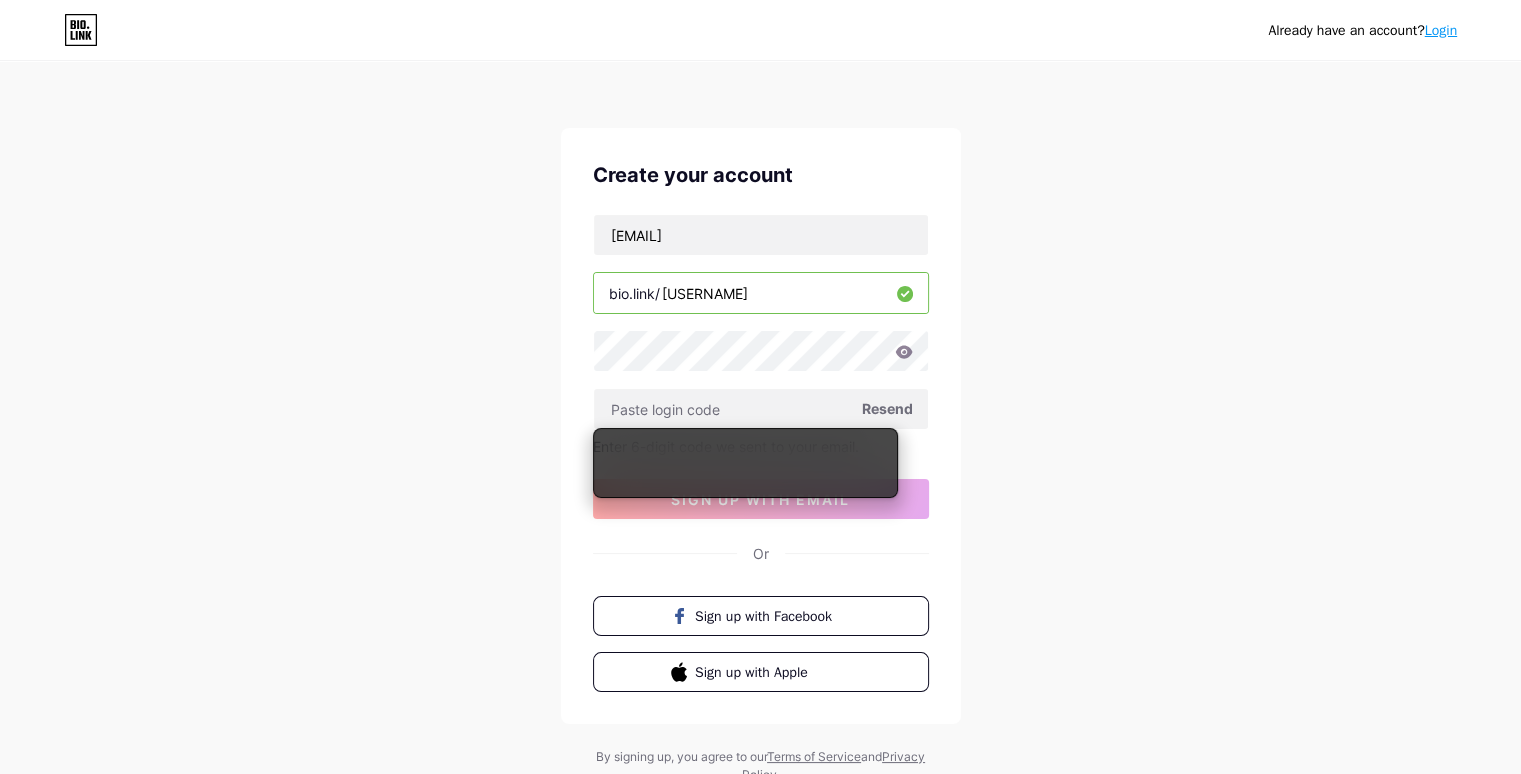 click at bounding box center [761, 409] 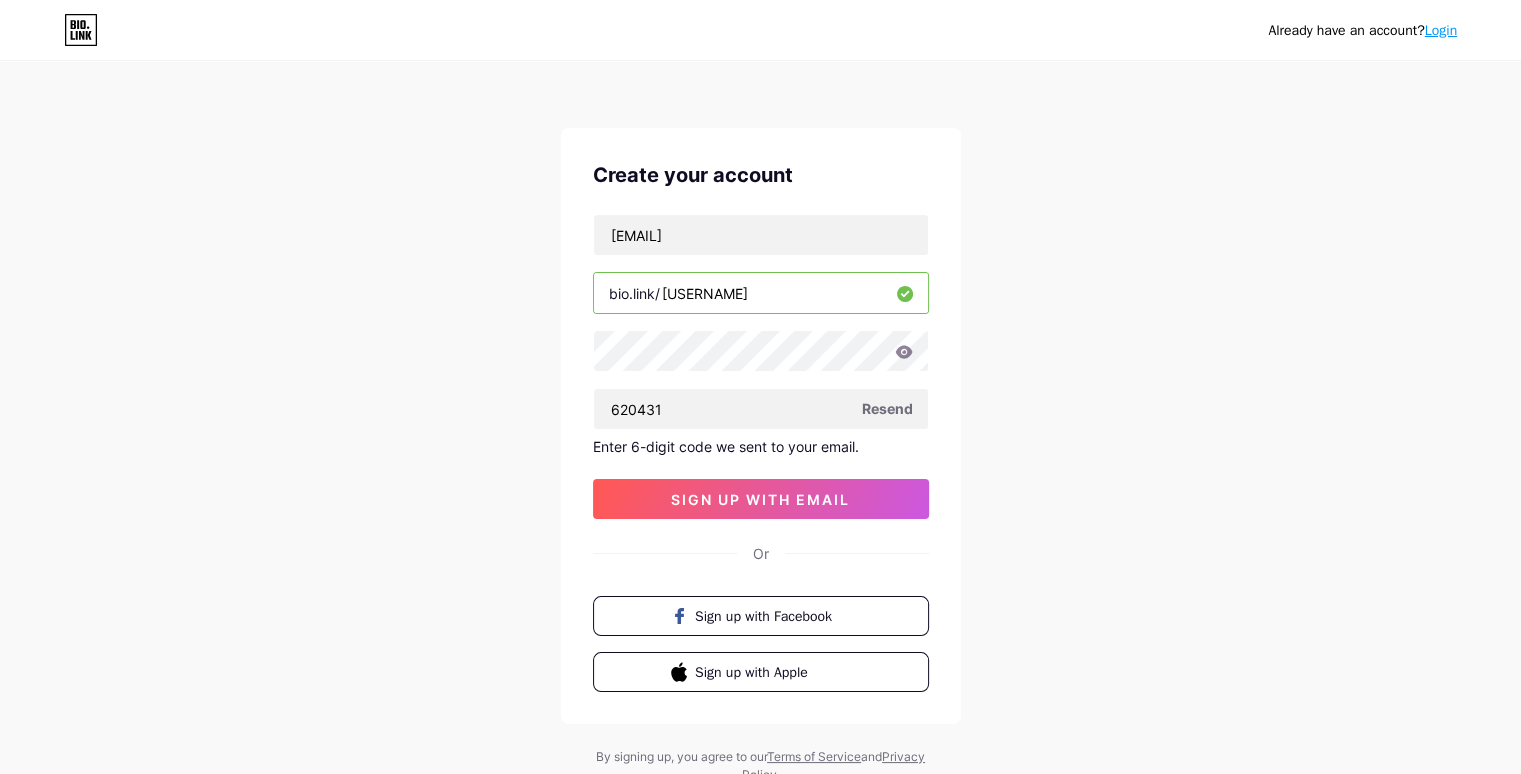 type on "620431" 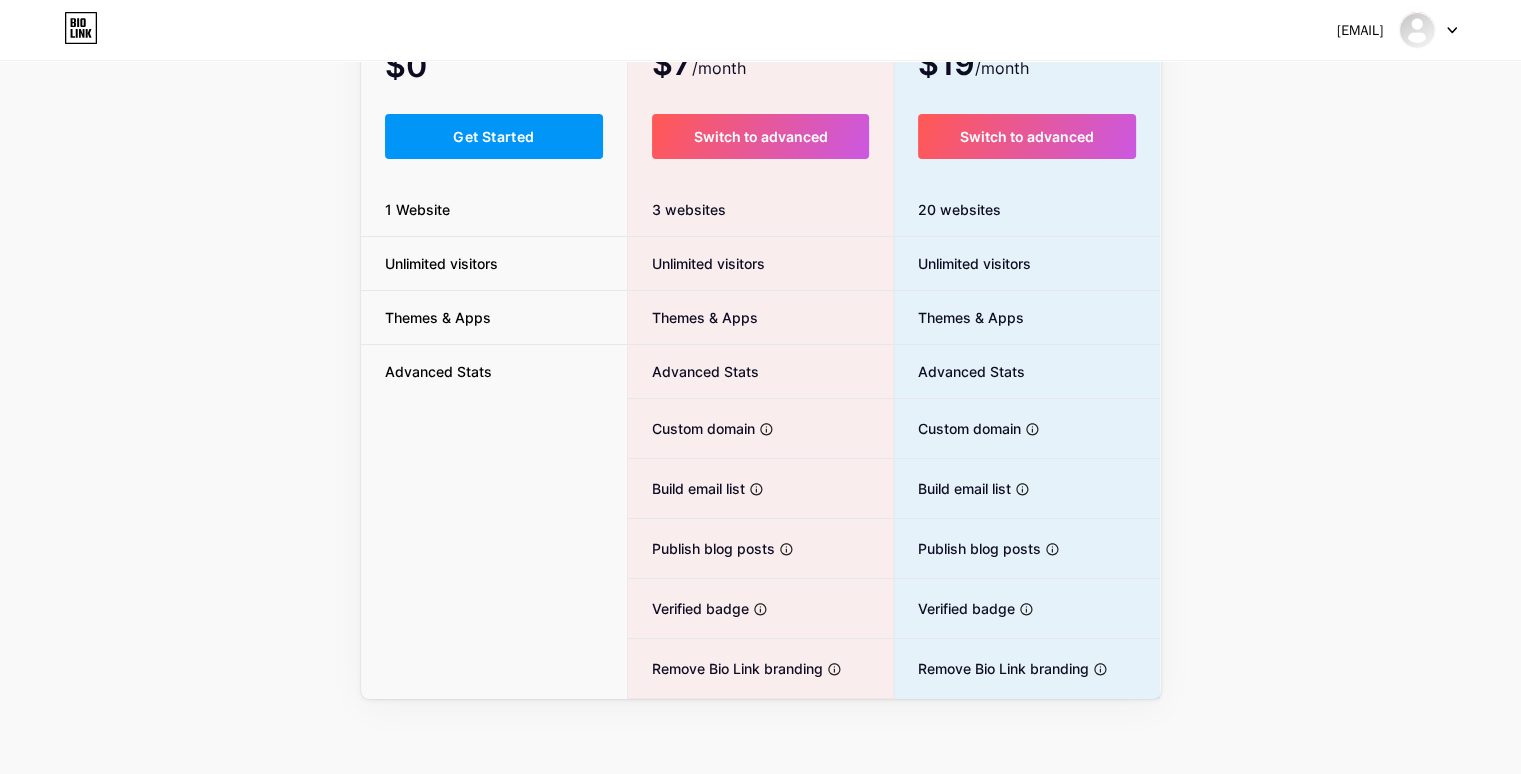 scroll, scrollTop: 206, scrollLeft: 0, axis: vertical 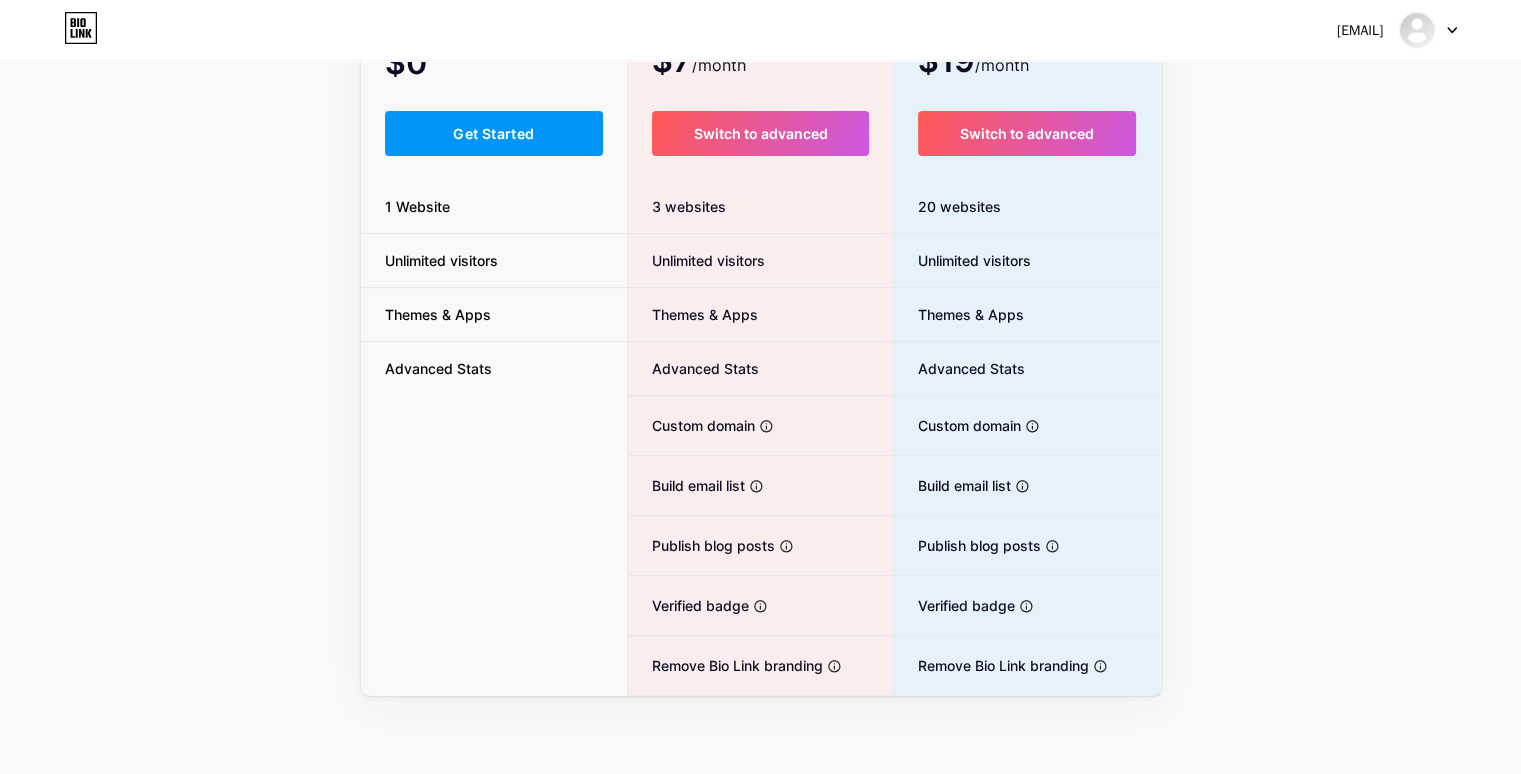 click on "Get Started" at bounding box center (493, 133) 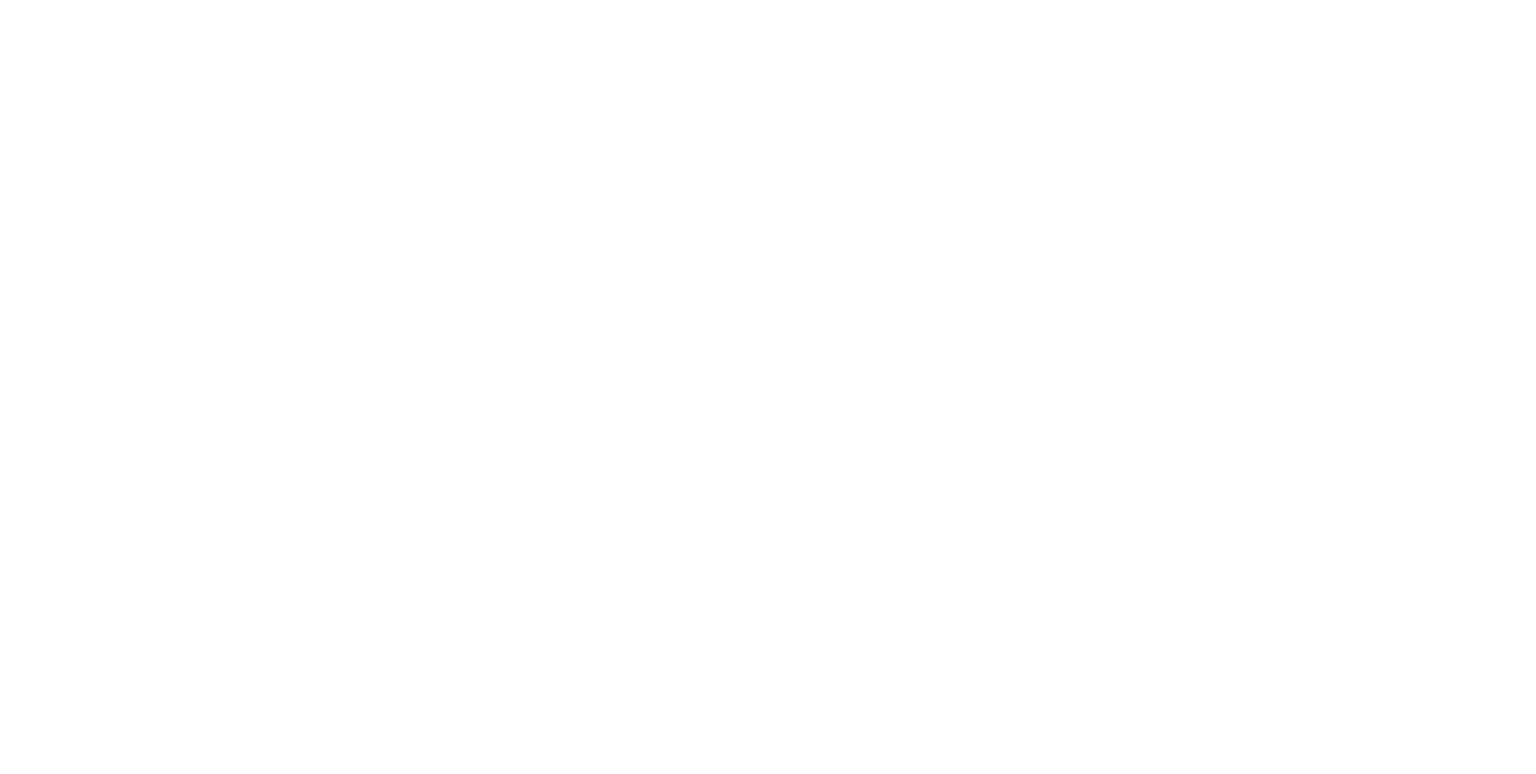 scroll, scrollTop: 0, scrollLeft: 0, axis: both 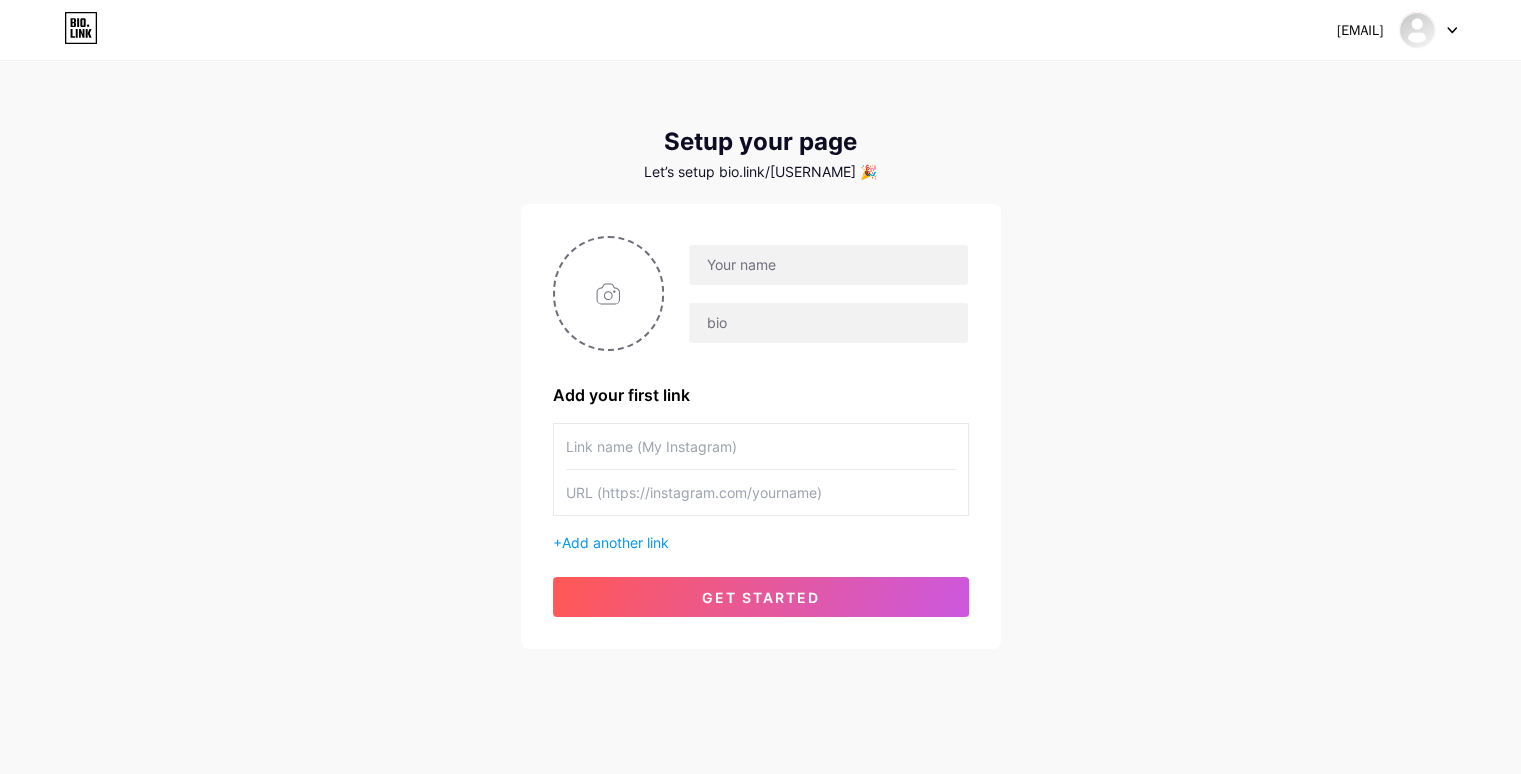 click on "Add another link" at bounding box center (615, 542) 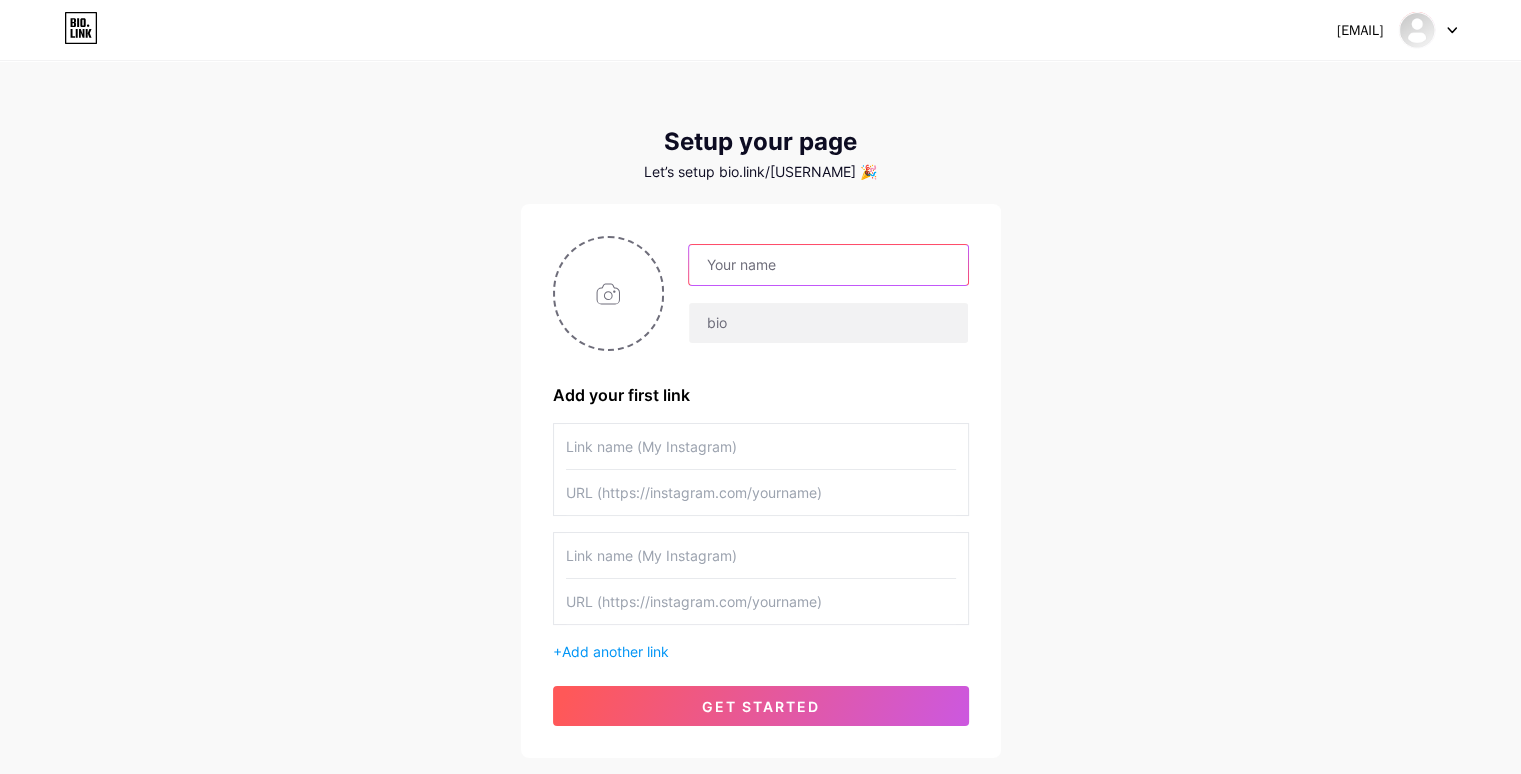 click at bounding box center (828, 265) 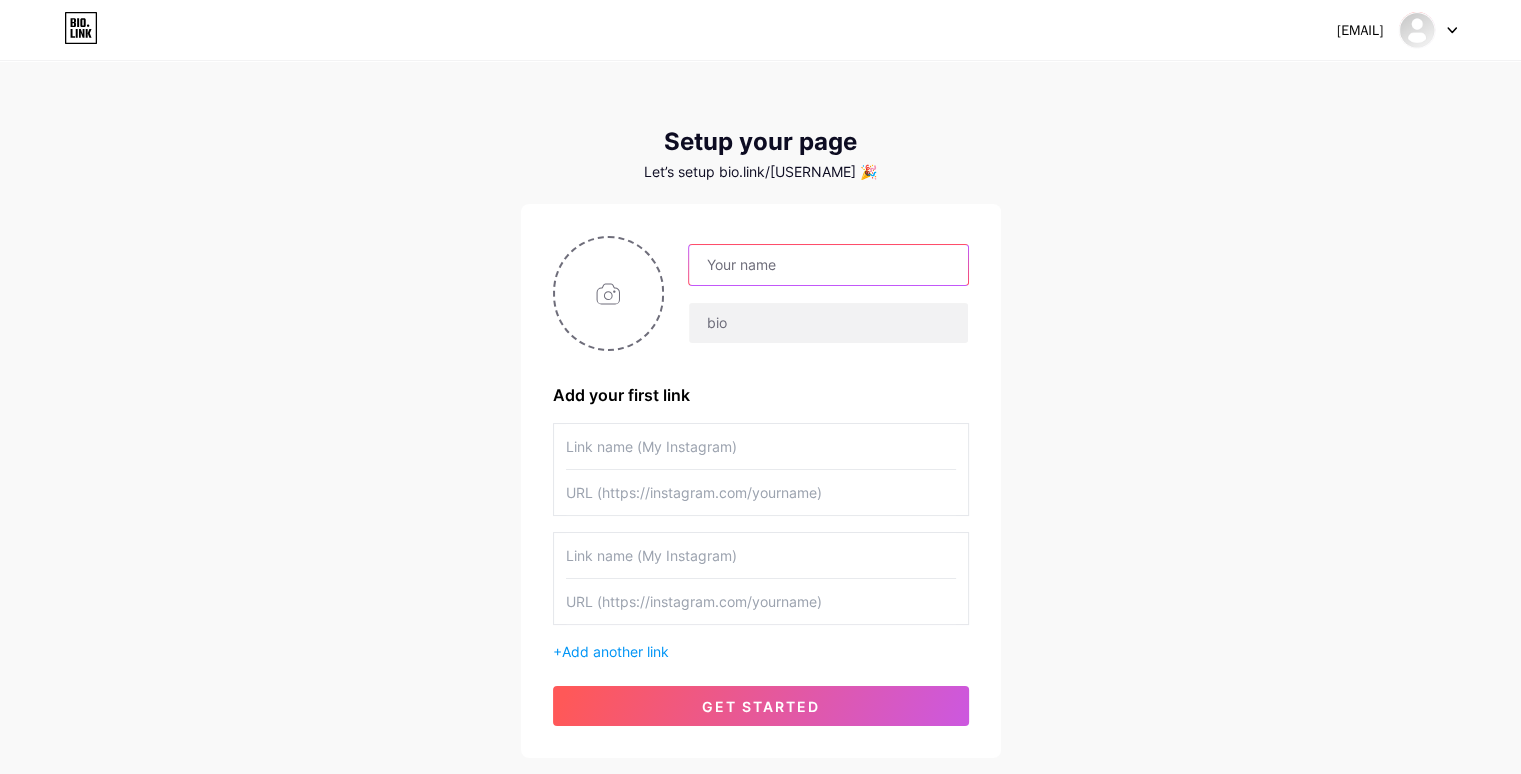 click at bounding box center [828, 265] 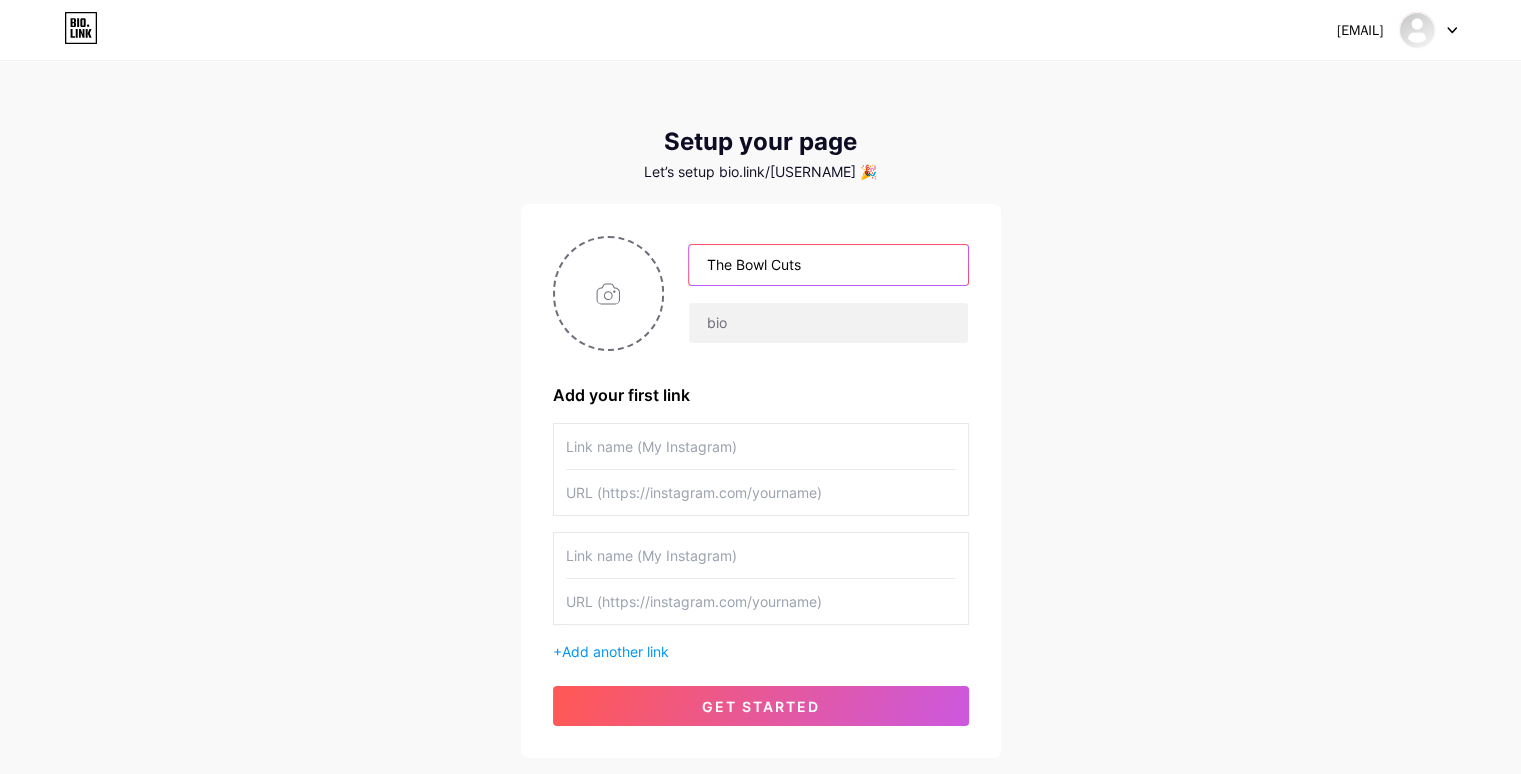 type on "The Bowl Cuts" 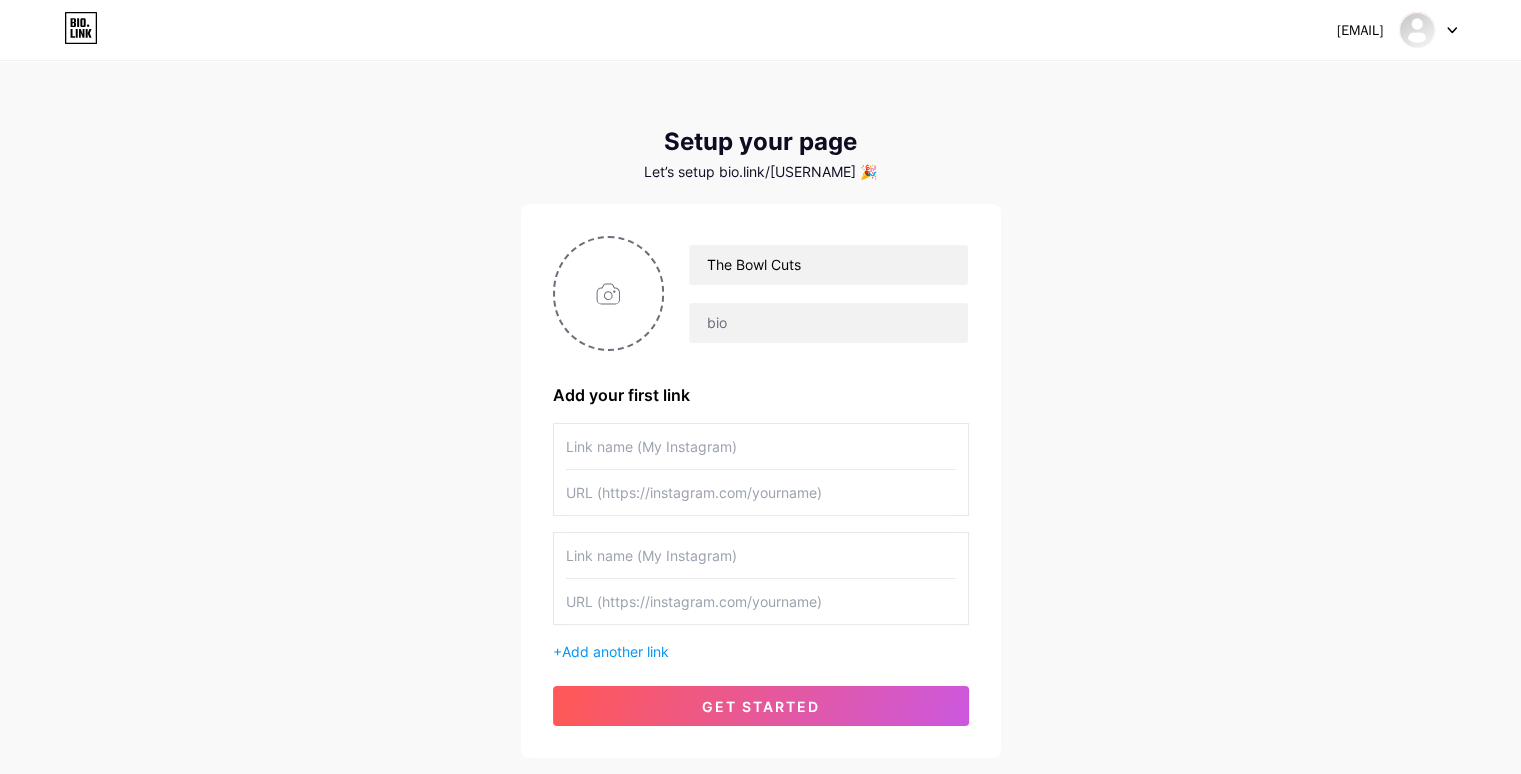 click at bounding box center (609, 293) 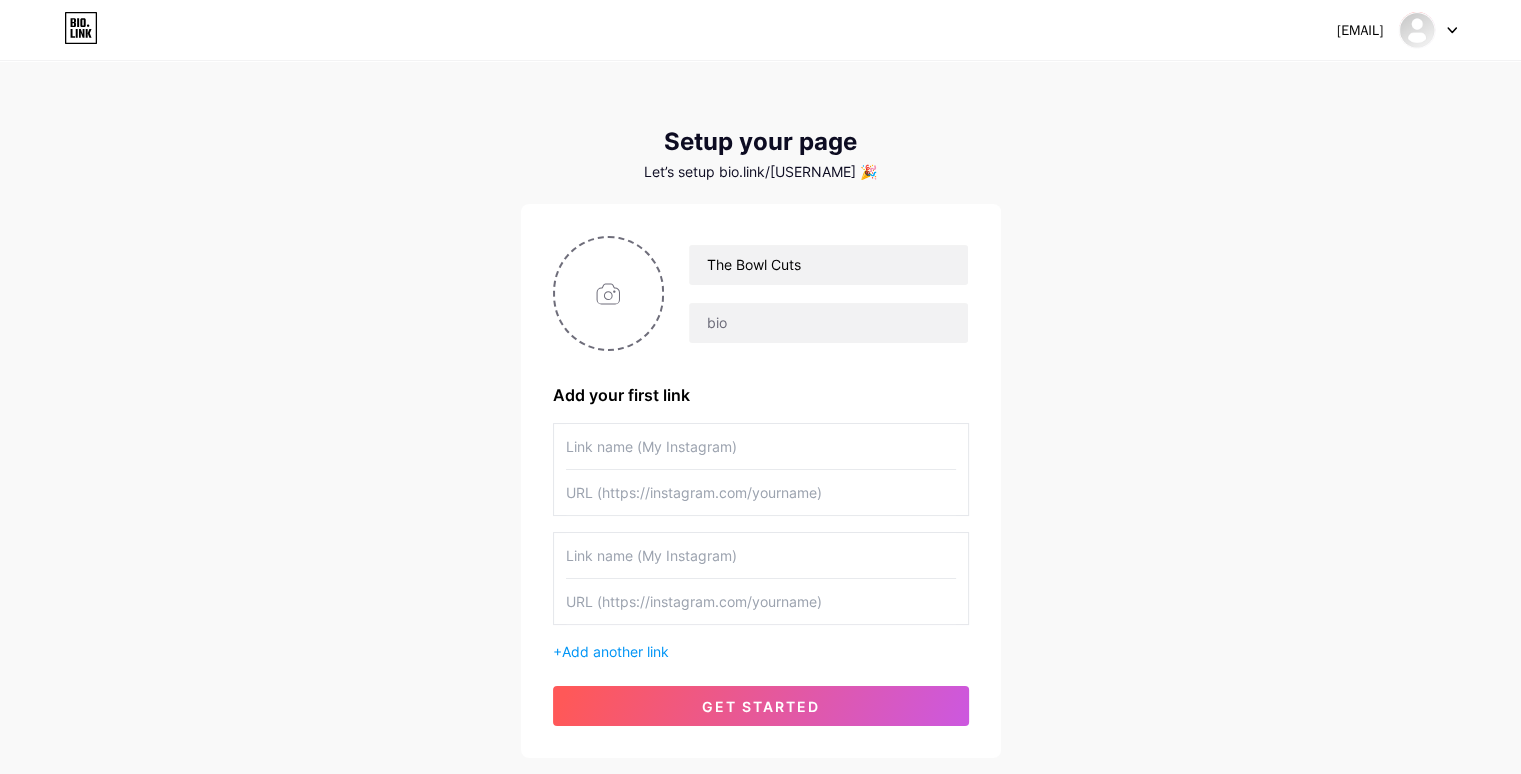type on "C:\fakepath\[FILENAME]" 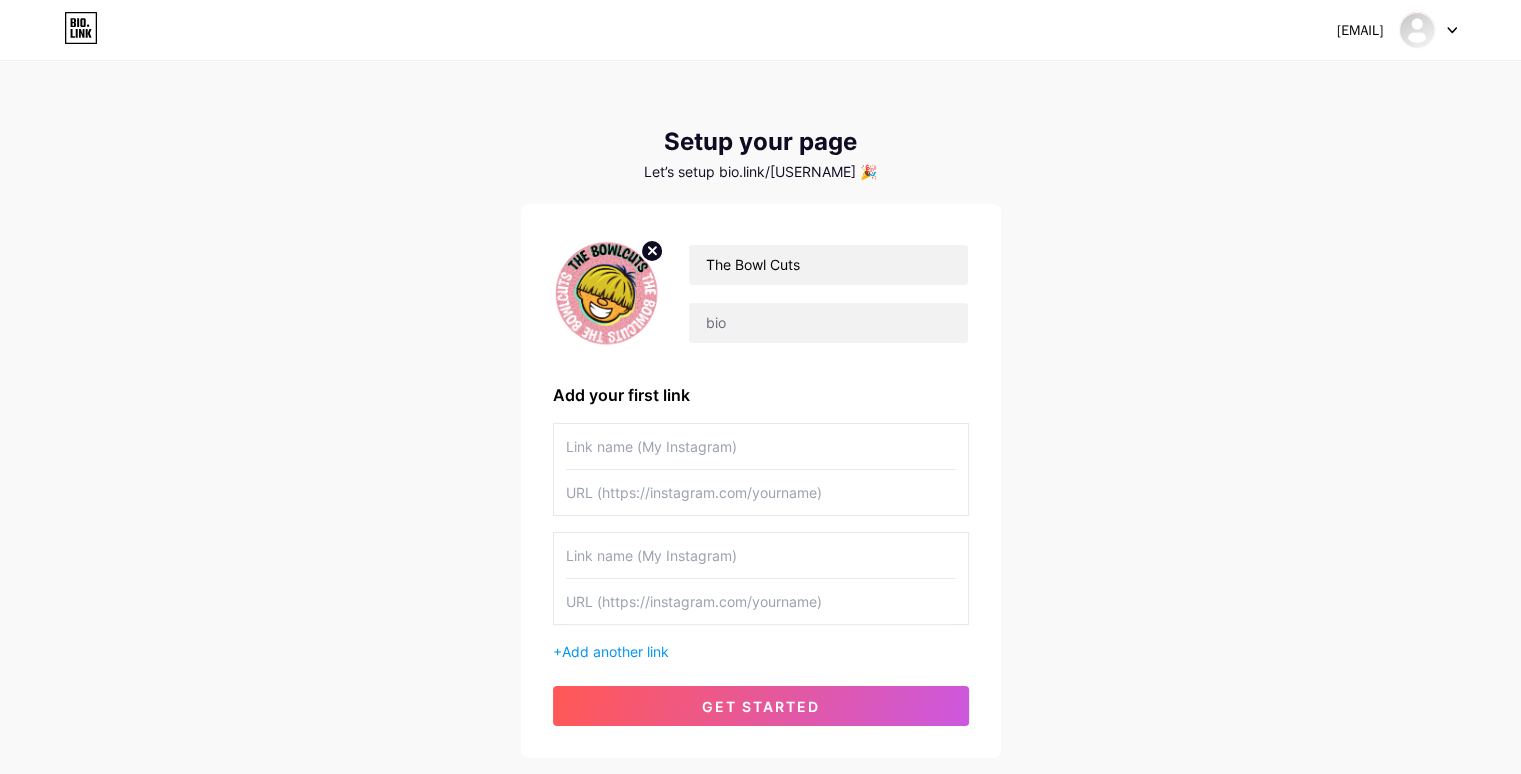 click at bounding box center (761, 446) 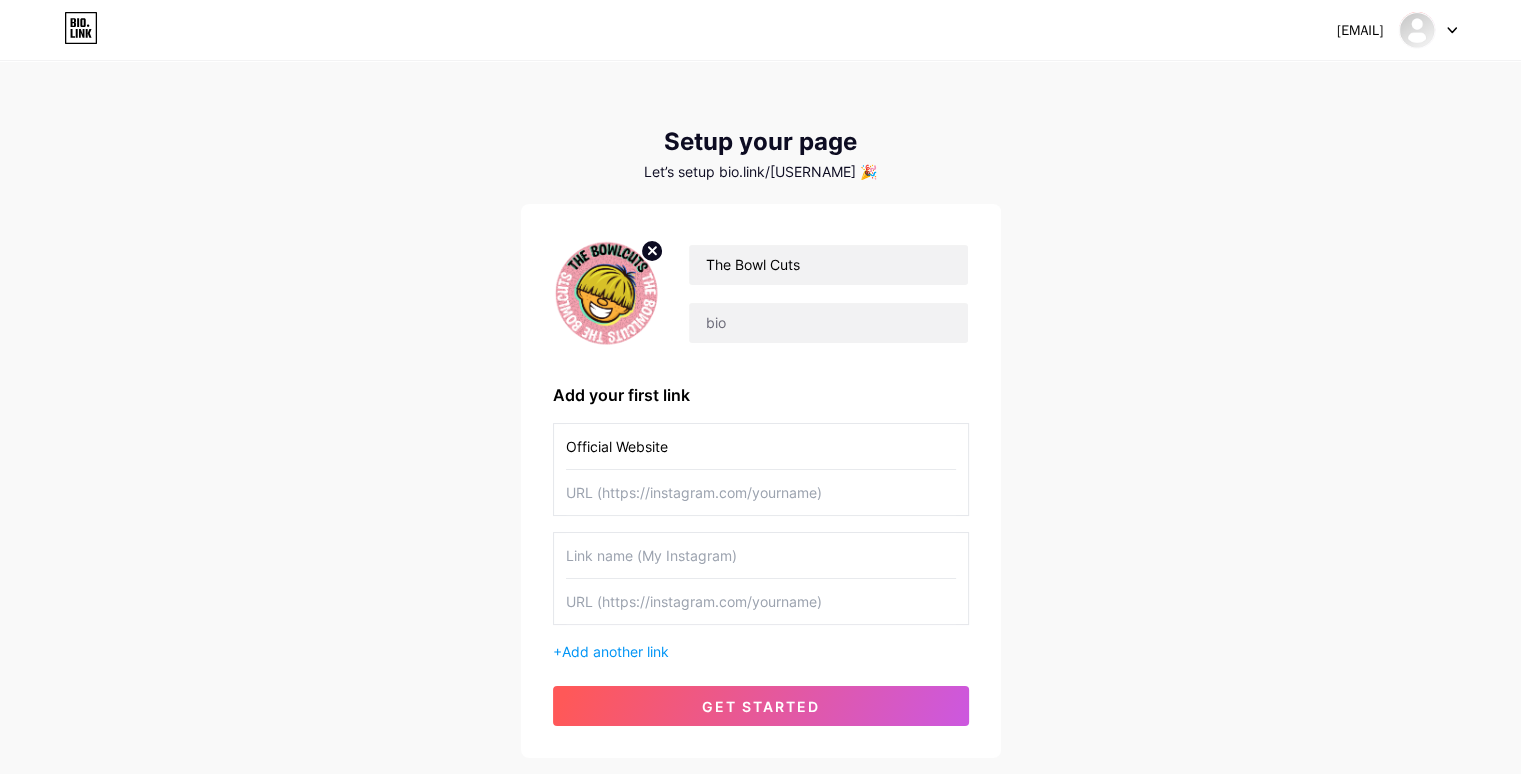 type on "Official Website" 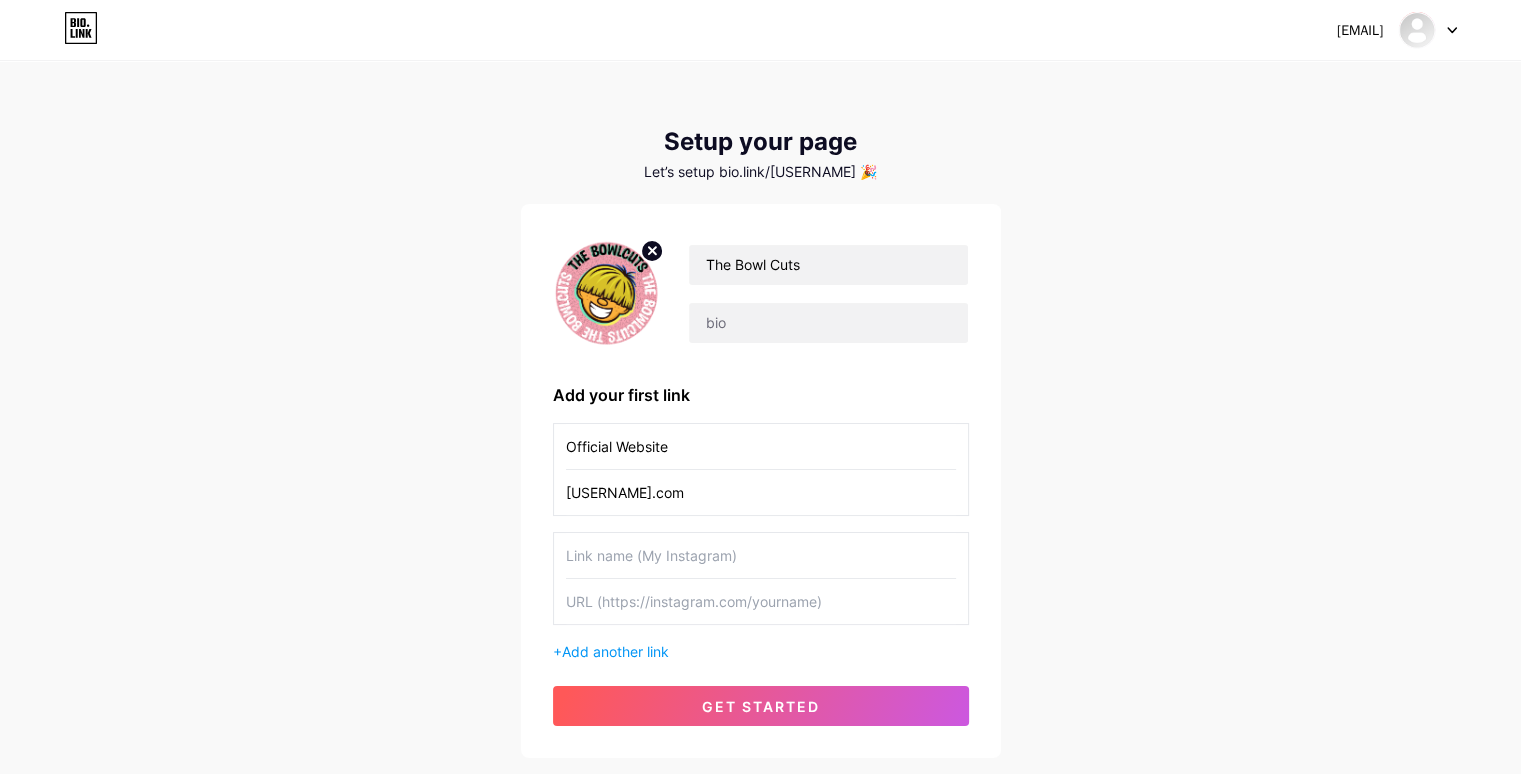 type on "[USERNAME].com" 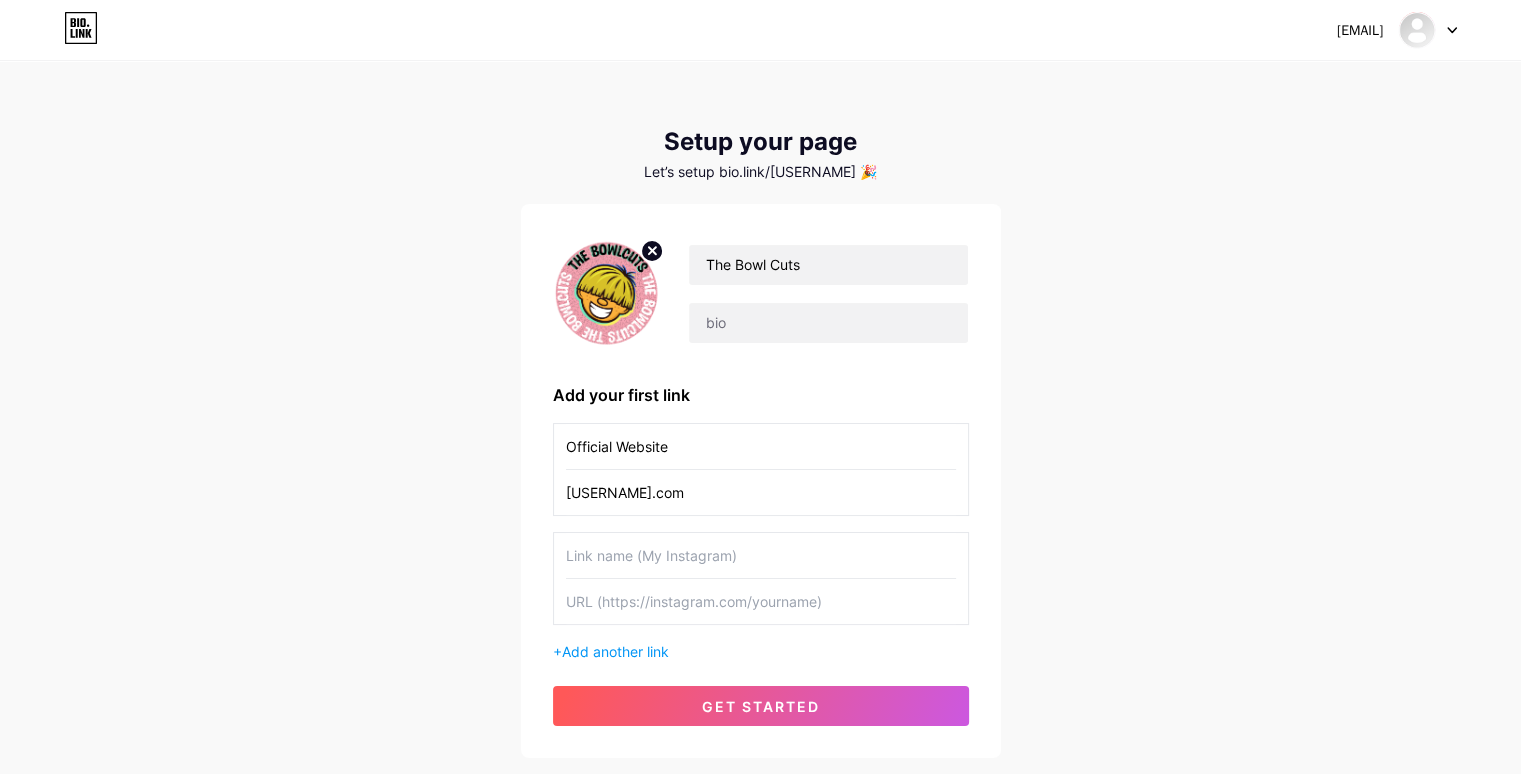 click on "get started" at bounding box center (761, 706) 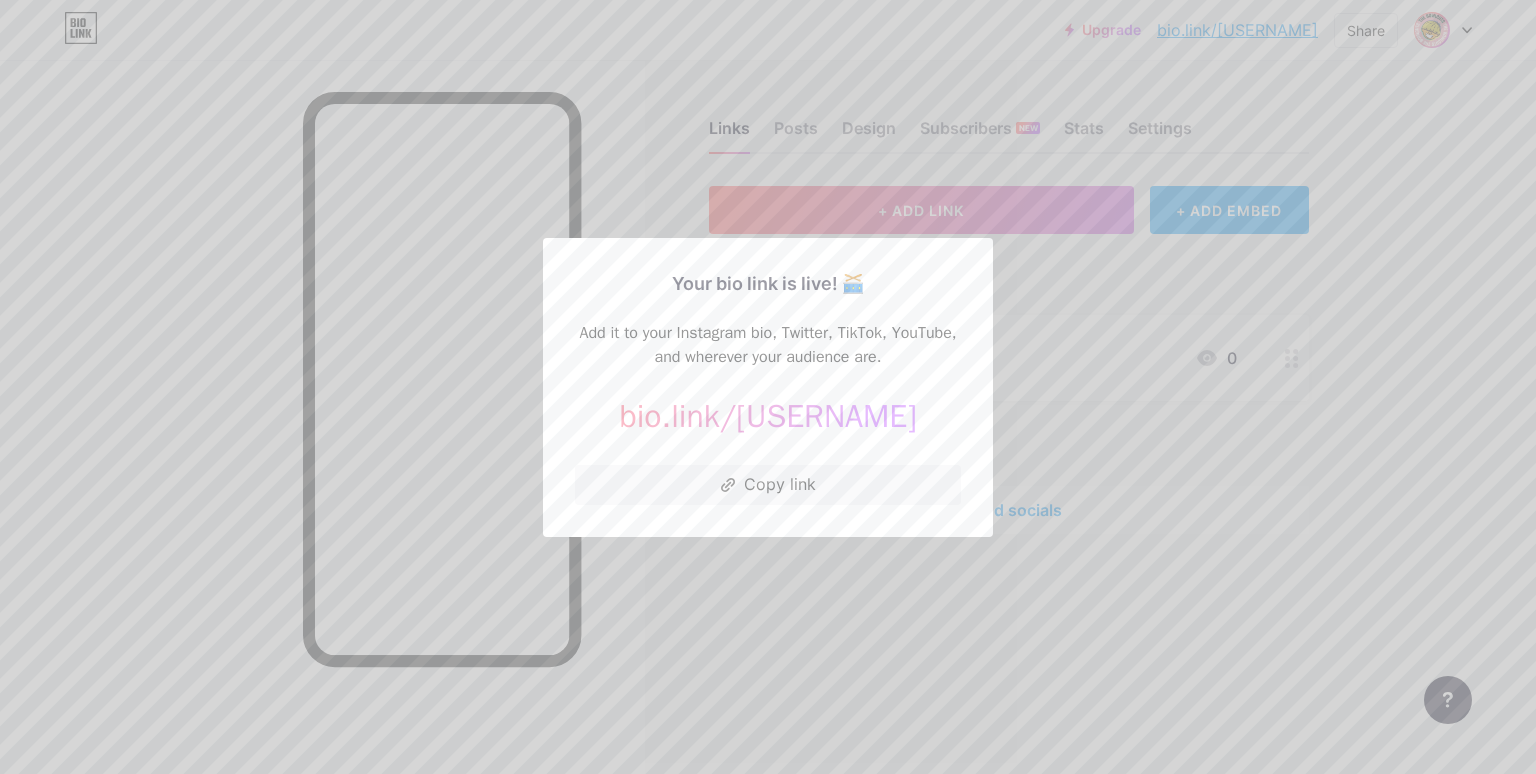 click at bounding box center [768, 387] 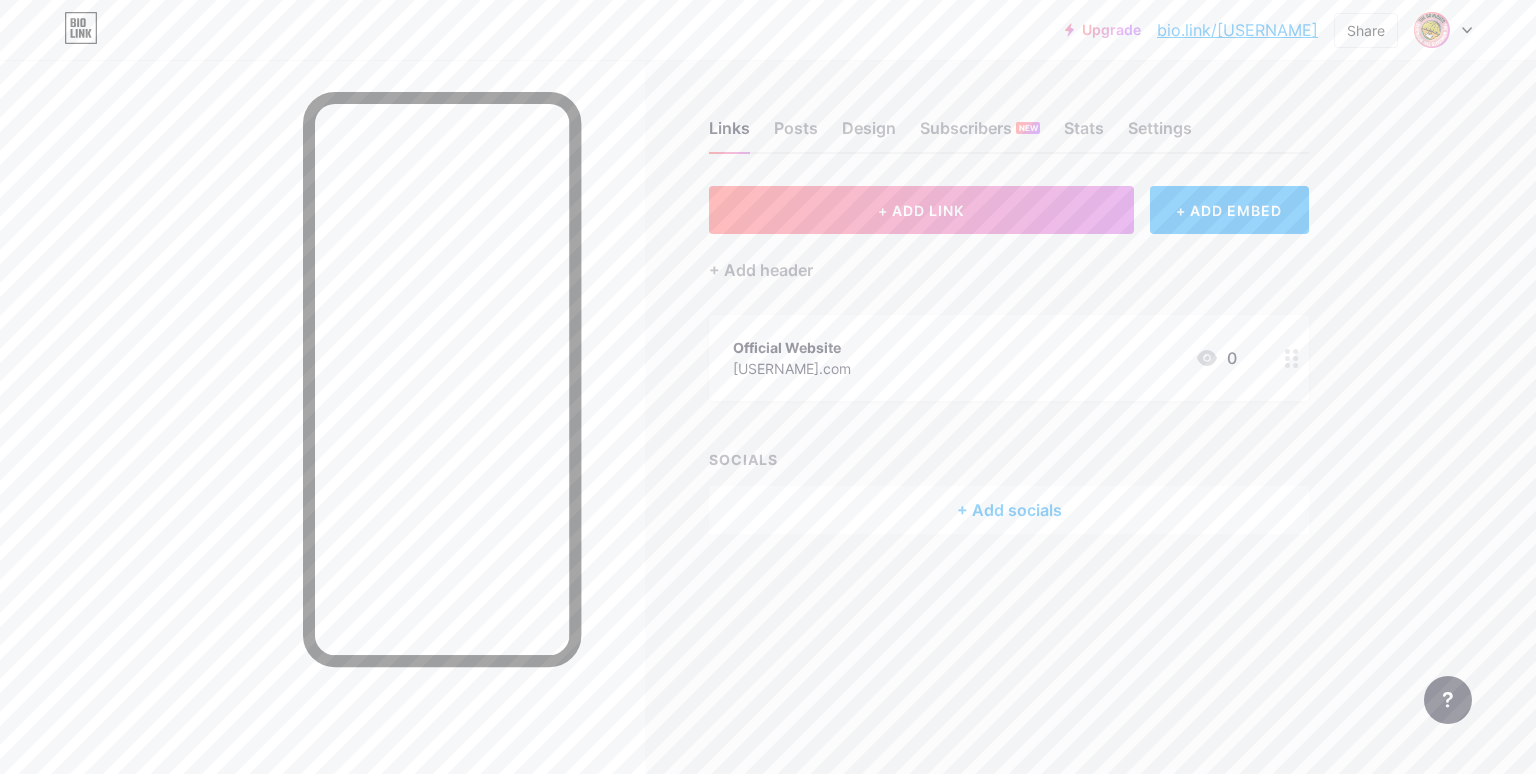 click on "+ Add socials" at bounding box center (1009, 510) 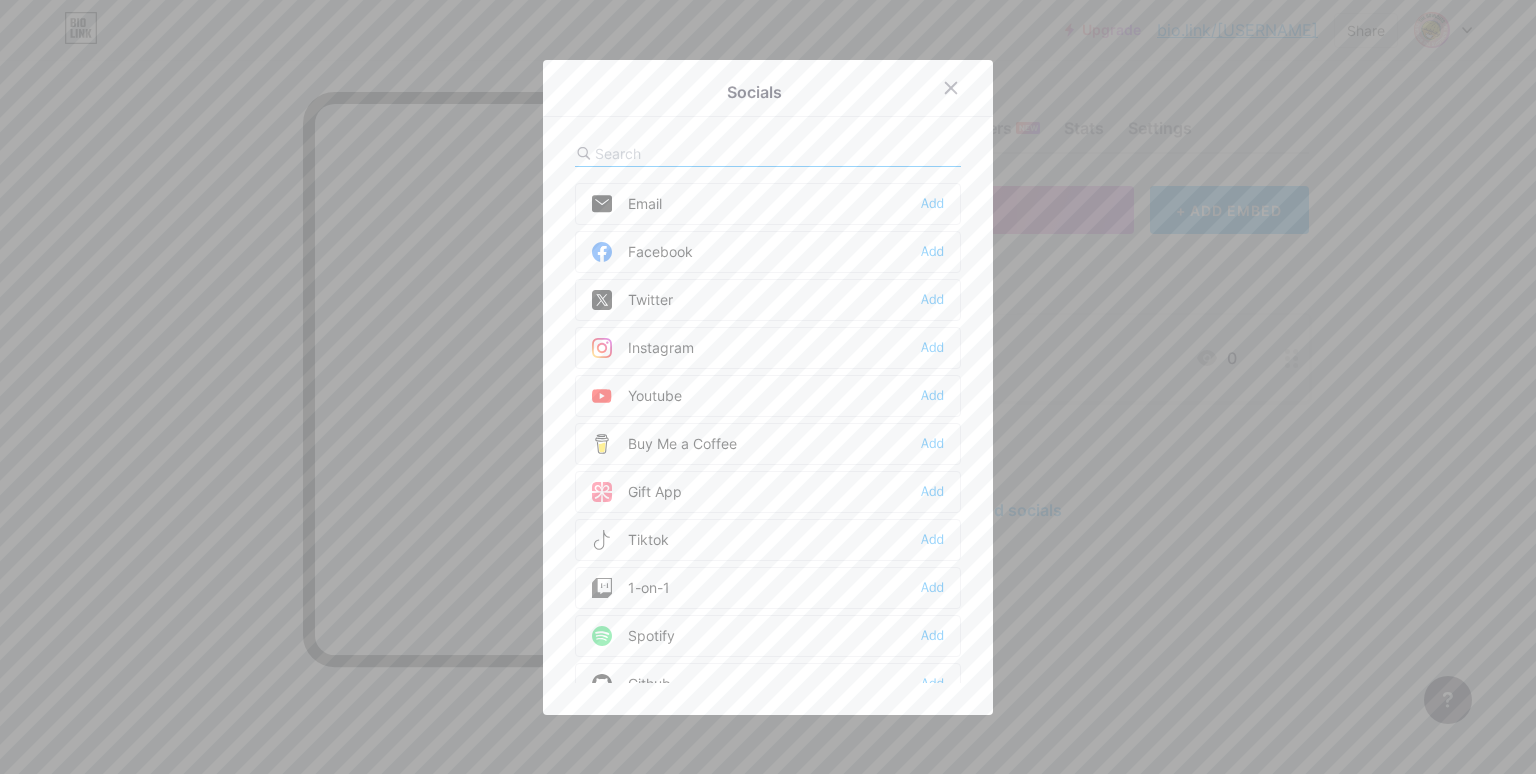 click on "Add" at bounding box center [932, 252] 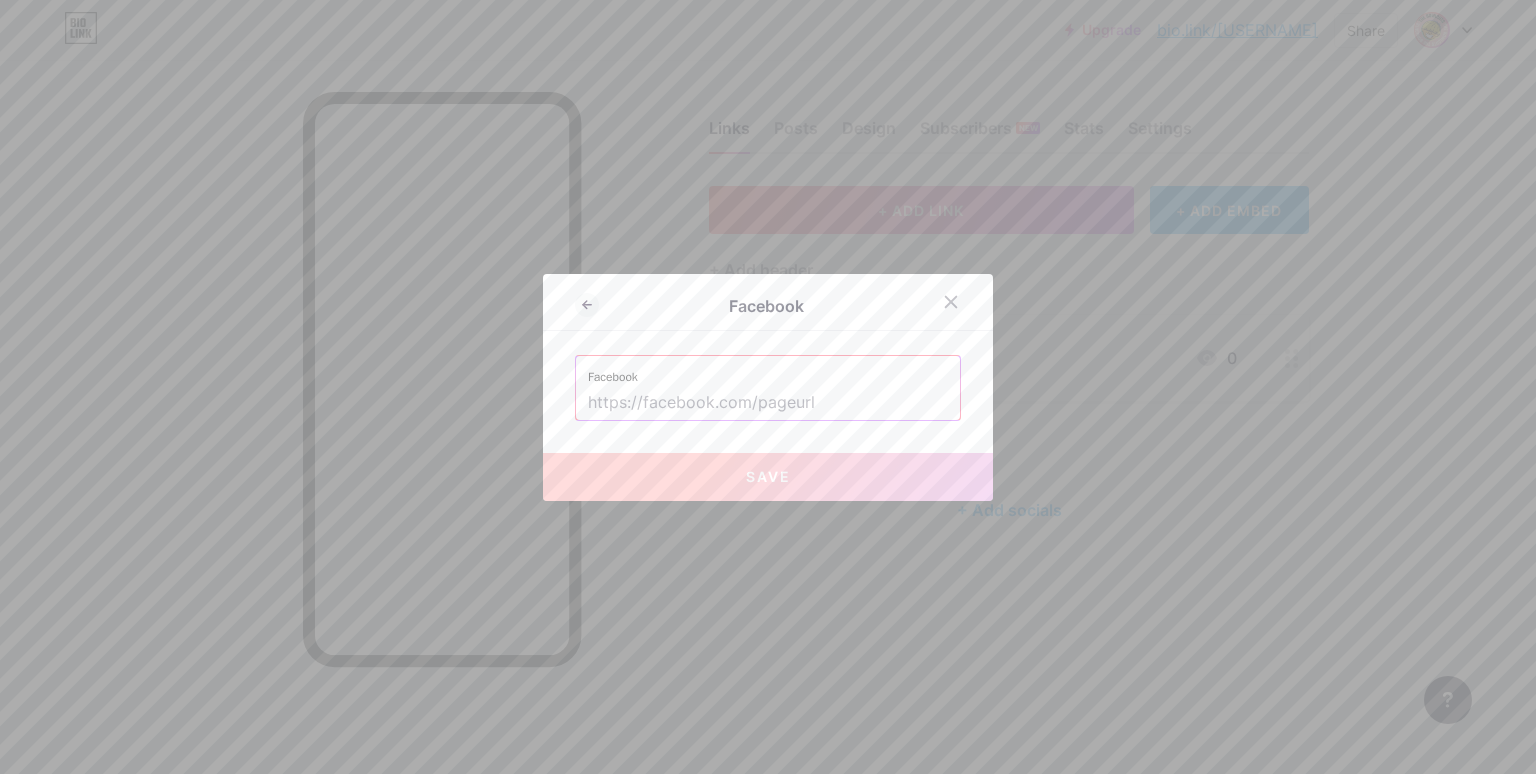 click at bounding box center [768, 403] 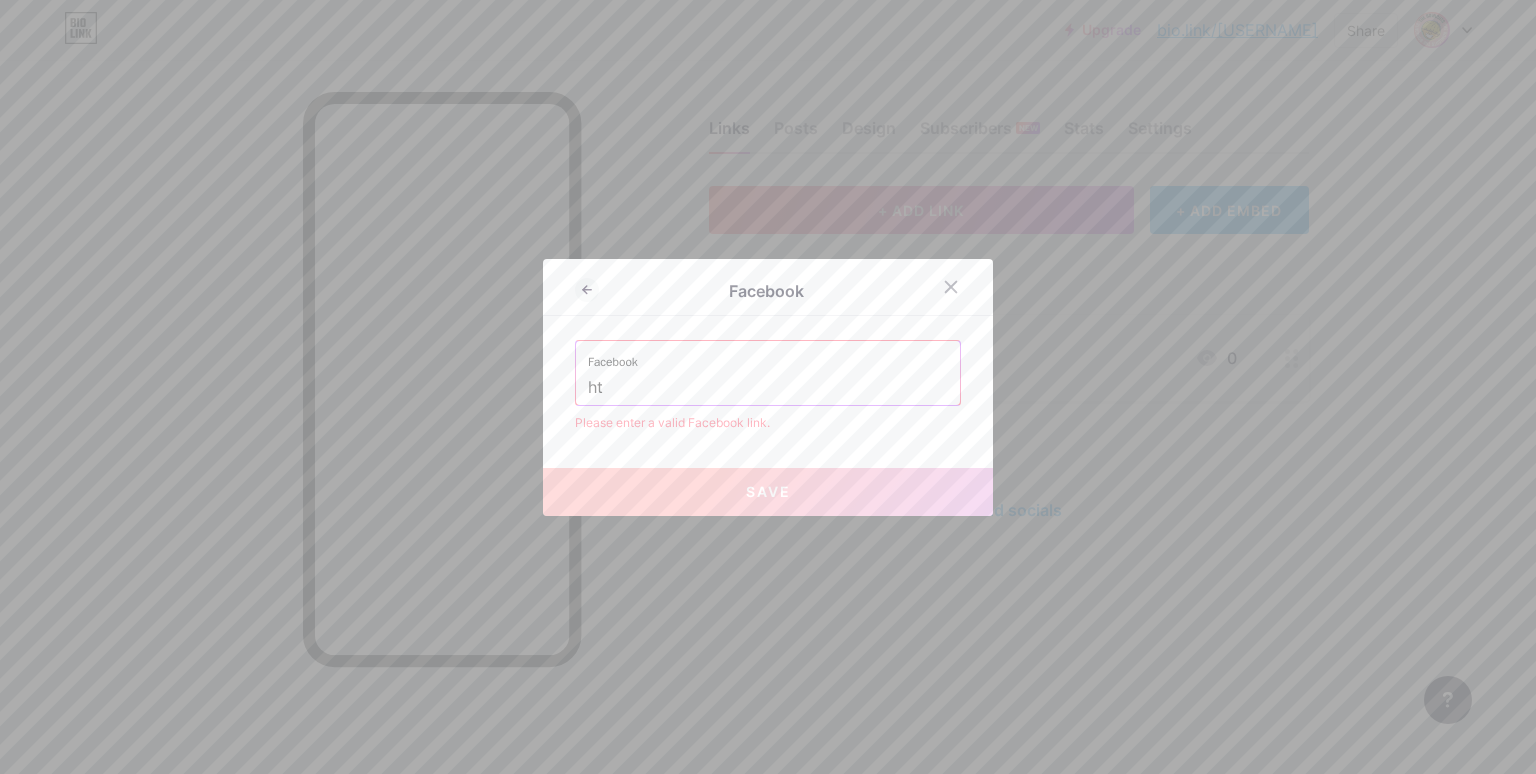 type on "h" 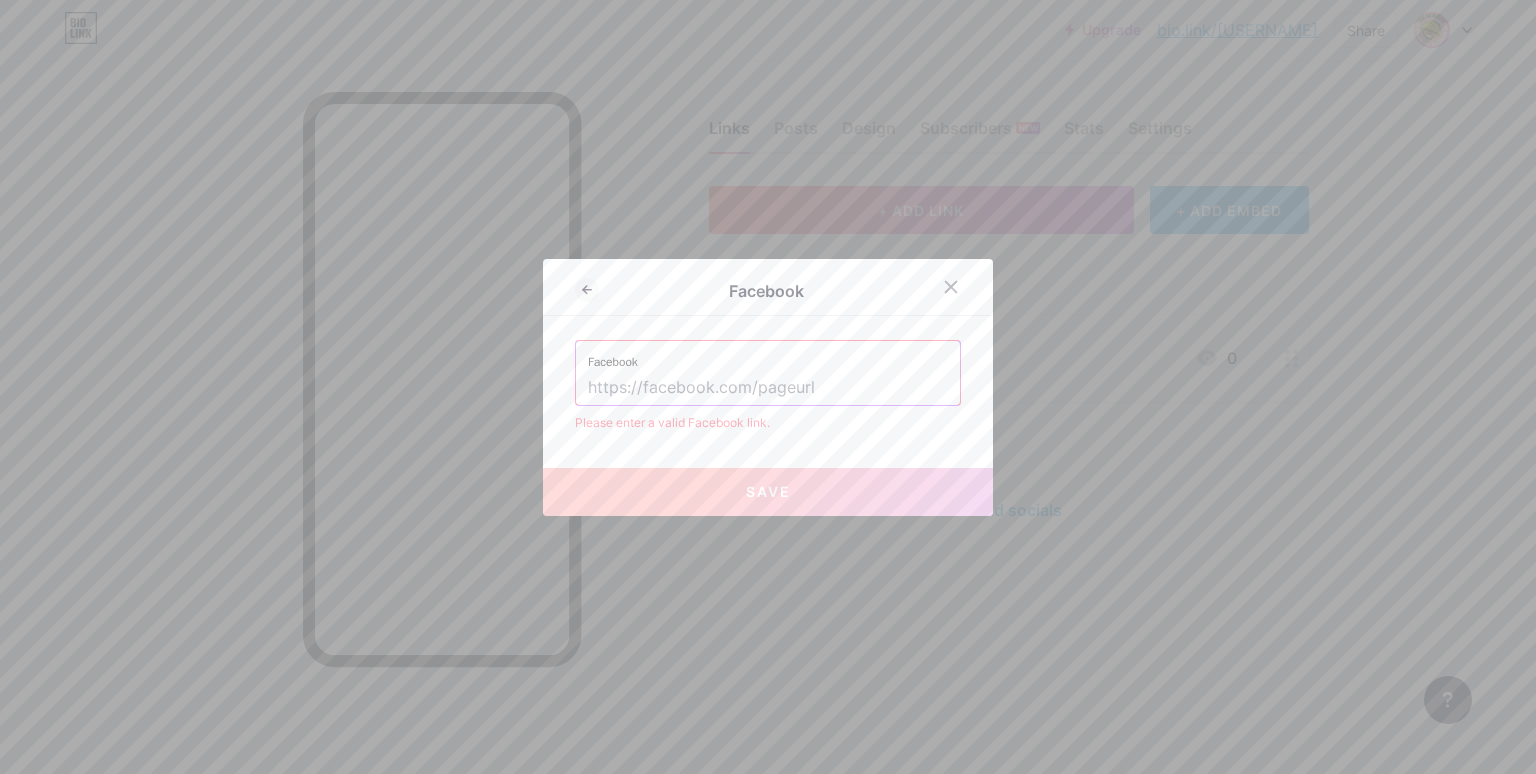 type on "h" 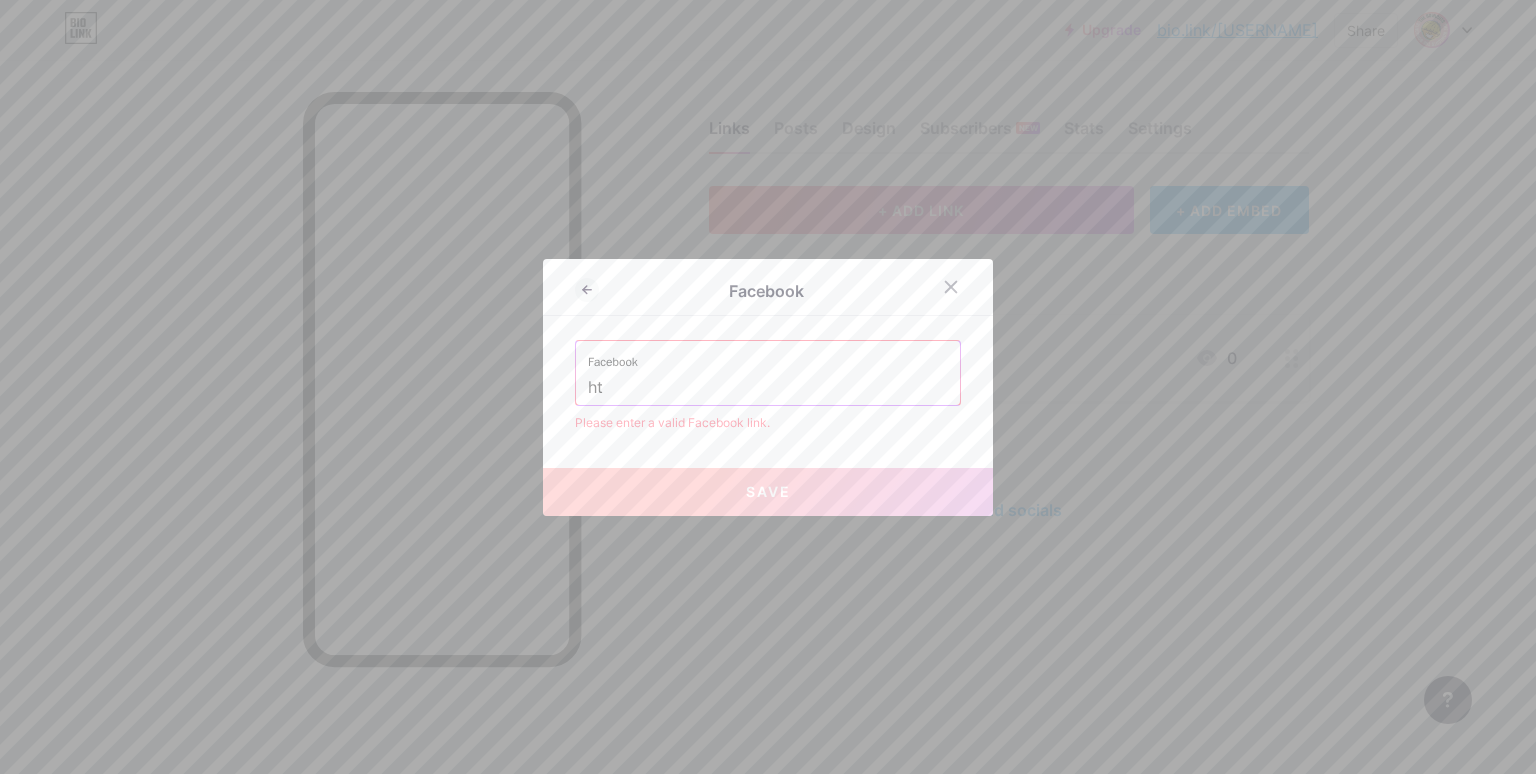 type on "h" 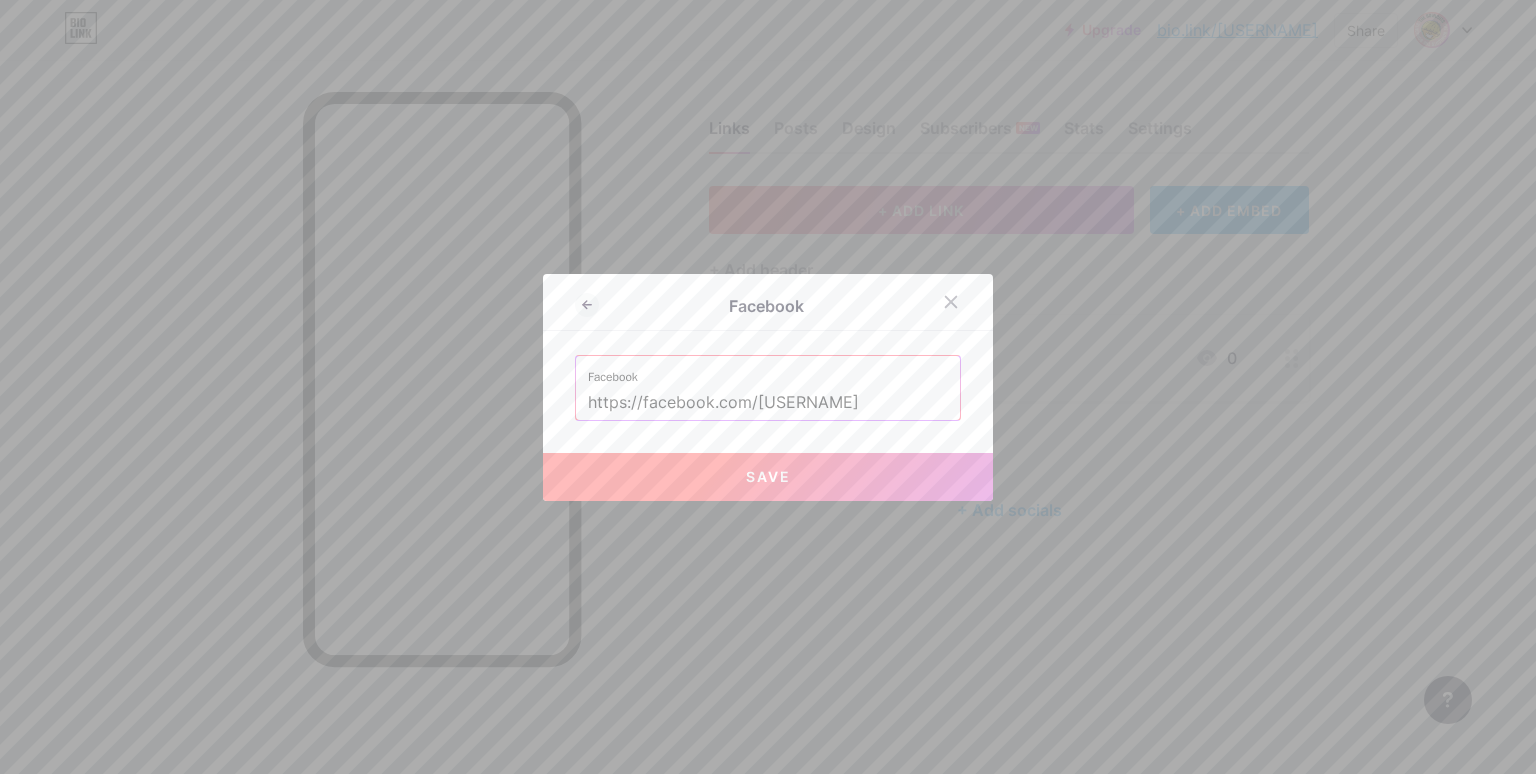 type on "https://facebook.com/[USERNAME]" 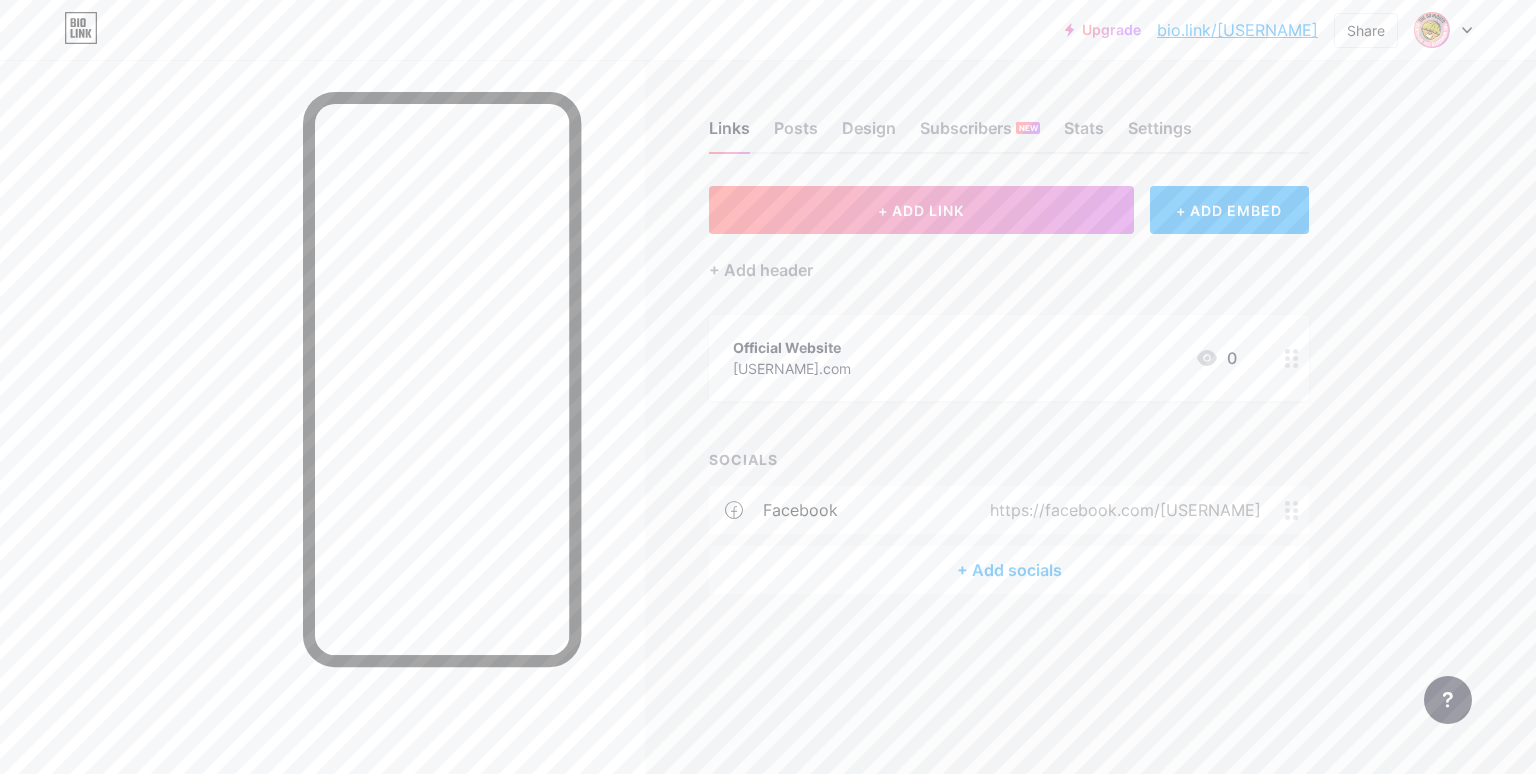 click on "+ Add socials" at bounding box center (1009, 570) 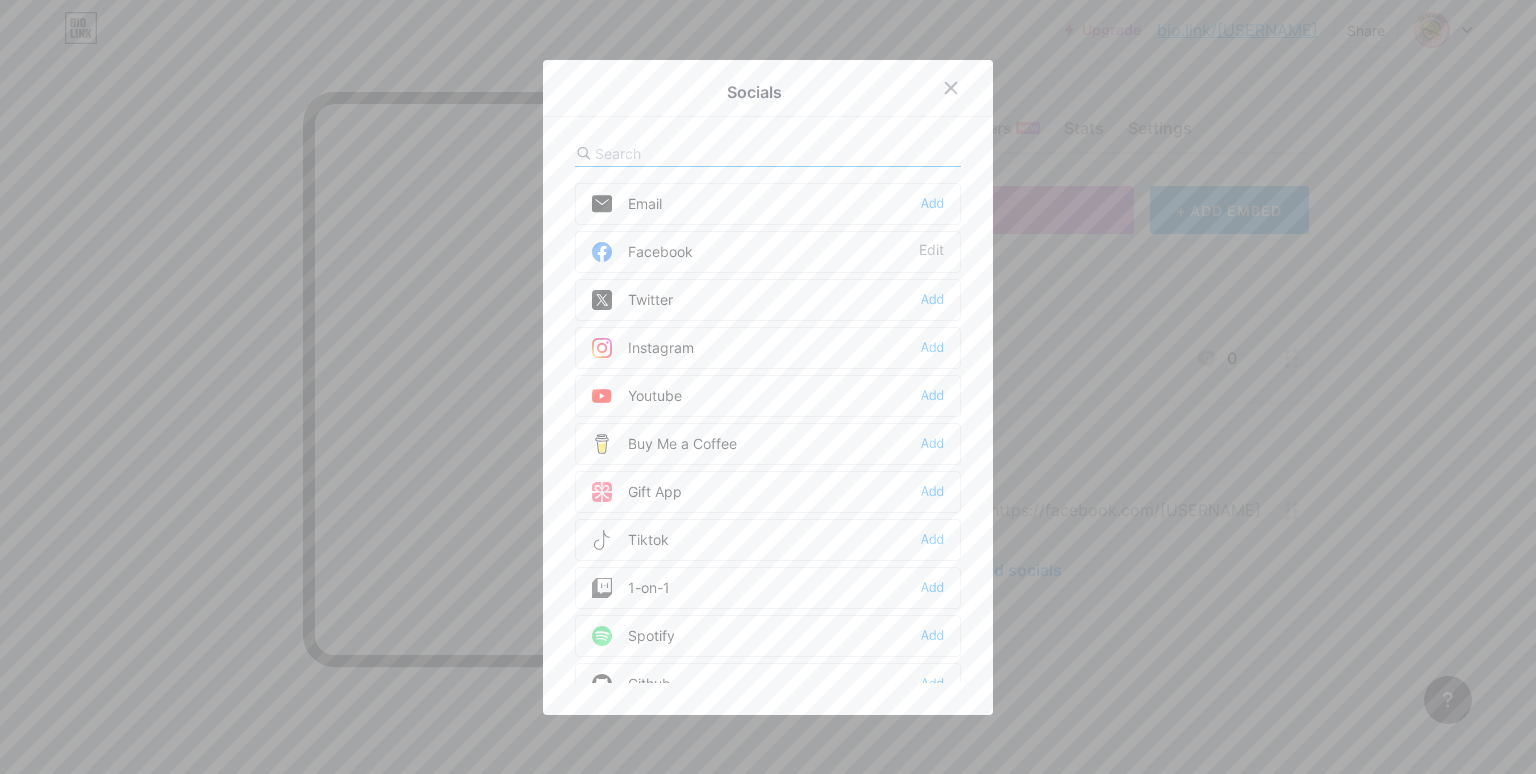 click on "Add" at bounding box center (932, 348) 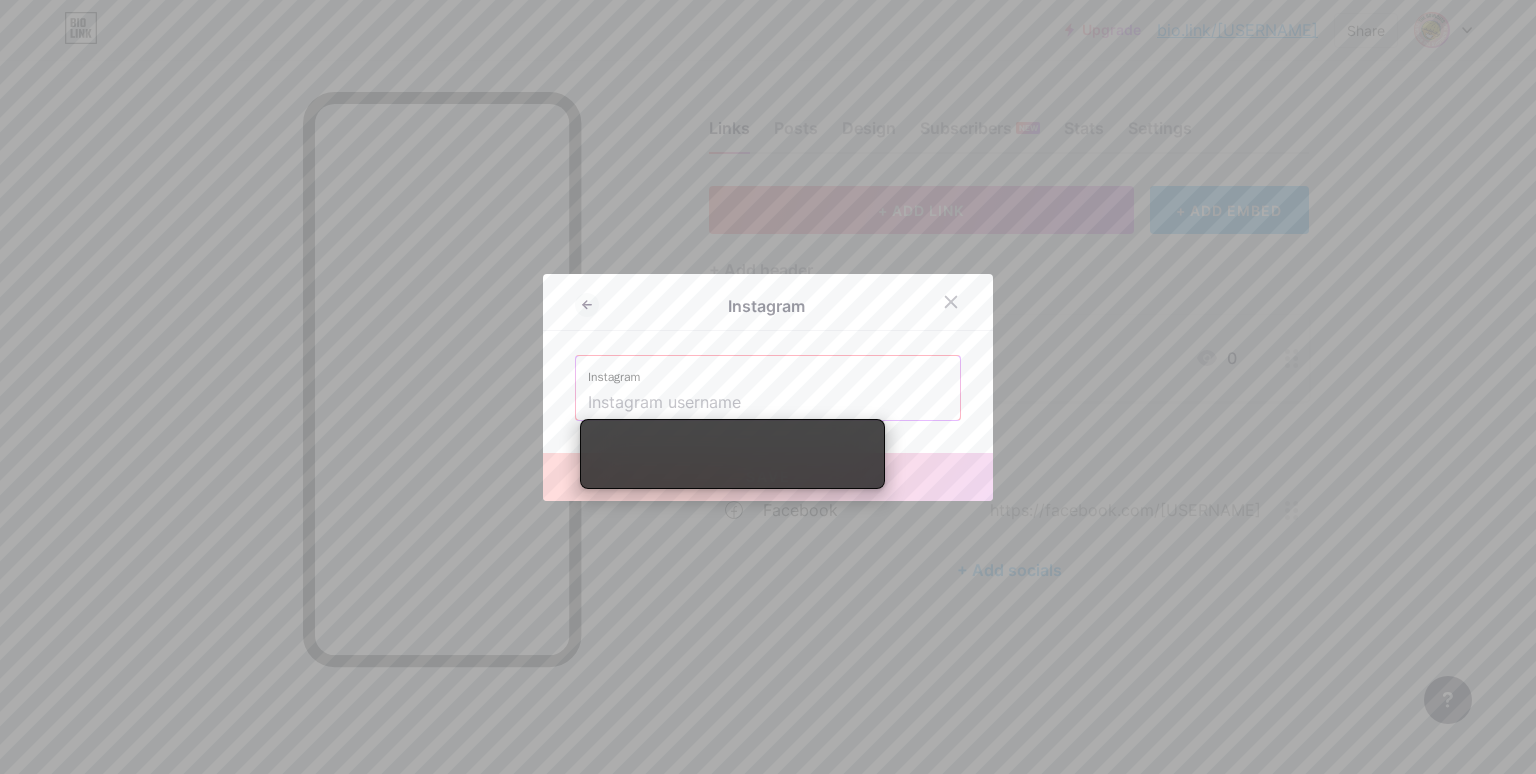 click at bounding box center (768, 403) 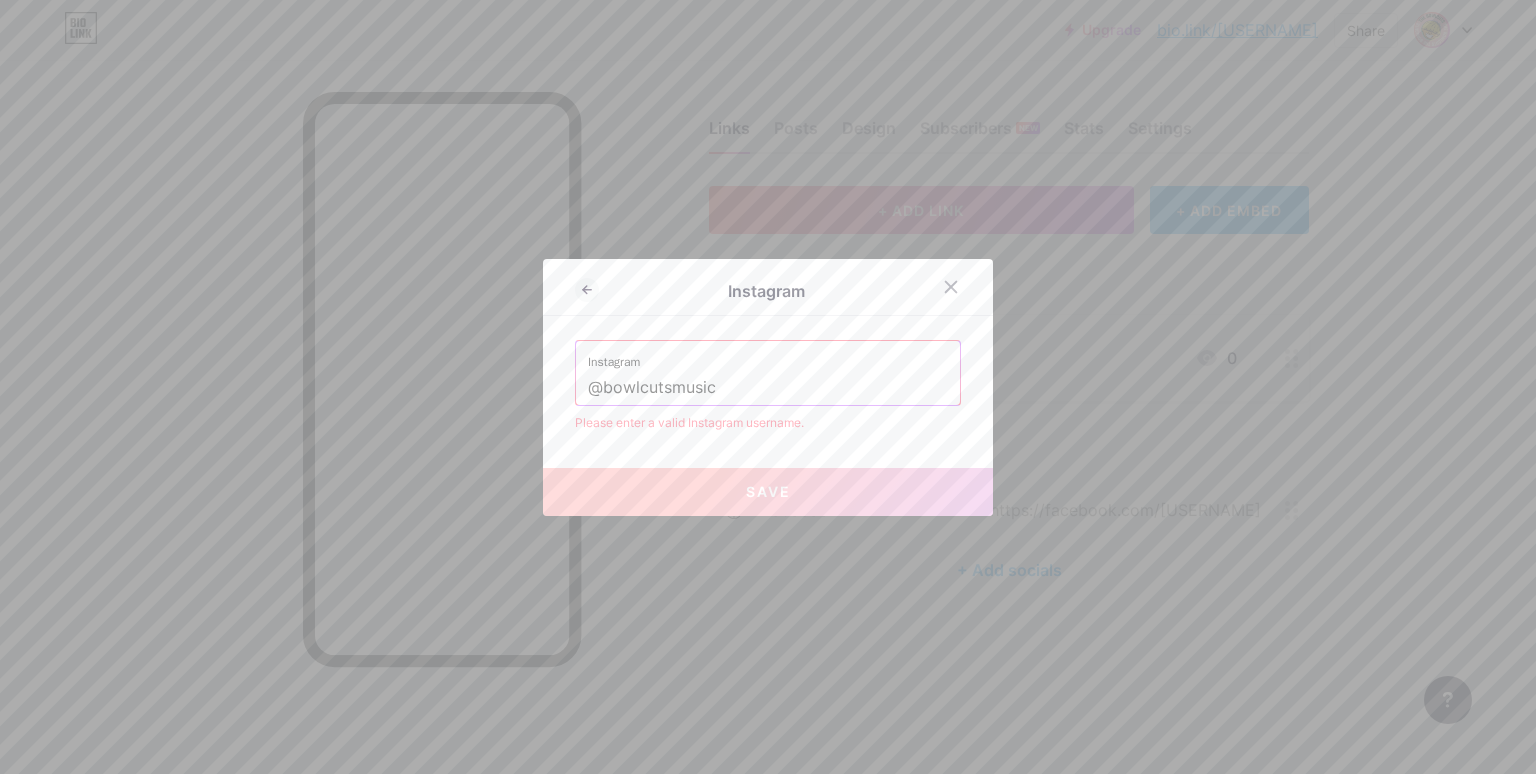 click on "Instagram Instagram [USERNAME] Please enter a valid Instagram username. Save" at bounding box center [768, 387] 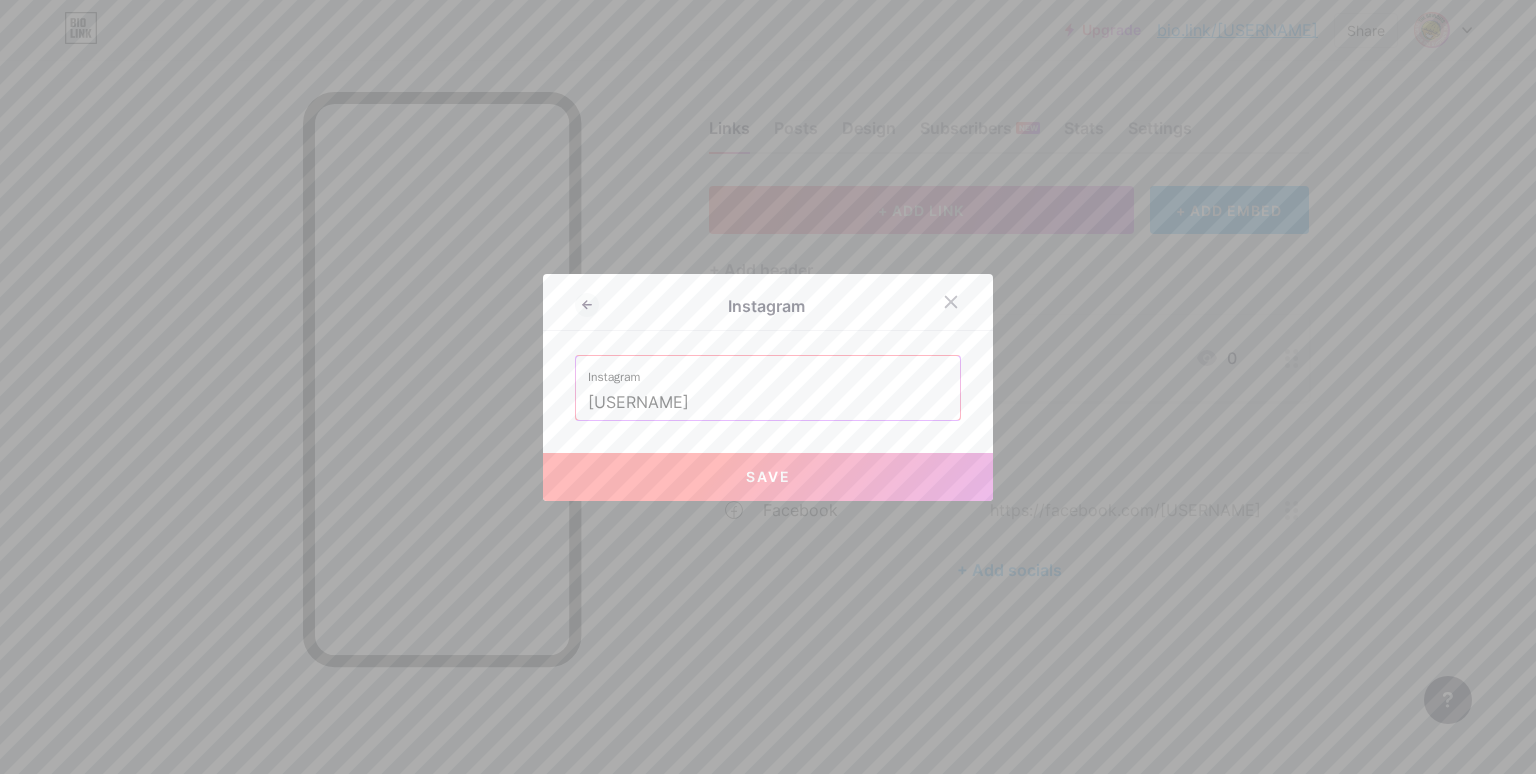 click on "Save" at bounding box center [768, 477] 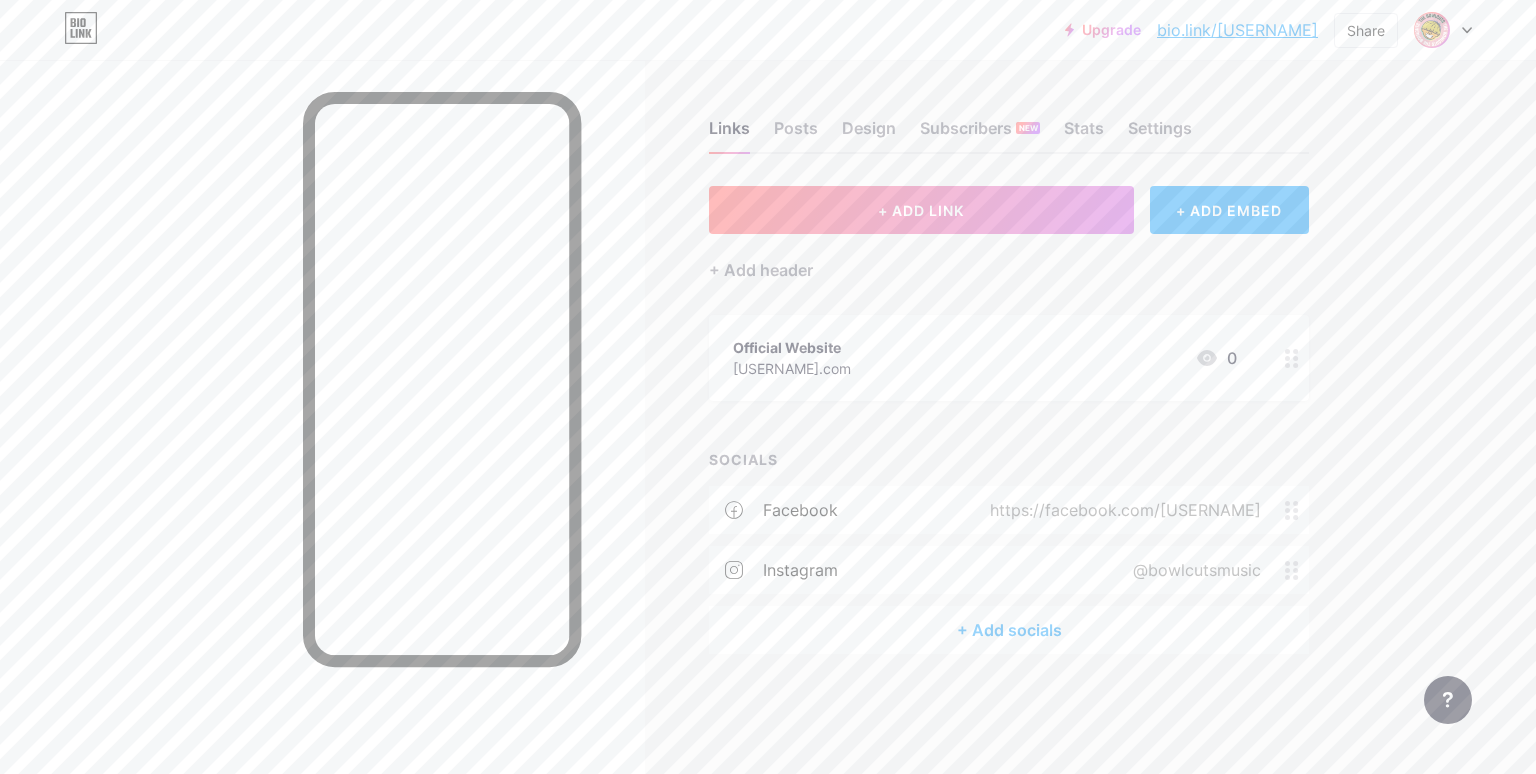 click on "+ Add socials" at bounding box center (1009, 630) 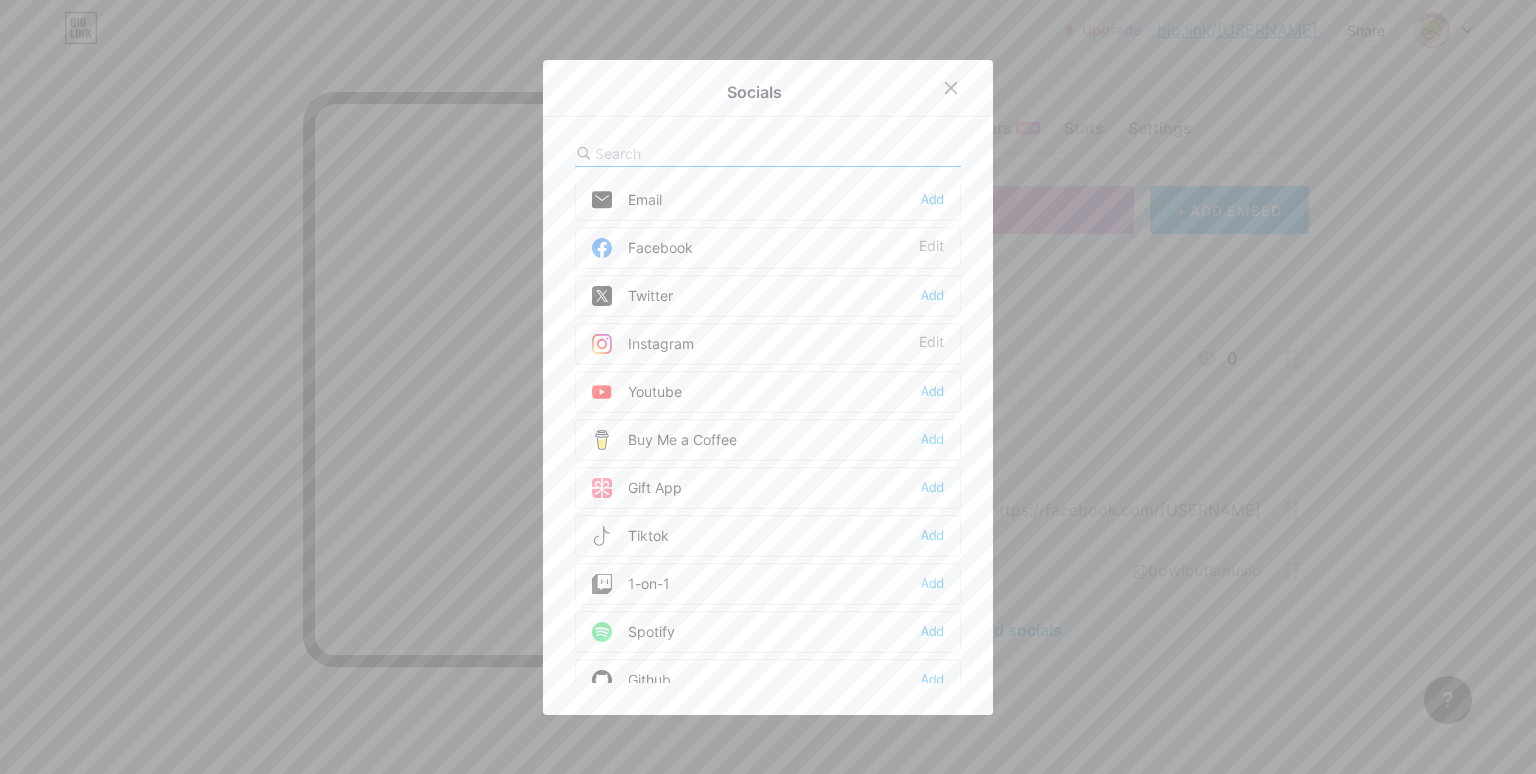 scroll, scrollTop: 0, scrollLeft: 0, axis: both 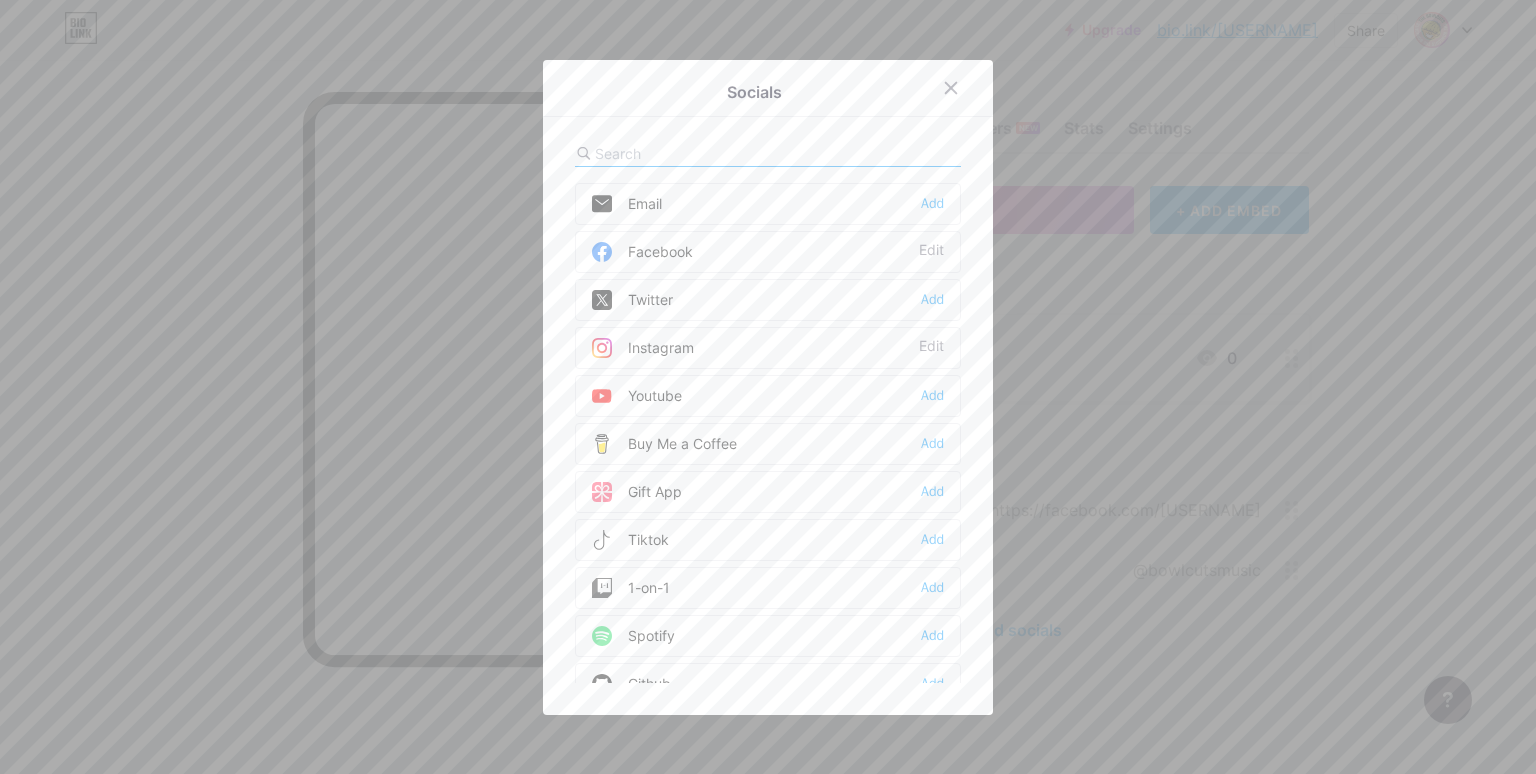 click at bounding box center (705, 153) 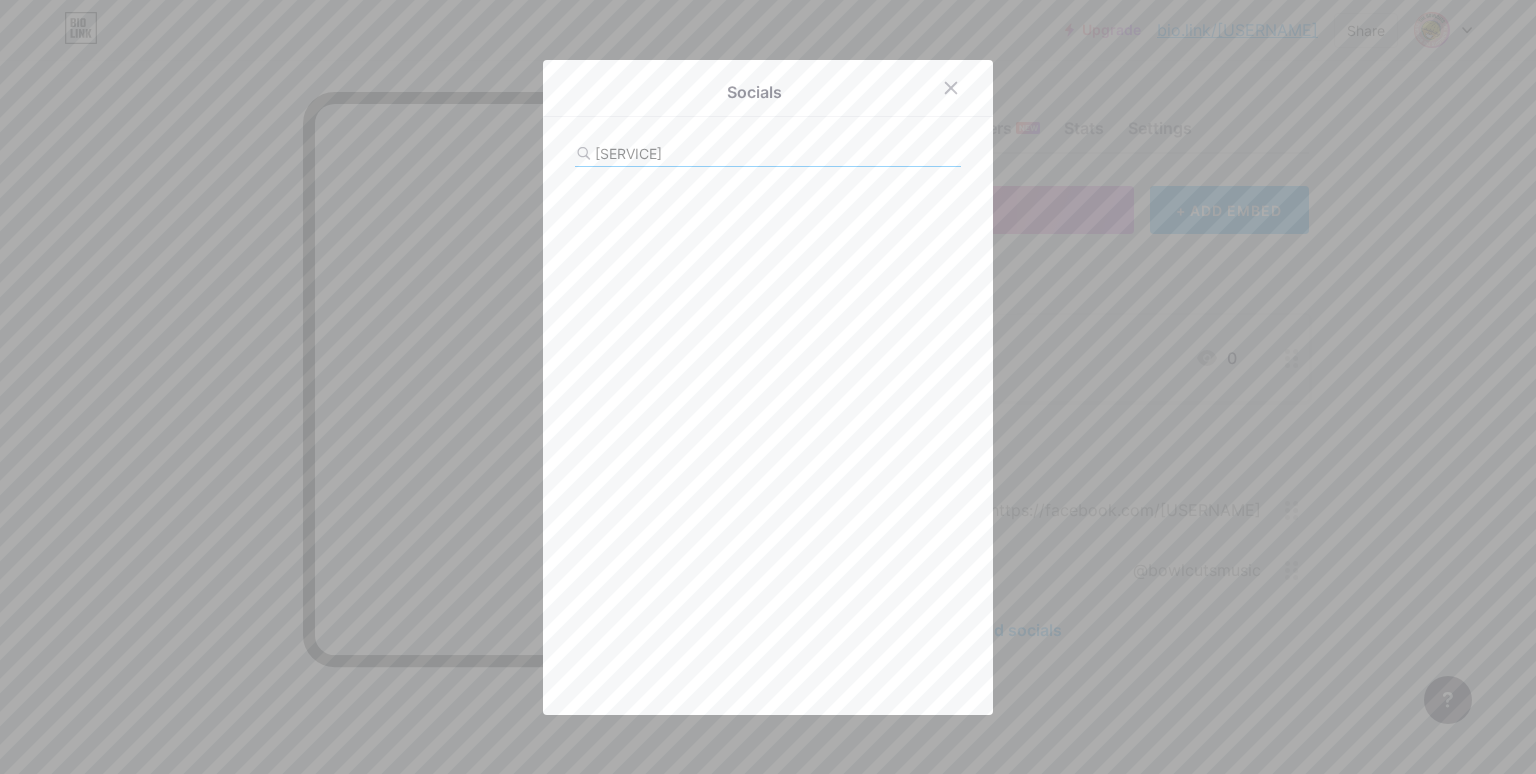 type on "[SERVICE]" 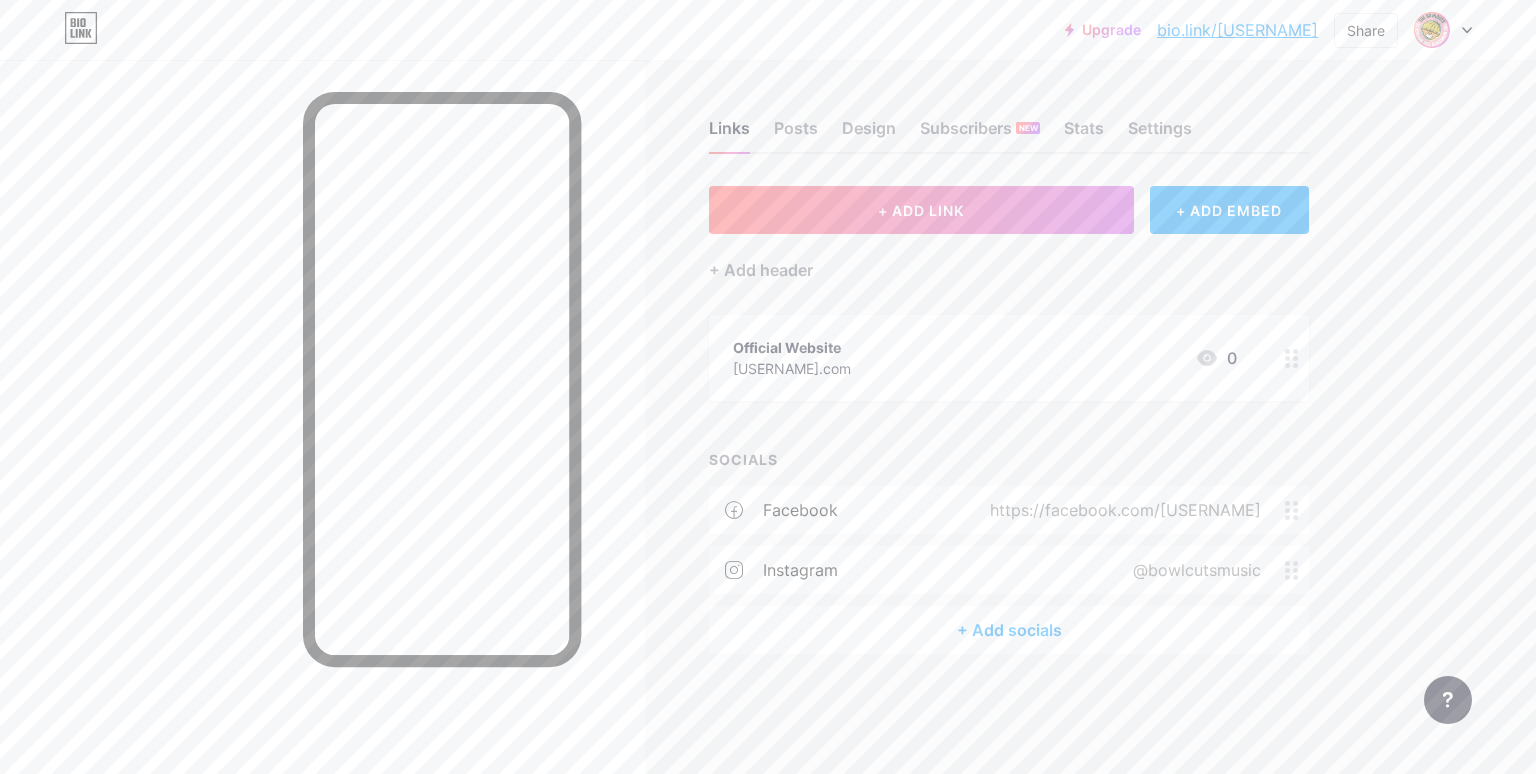 click on "+ ADD LINK" at bounding box center [921, 210] 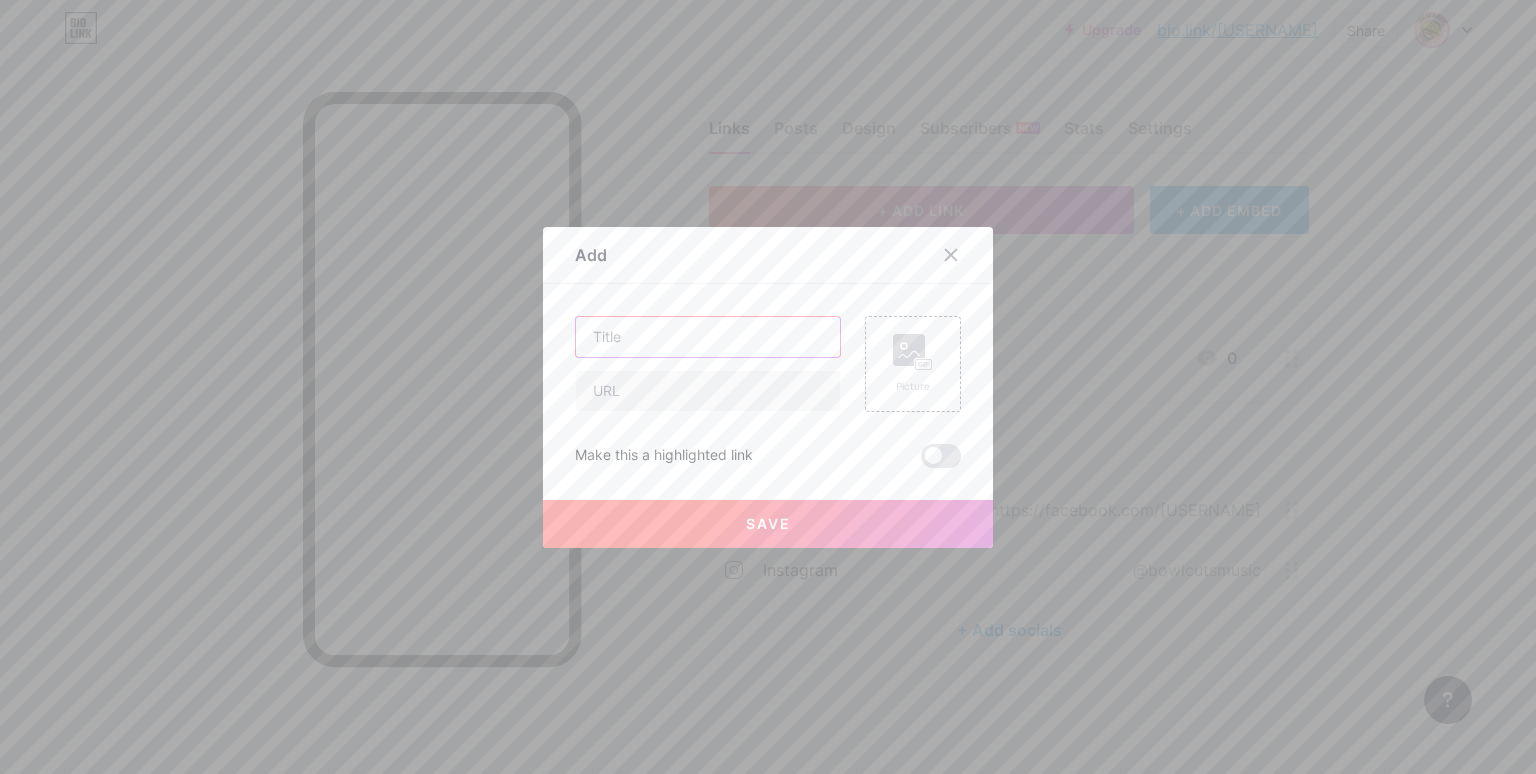 click at bounding box center [708, 337] 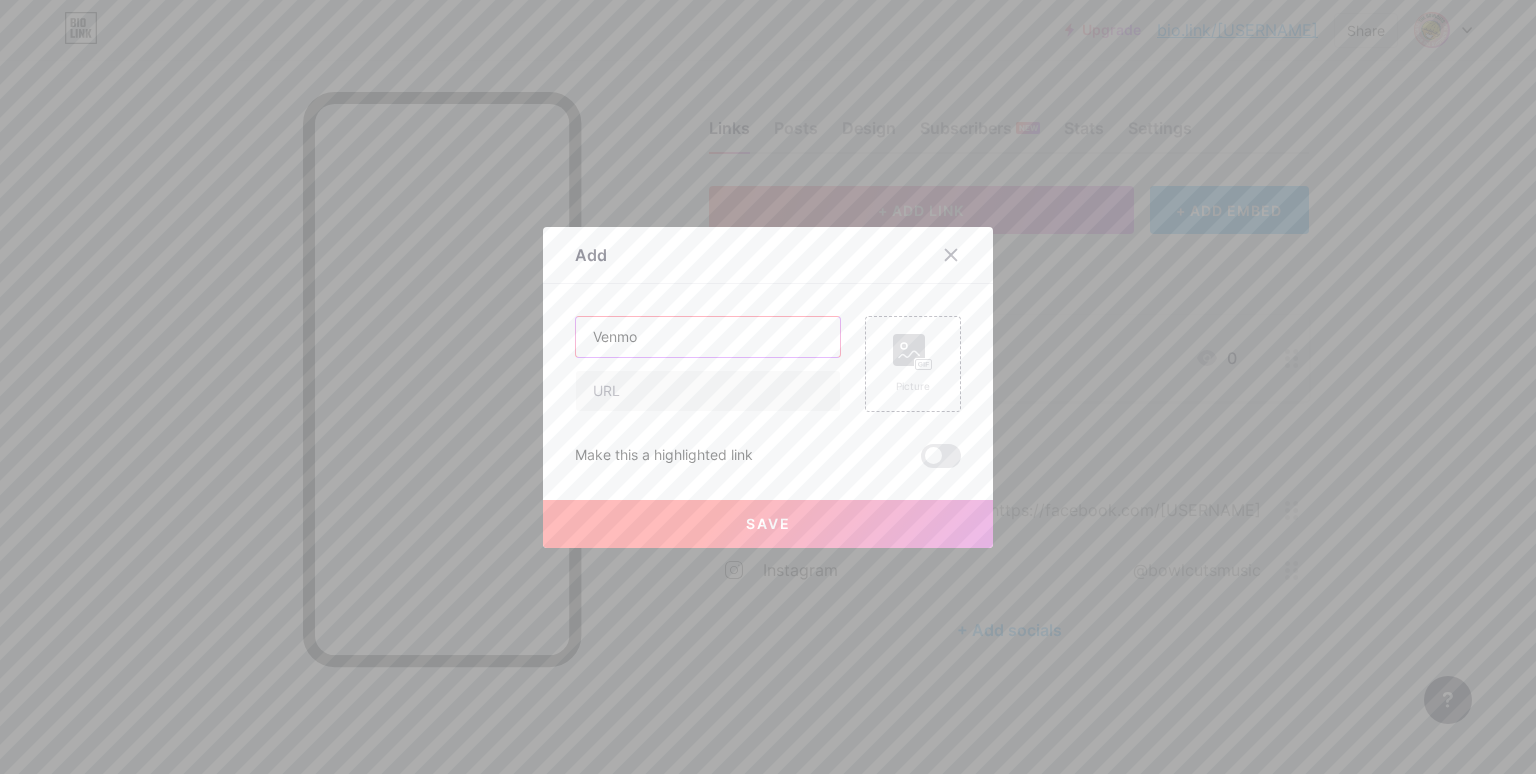 type on "Venmo" 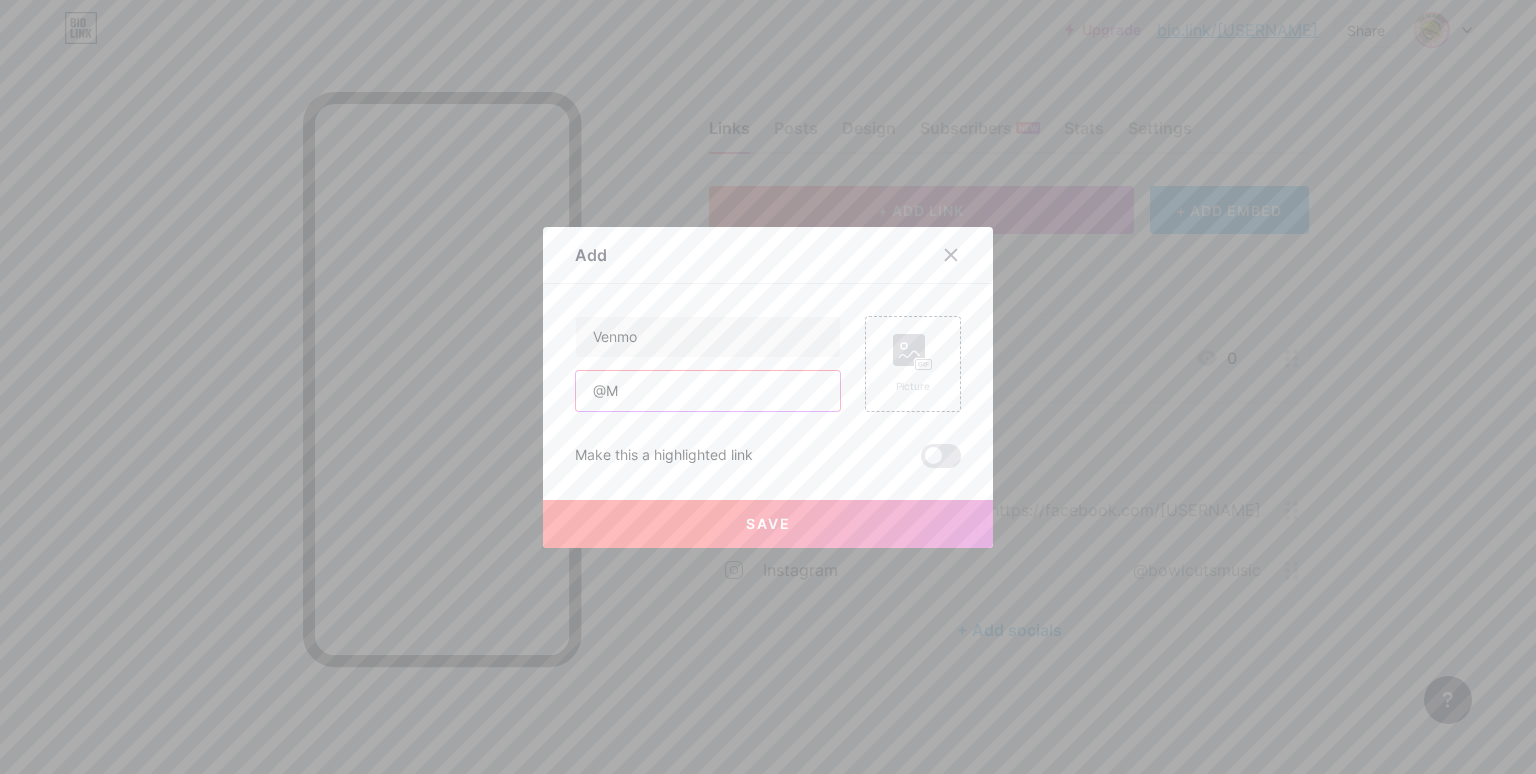 type on "@" 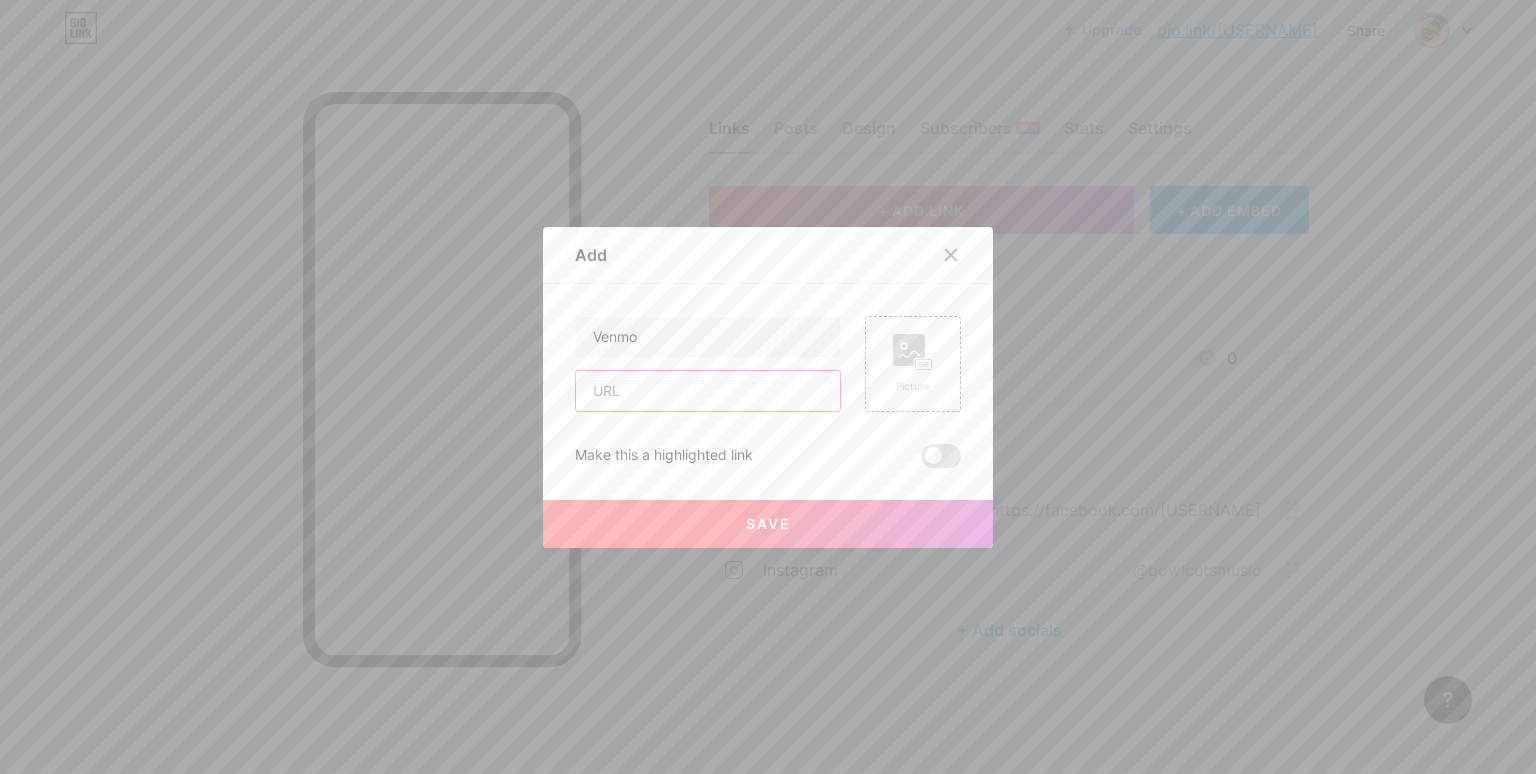 type on "M" 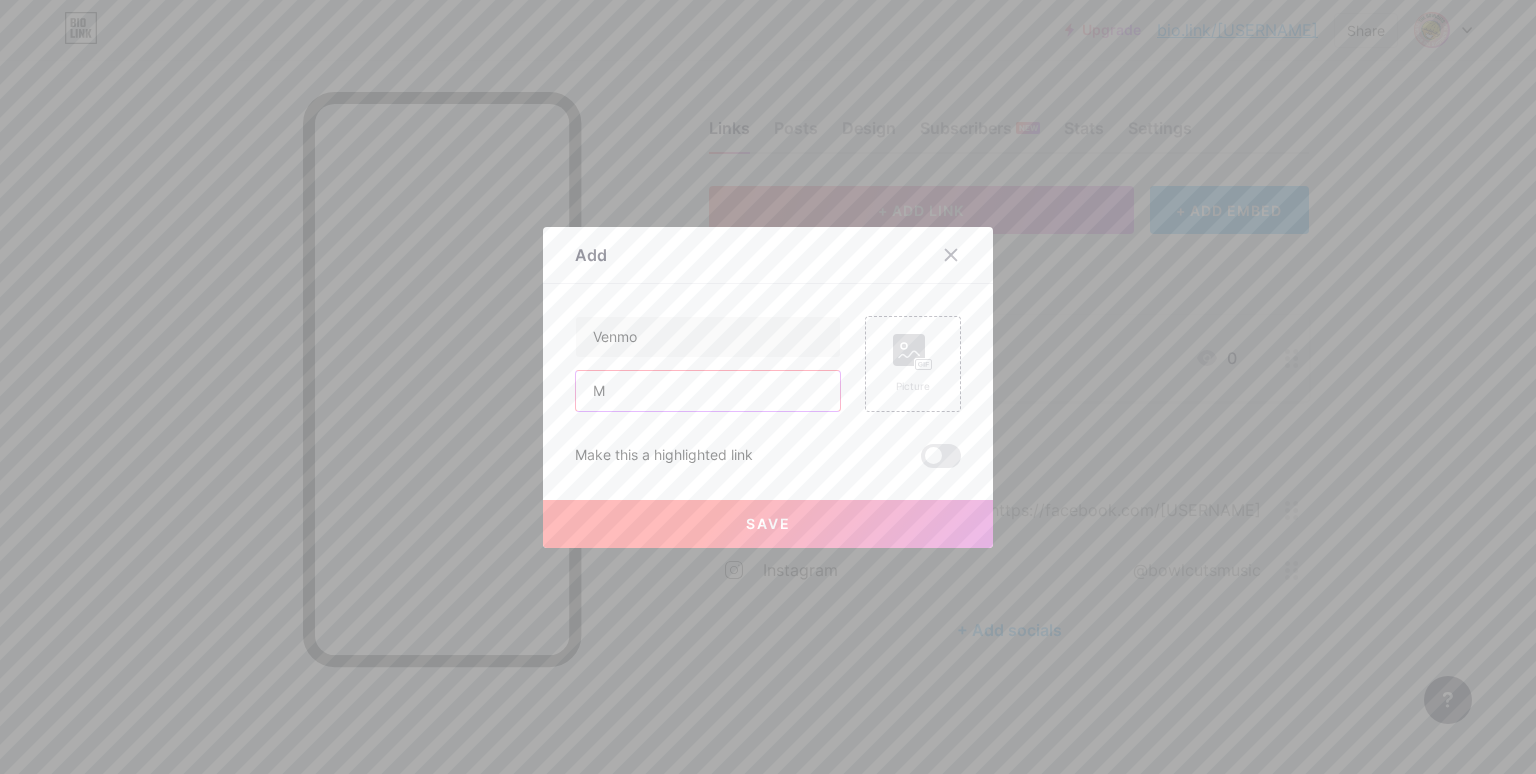 type 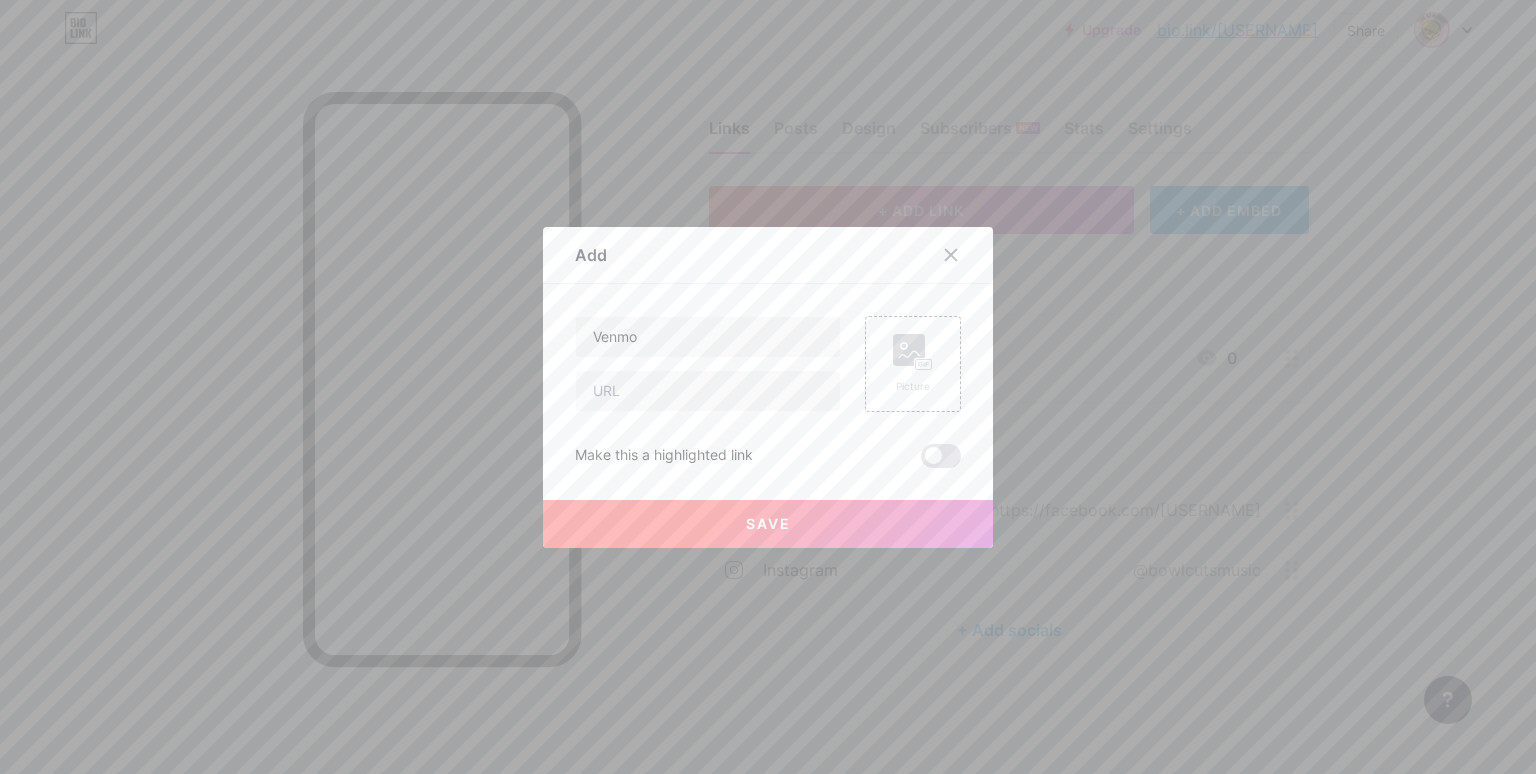 click 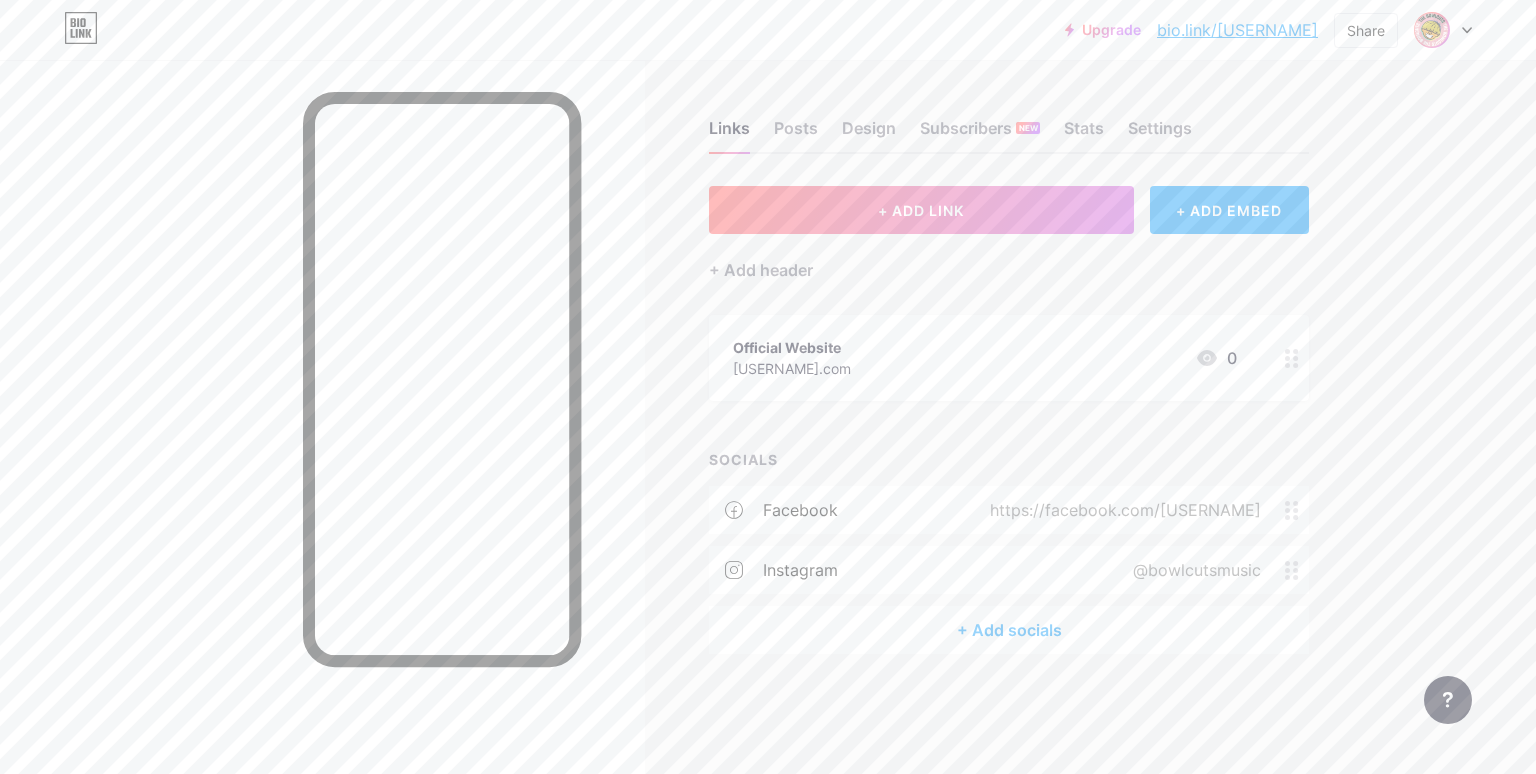 click on "+ ADD EMBED" at bounding box center [1229, 210] 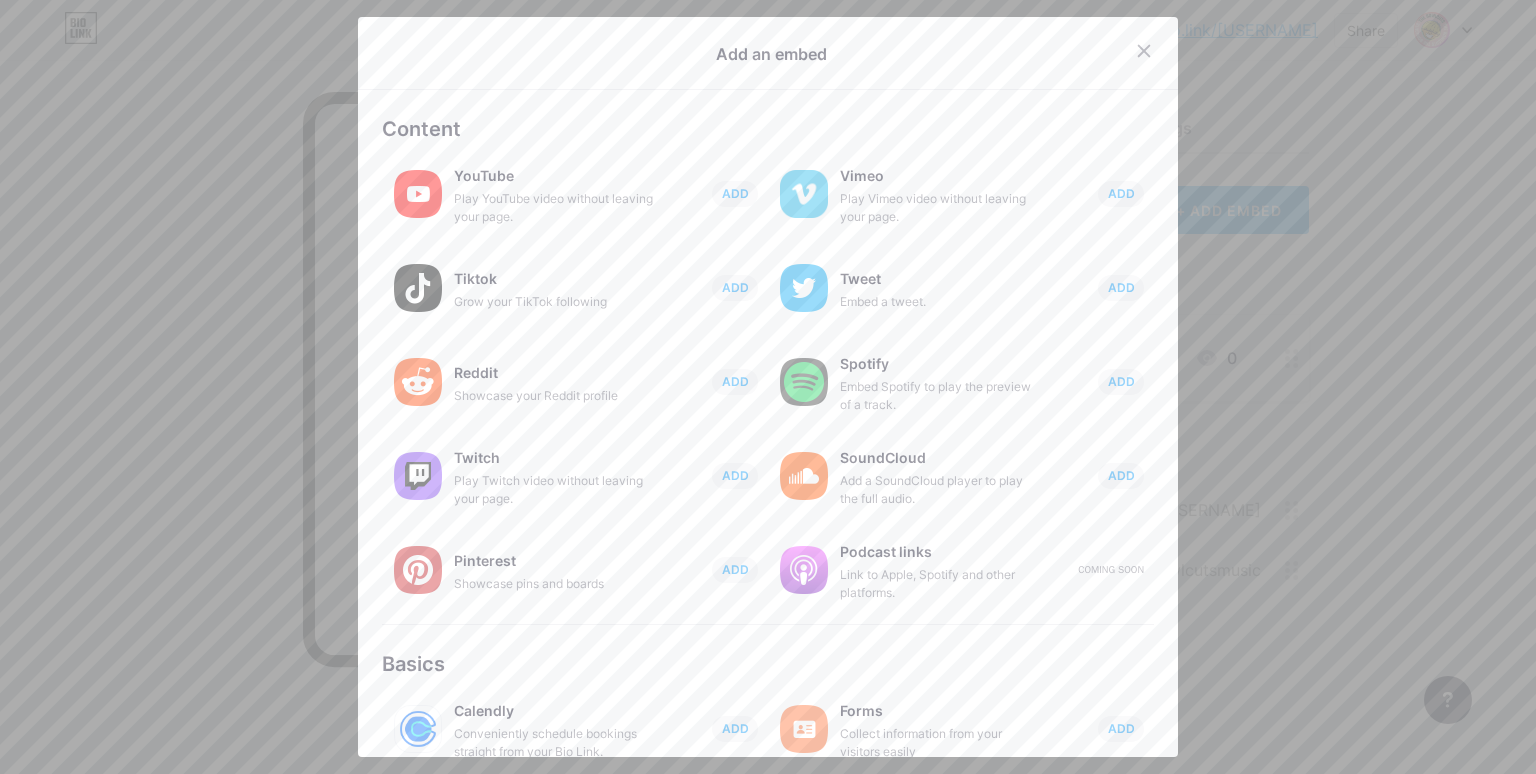 click on "ADD" at bounding box center (1121, 193) 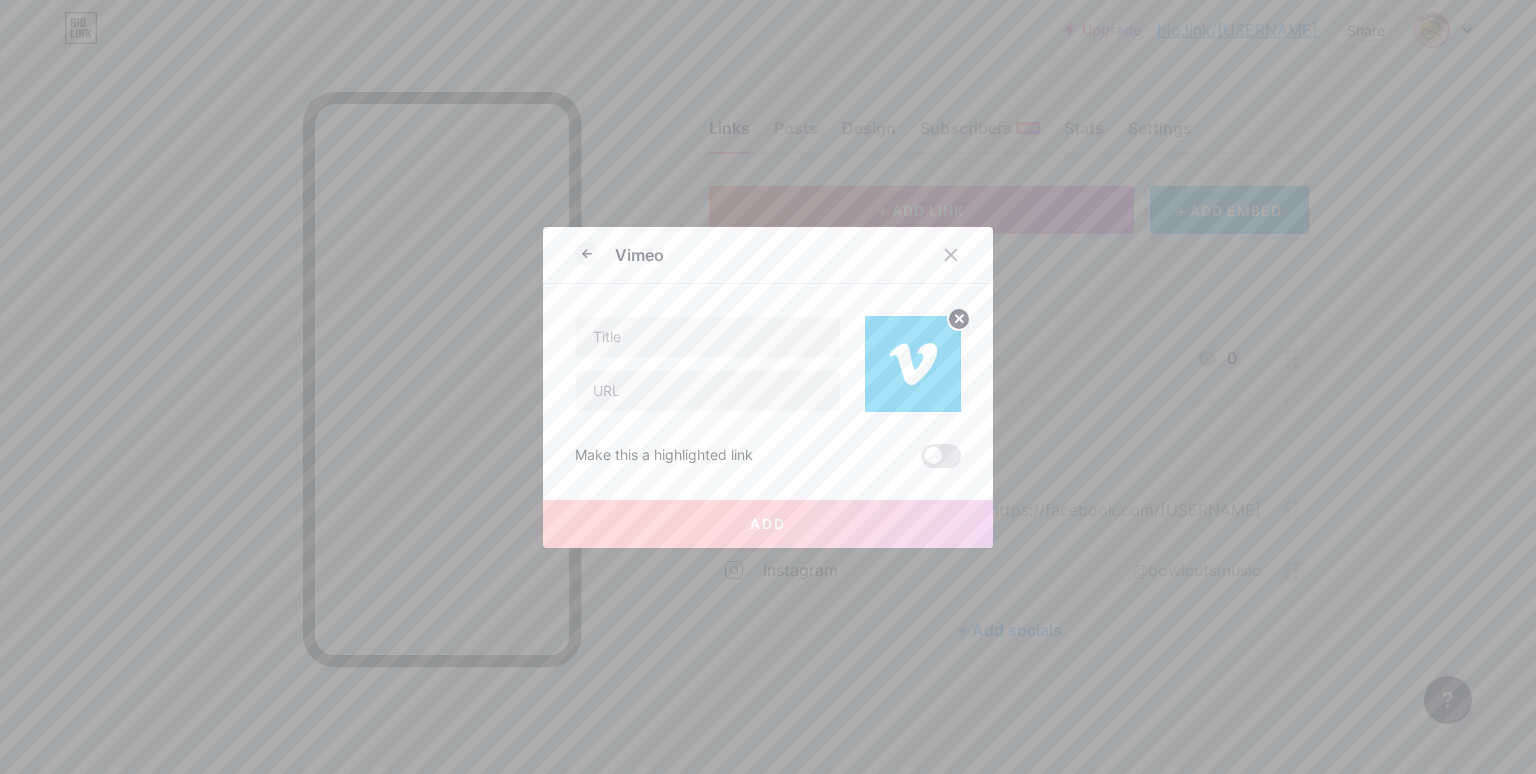 click 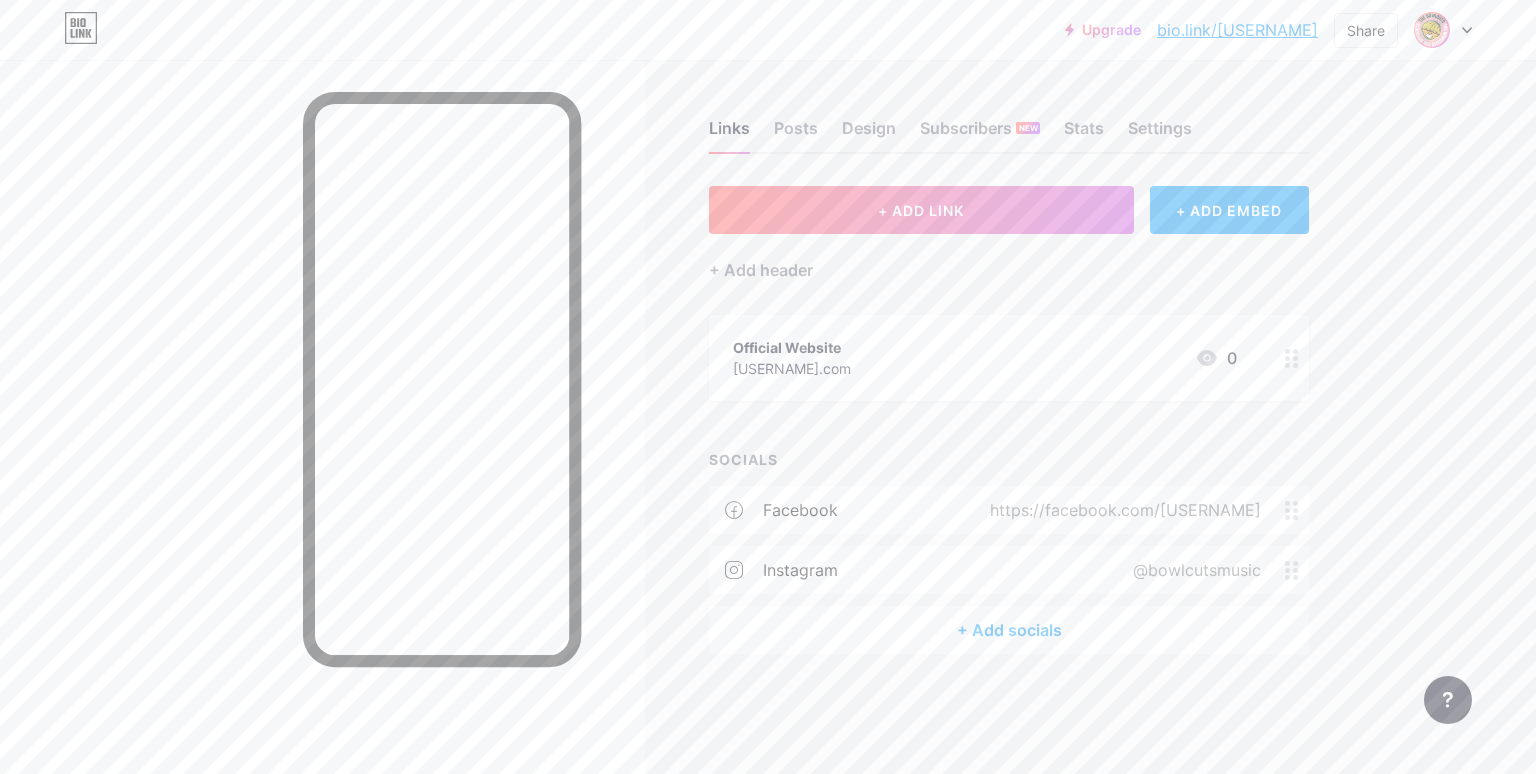 click on "+ ADD EMBED" at bounding box center (1229, 210) 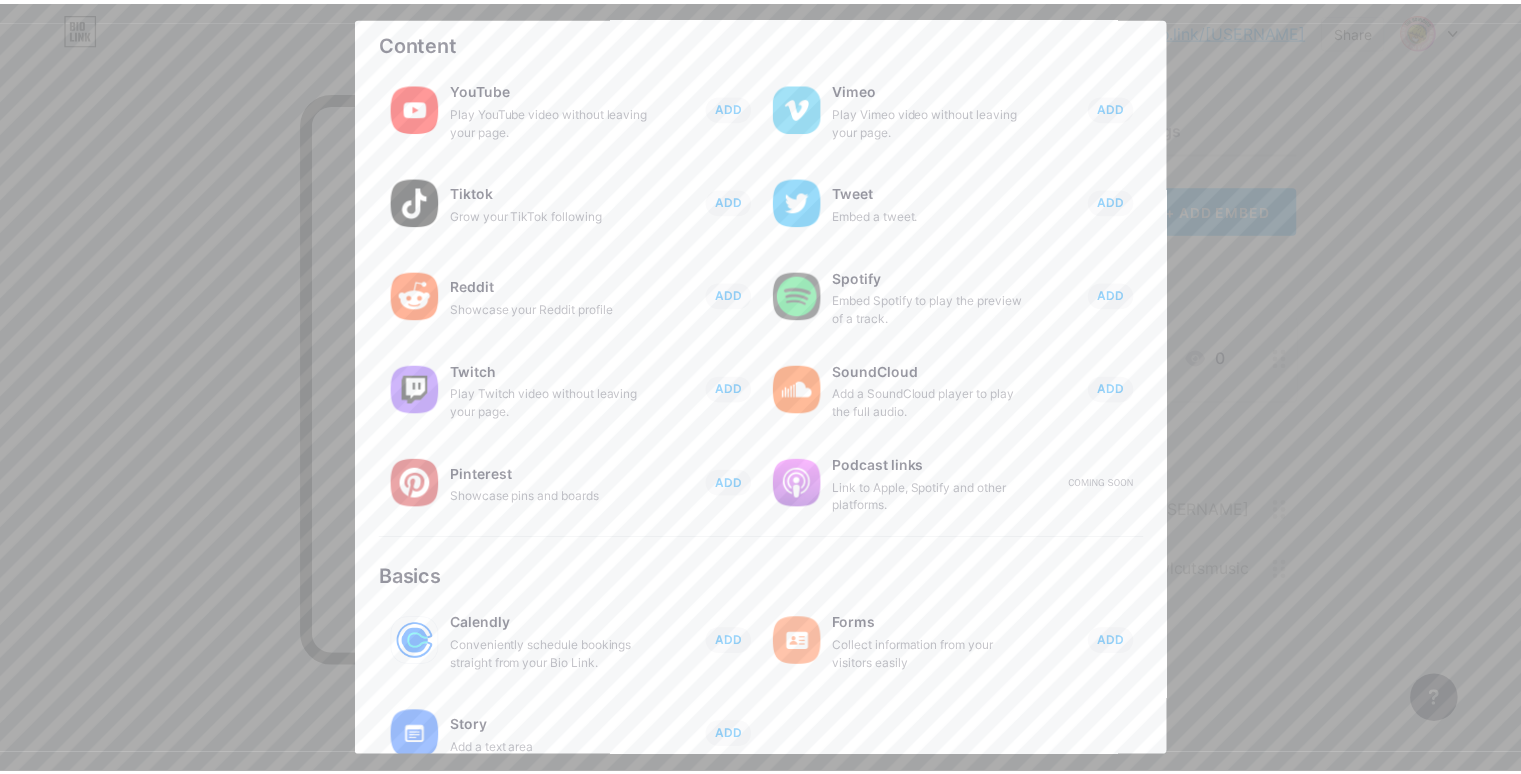 scroll, scrollTop: 0, scrollLeft: 0, axis: both 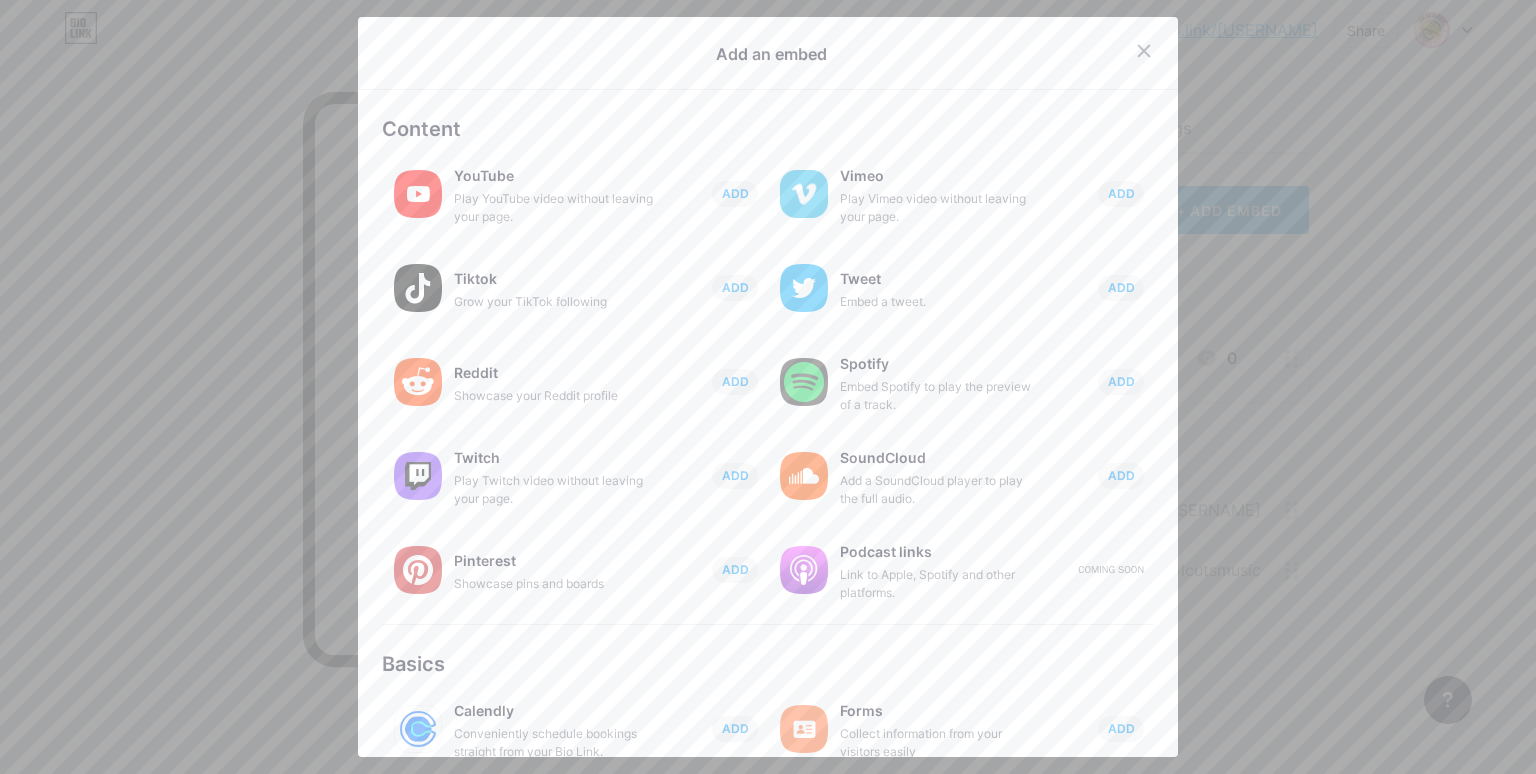 click at bounding box center [1144, 51] 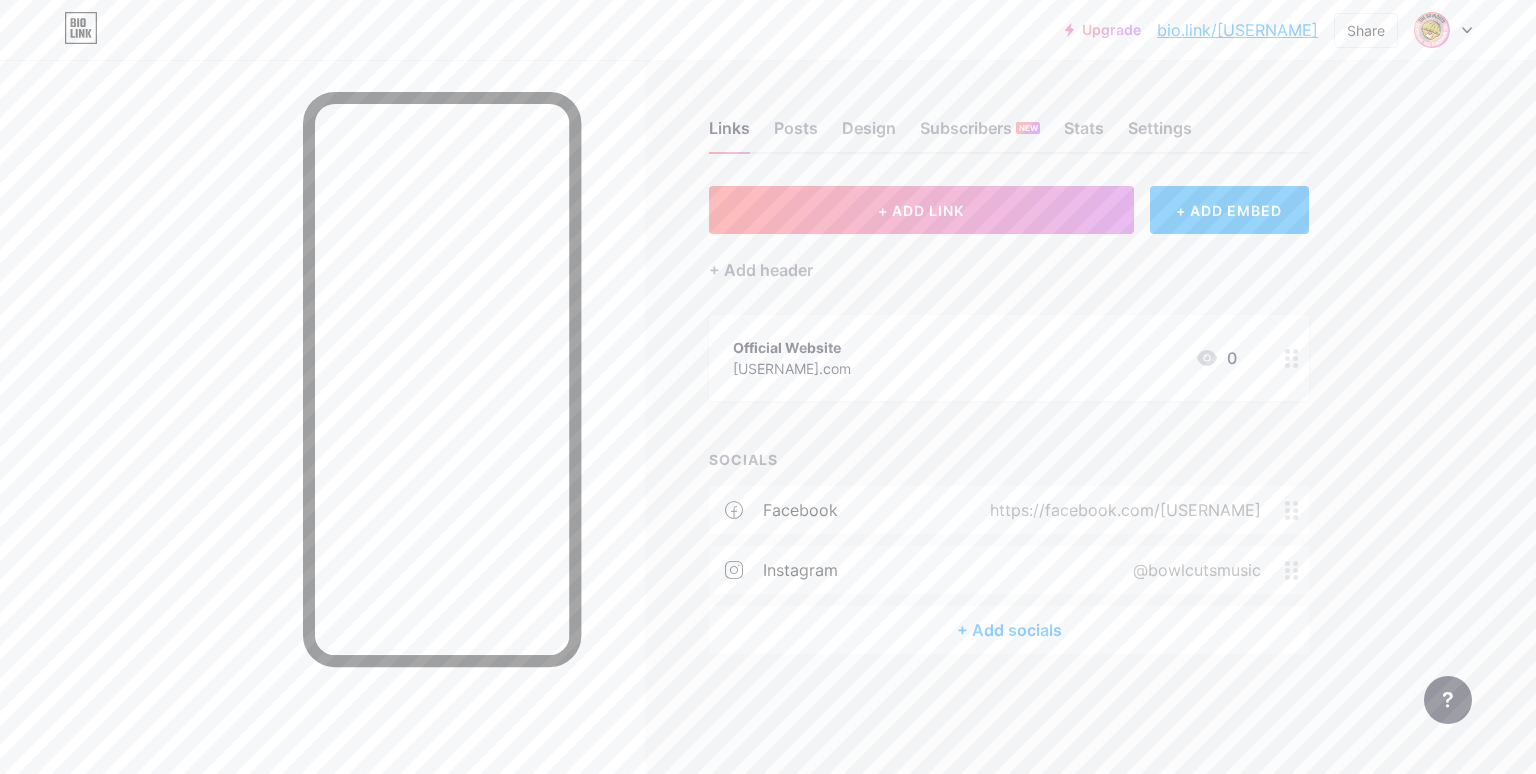 click on "+ Add socials" at bounding box center [1009, 630] 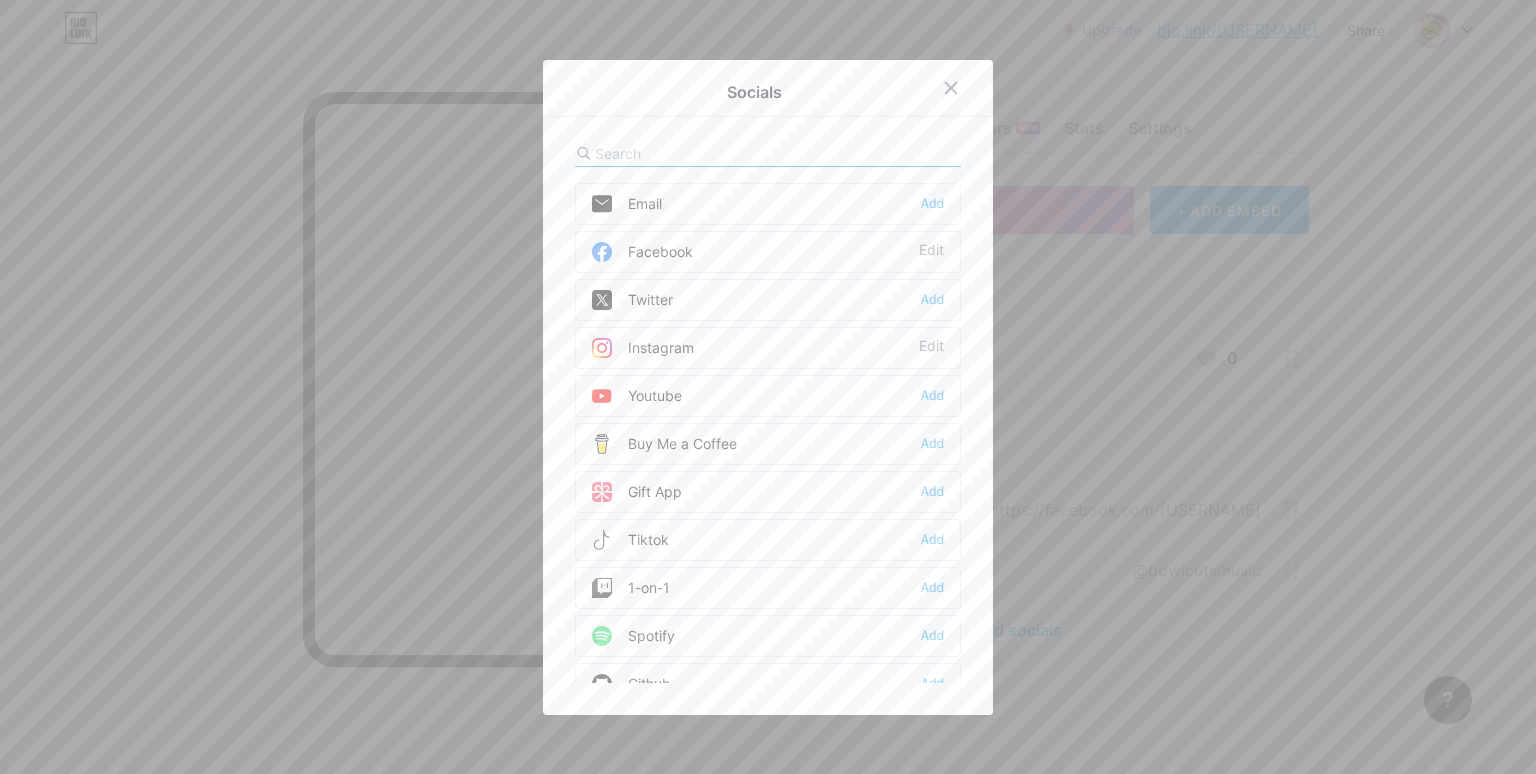 click on "Add" at bounding box center [932, 204] 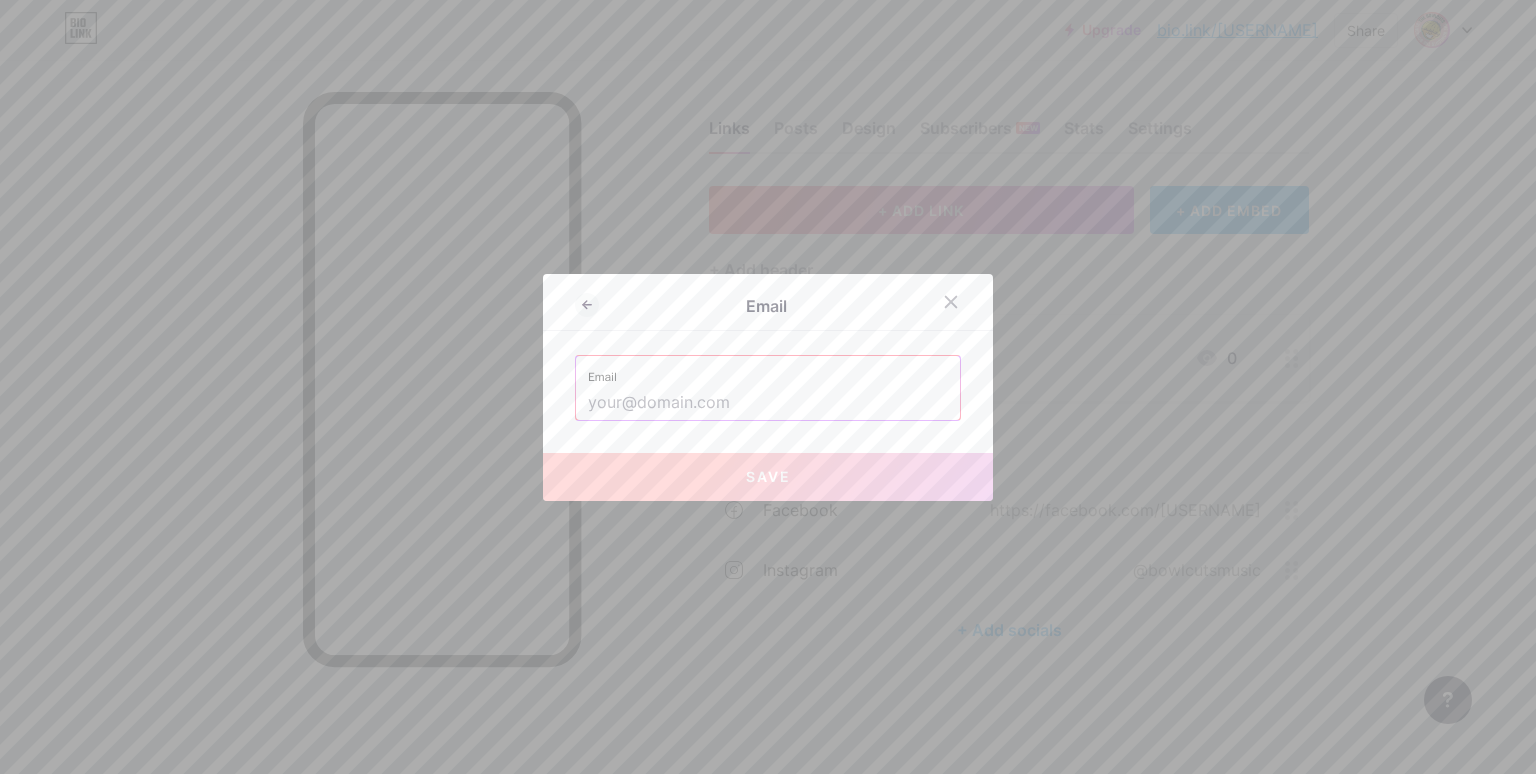 click at bounding box center [768, 403] 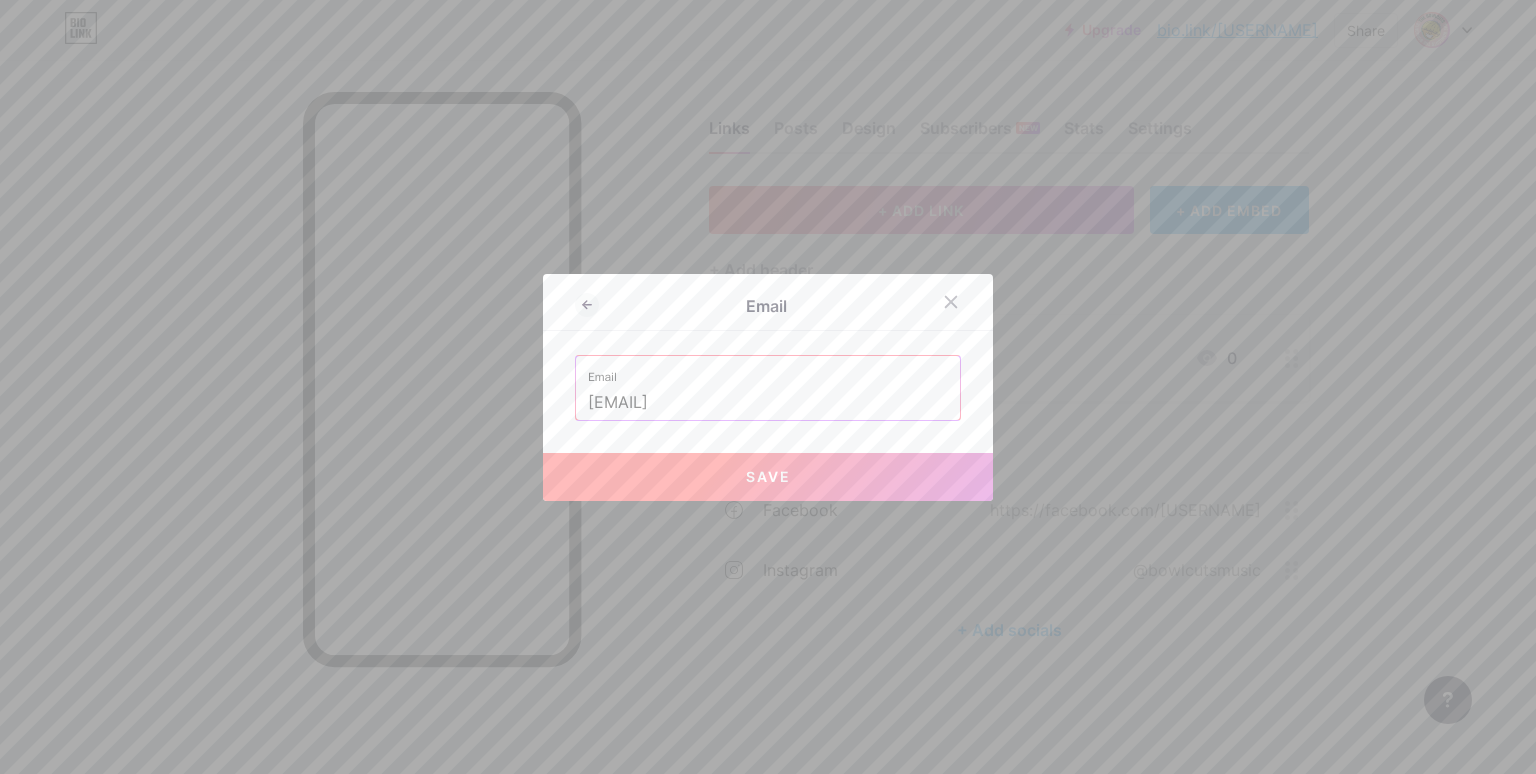 click on "Save" at bounding box center [768, 476] 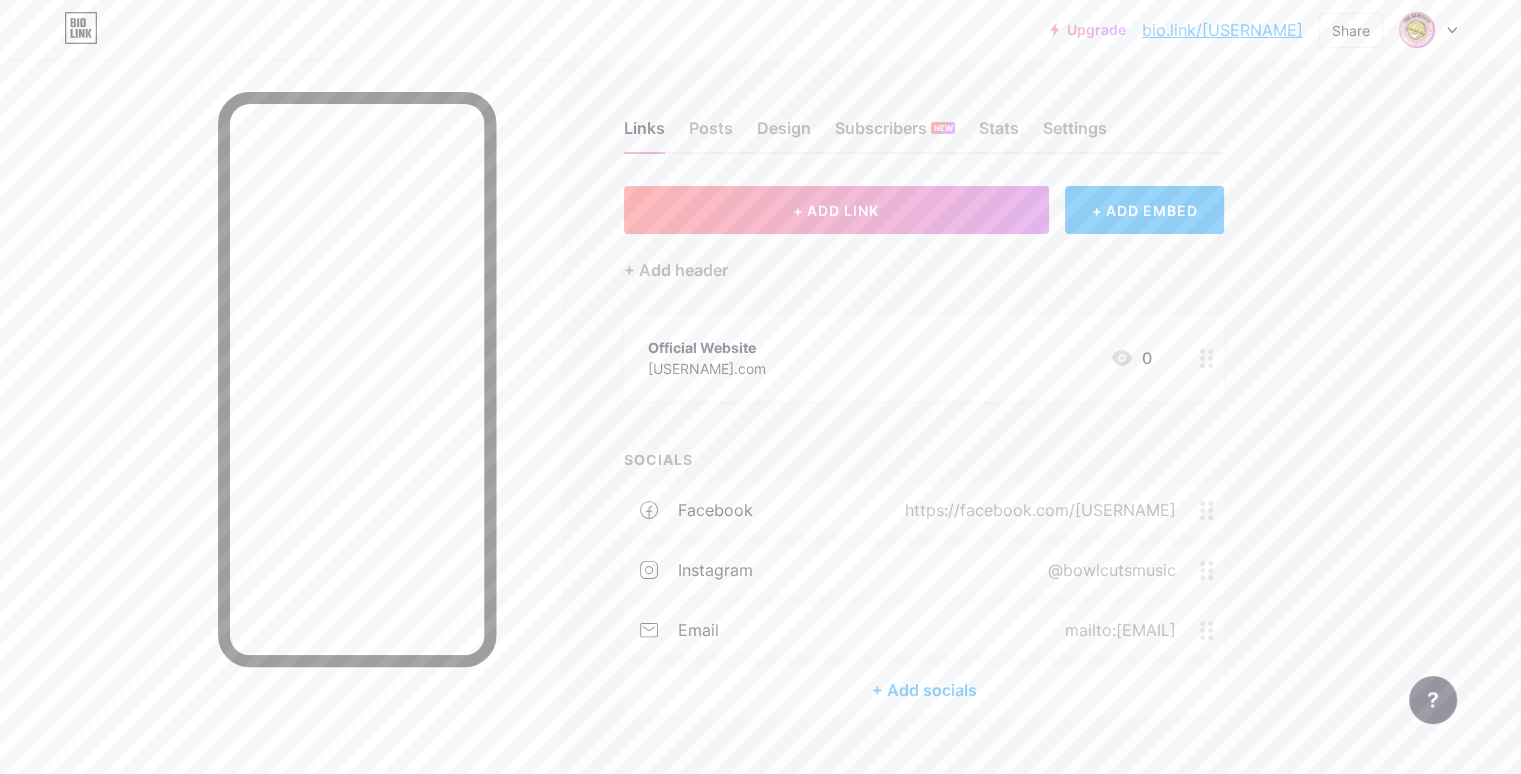 click on "Posts" at bounding box center (711, 134) 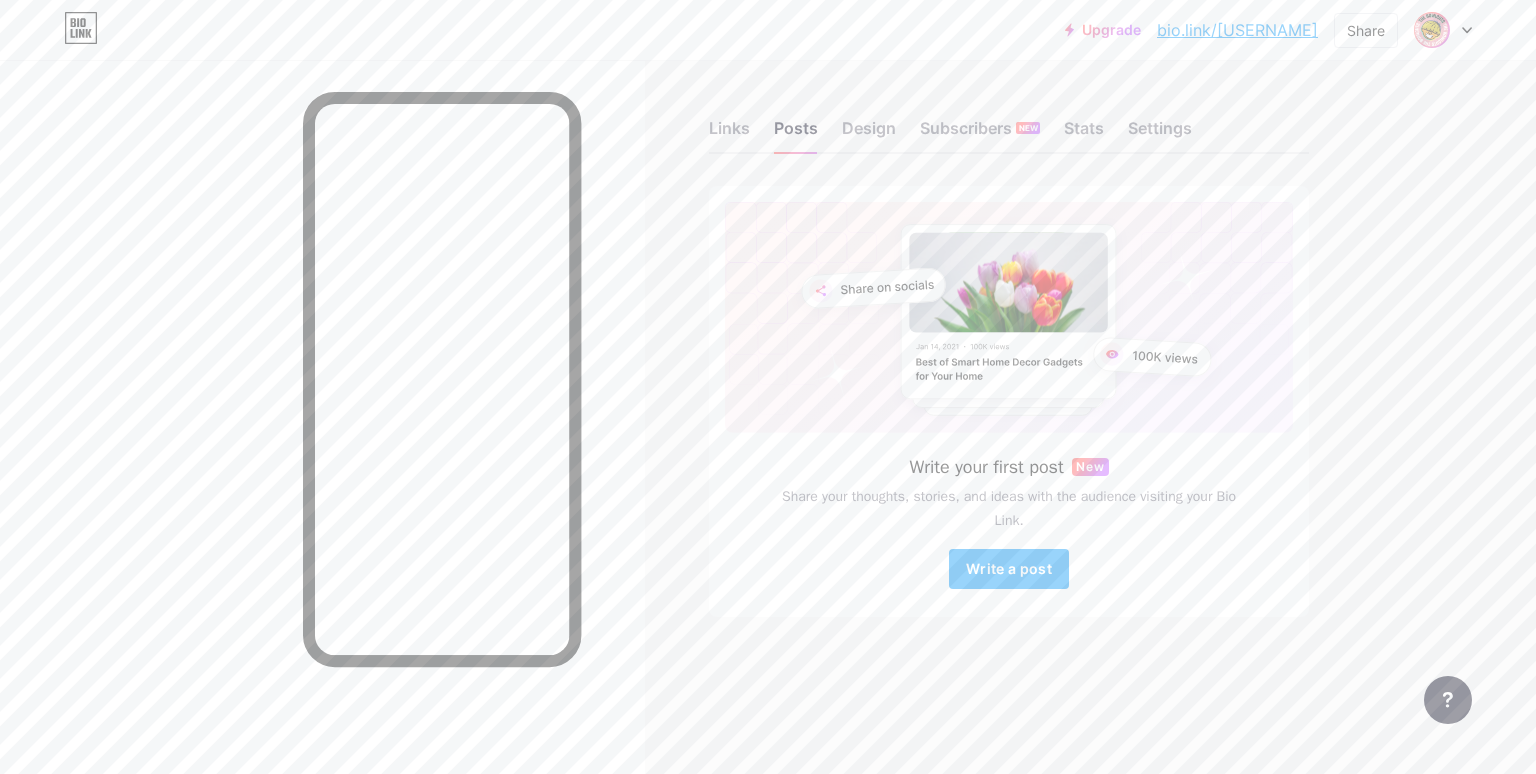 click on "Design" at bounding box center (869, 134) 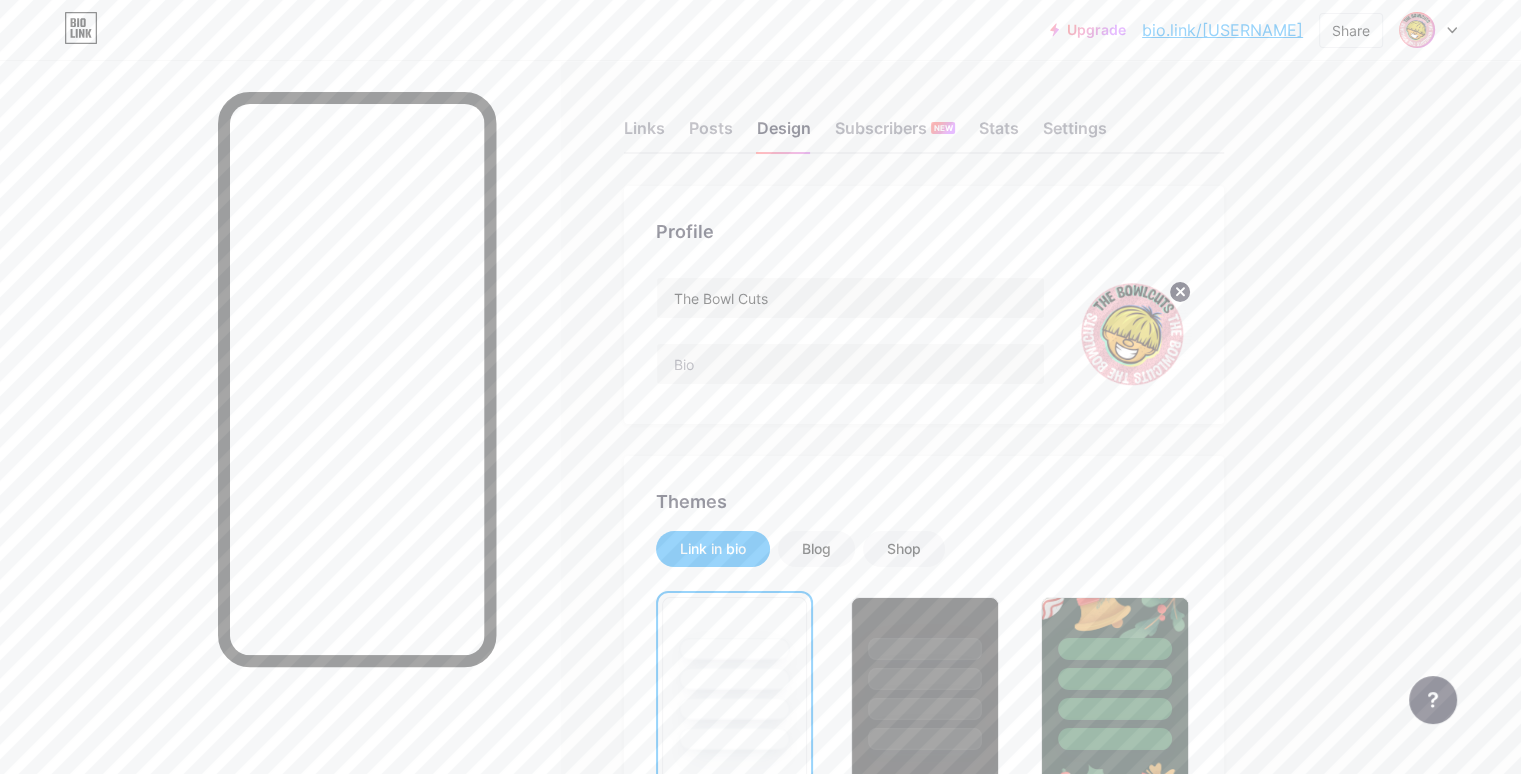 click on "Settings" at bounding box center [1075, 134] 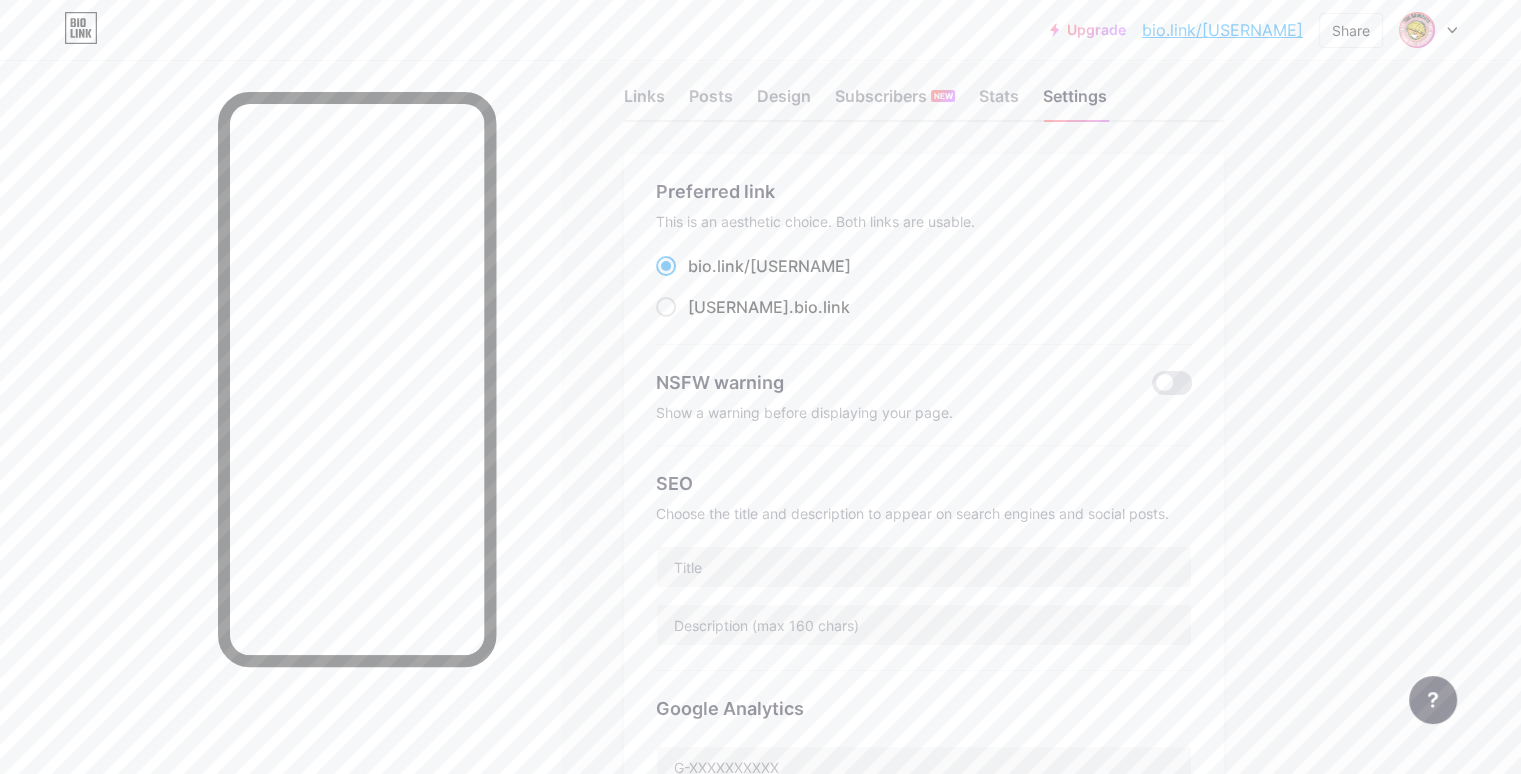 scroll, scrollTop: 0, scrollLeft: 0, axis: both 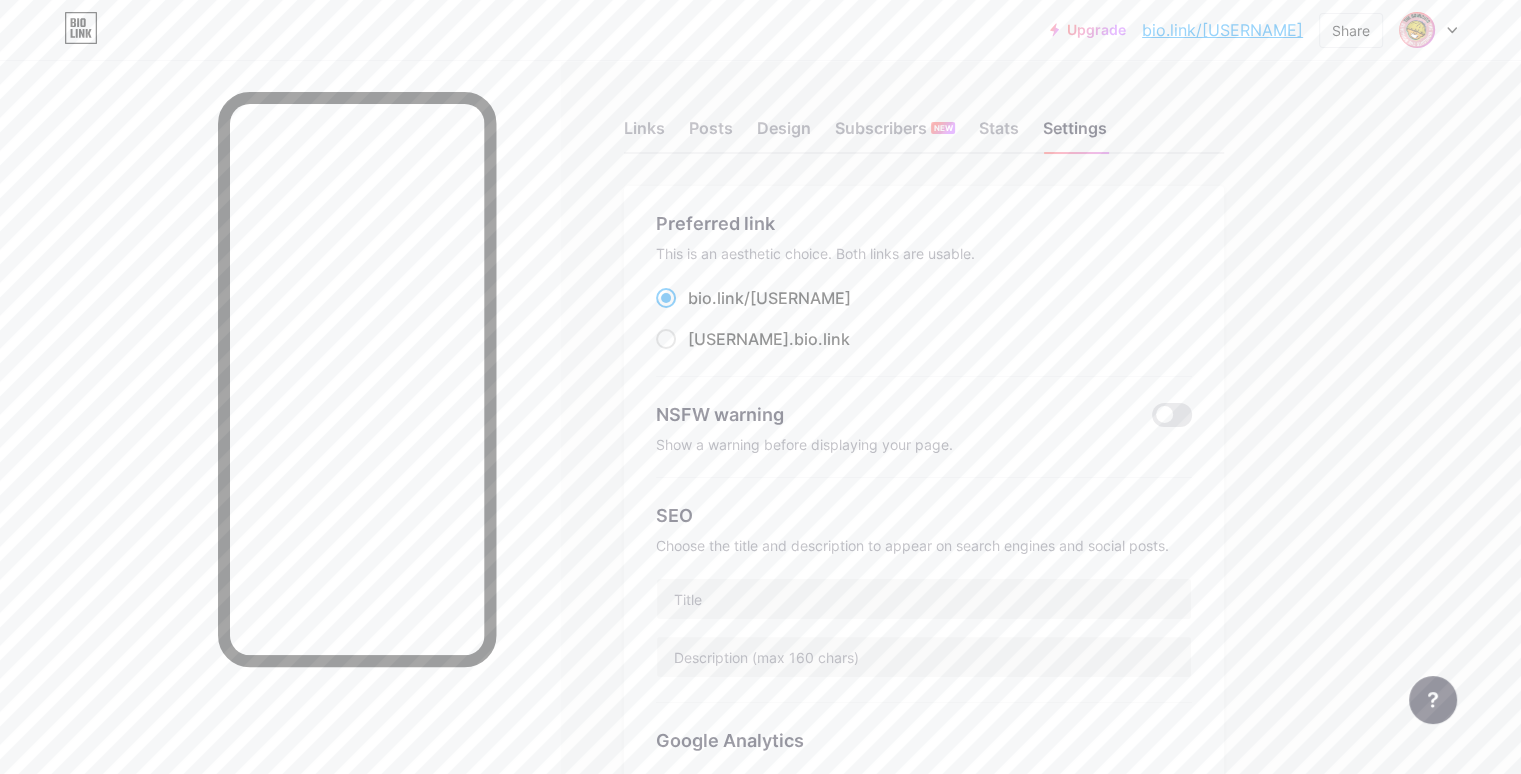 click on "Links" at bounding box center (644, 134) 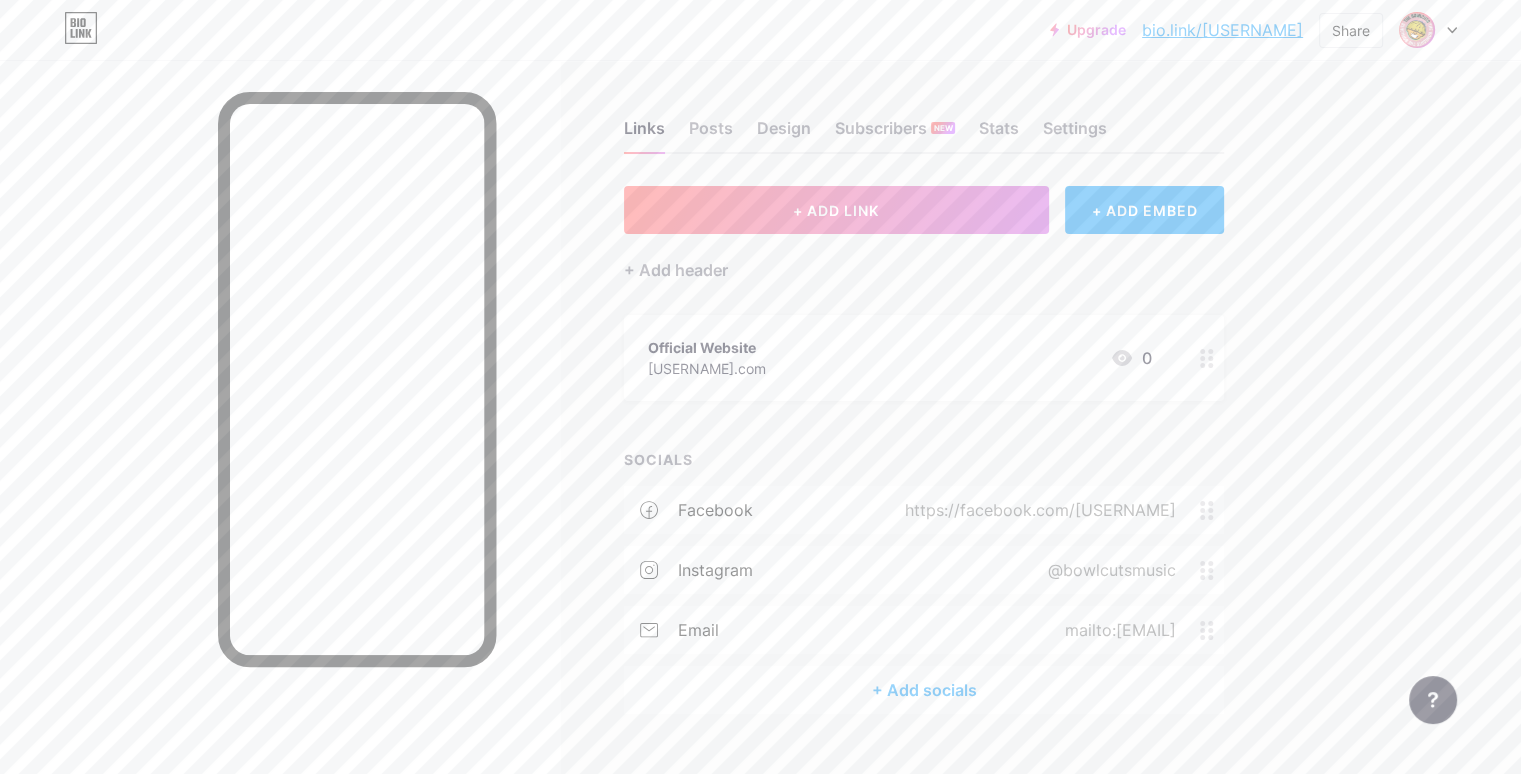click on "+ ADD LINK" at bounding box center (836, 210) 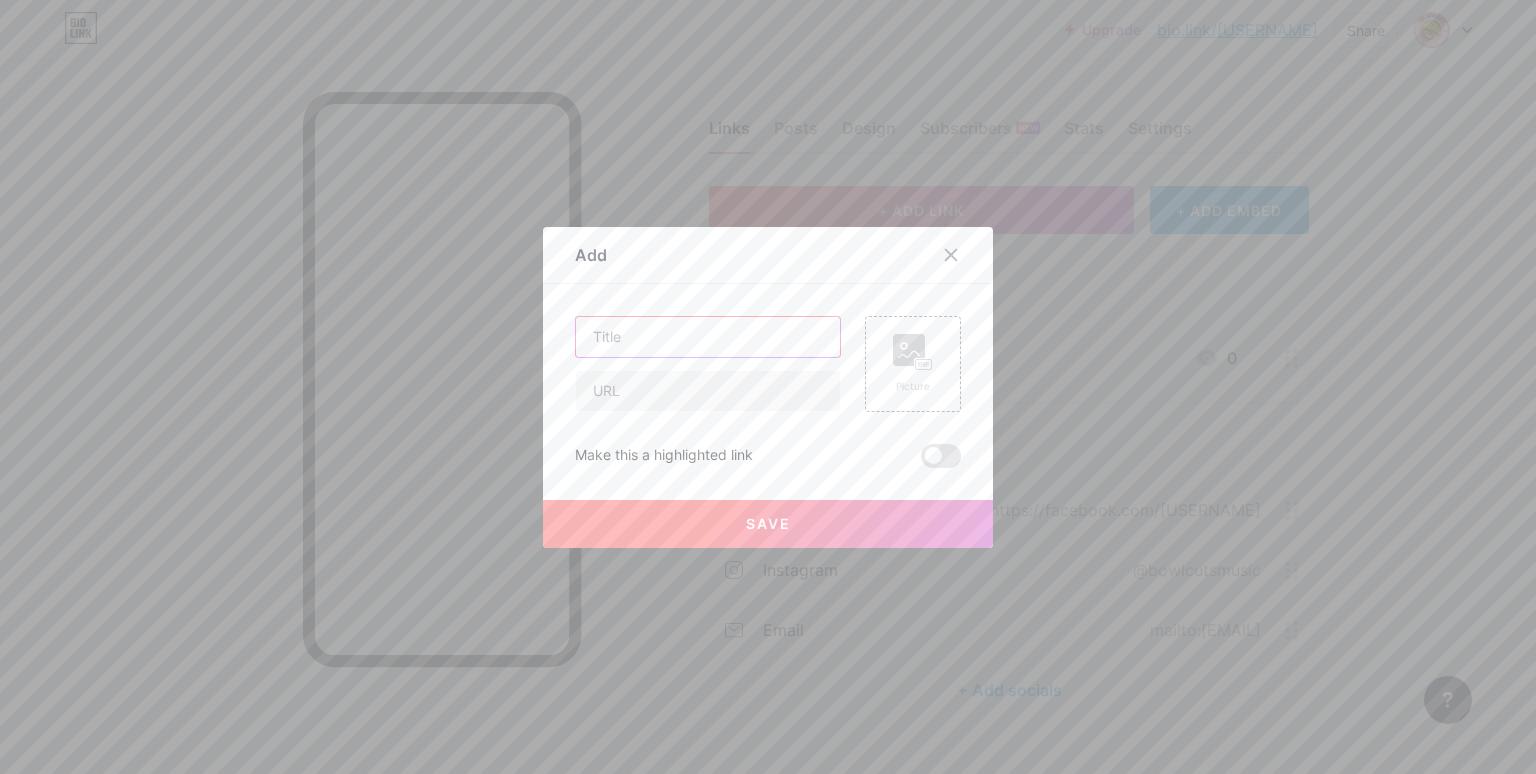 click at bounding box center [708, 337] 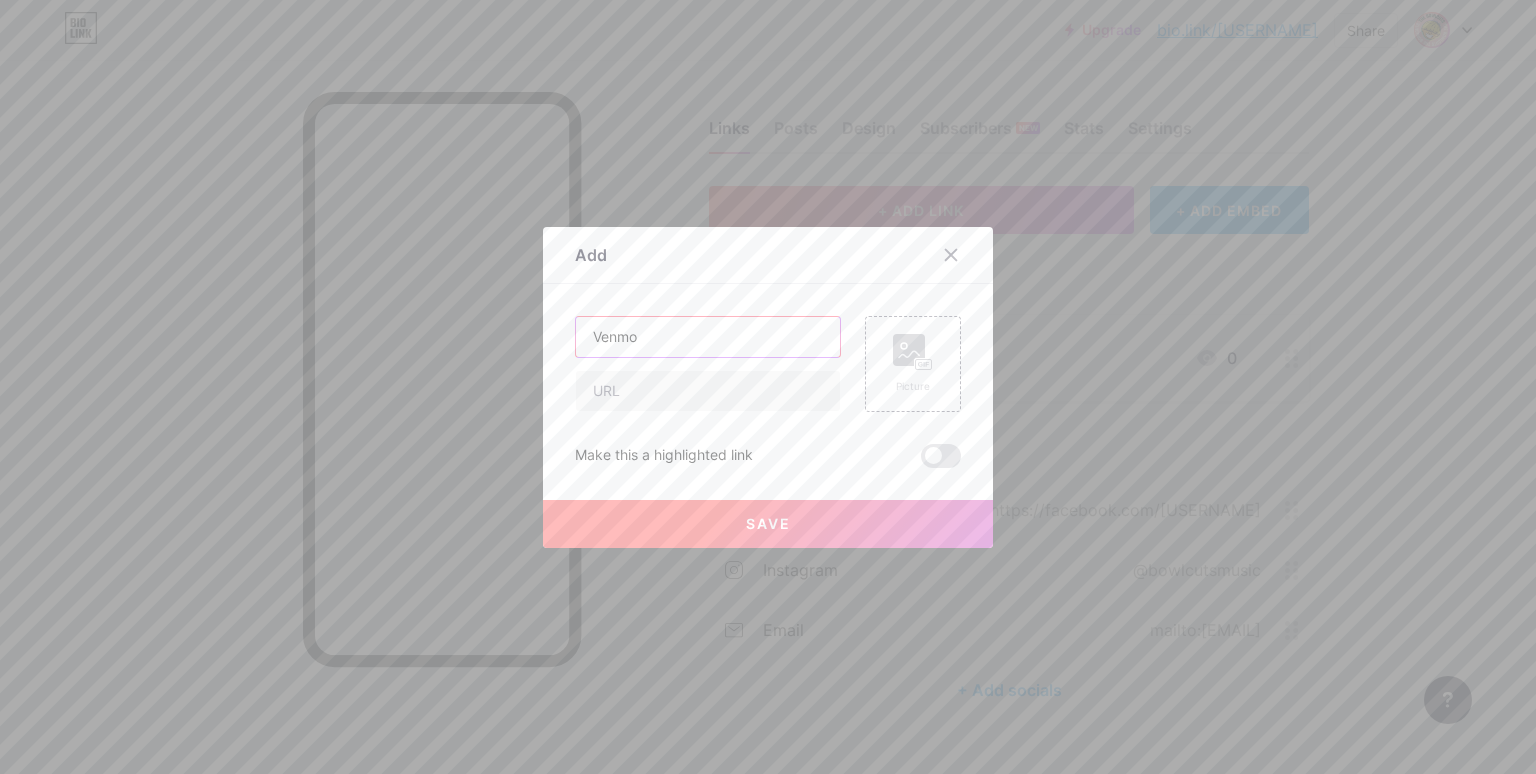 type on "Venmo" 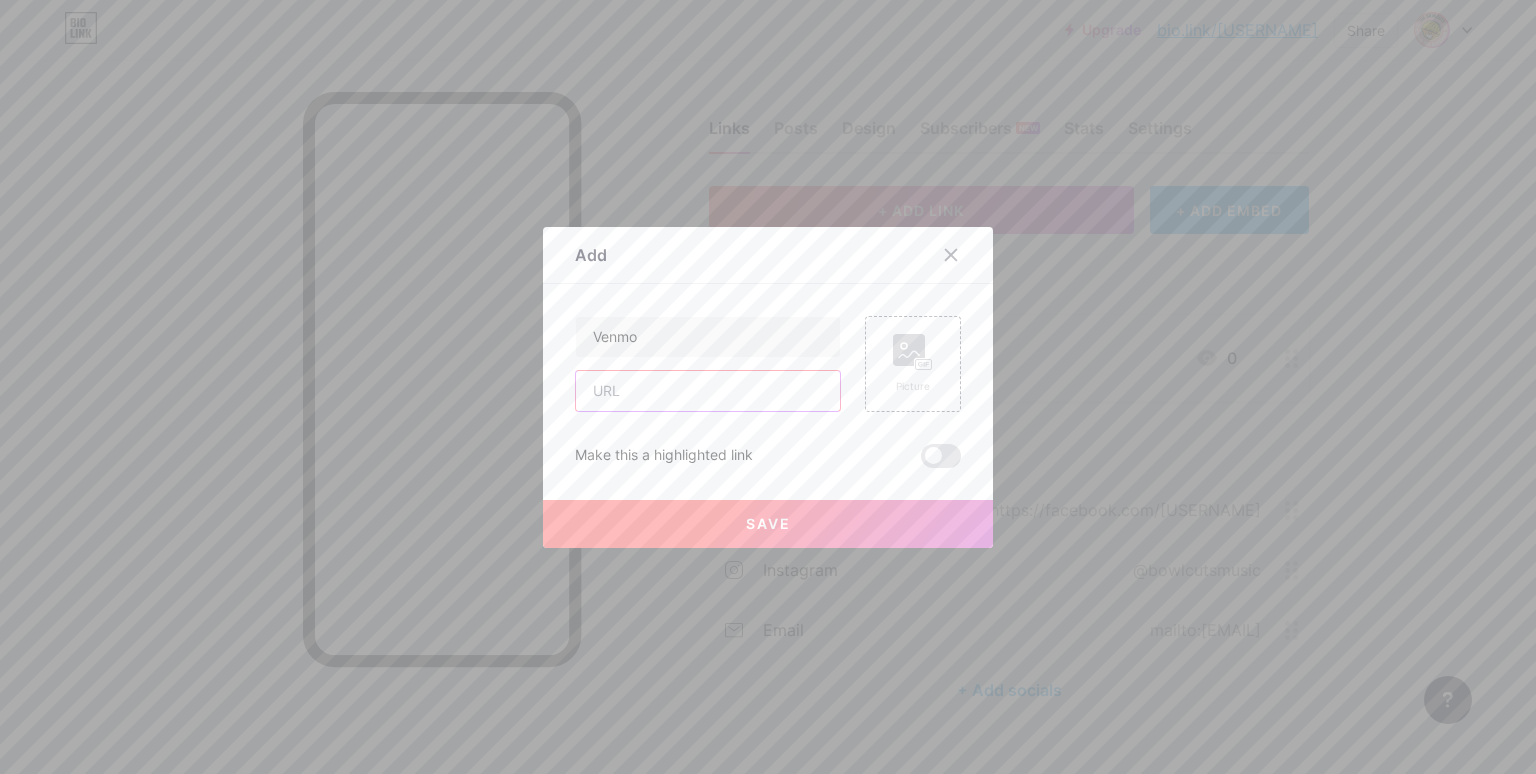 click at bounding box center (708, 391) 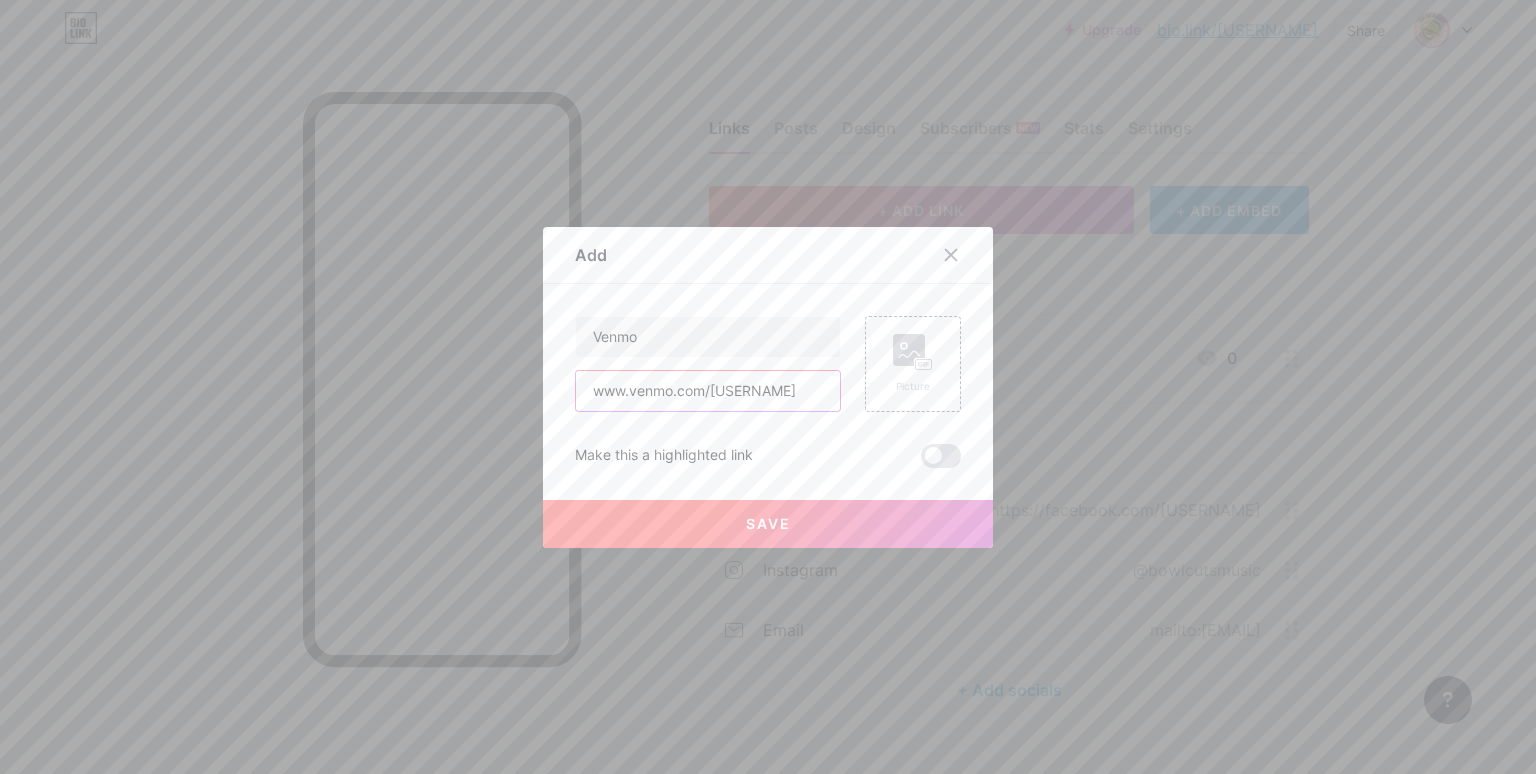 type on "www.venmo.com/[USERNAME]" 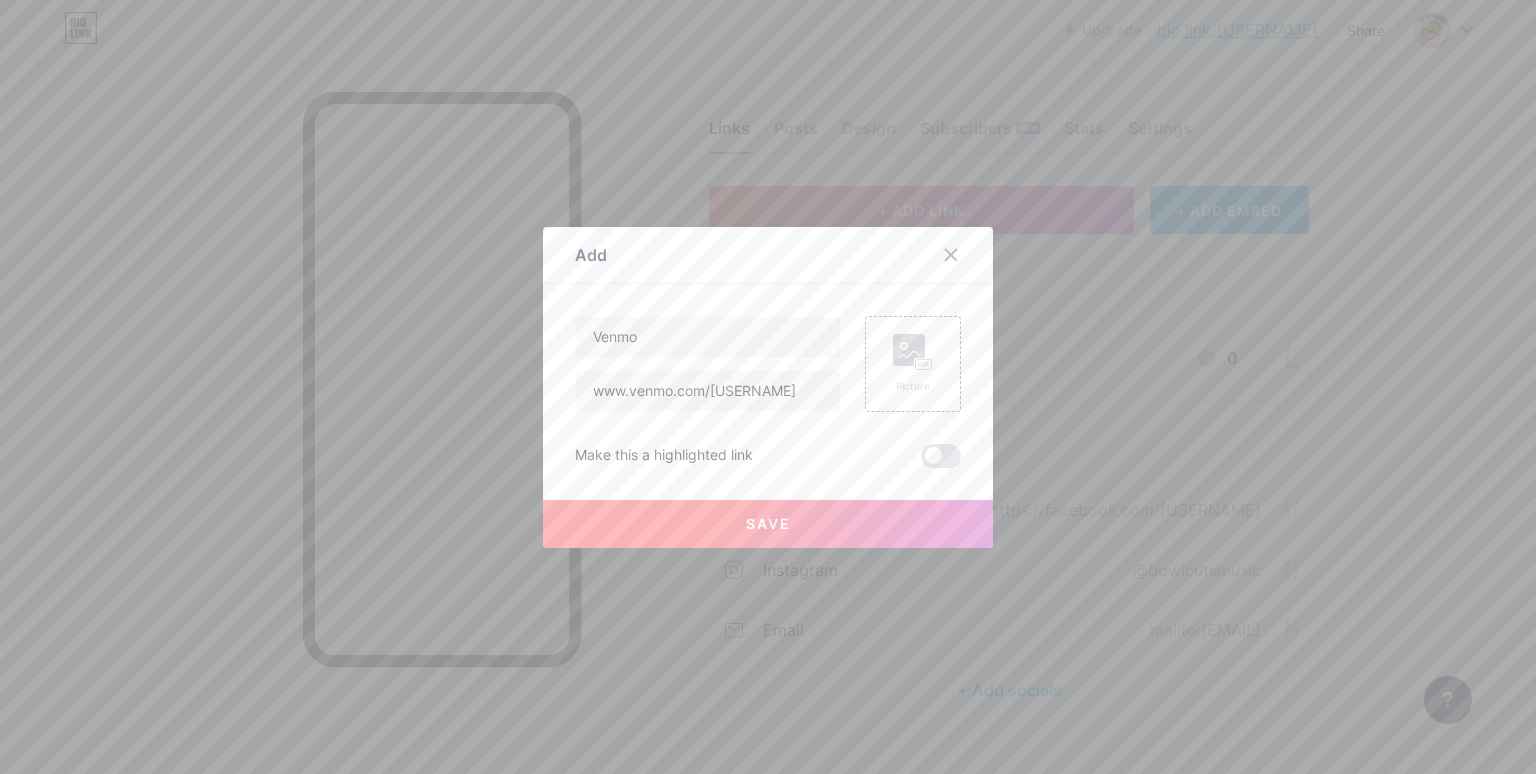 click on "Save" at bounding box center (768, 523) 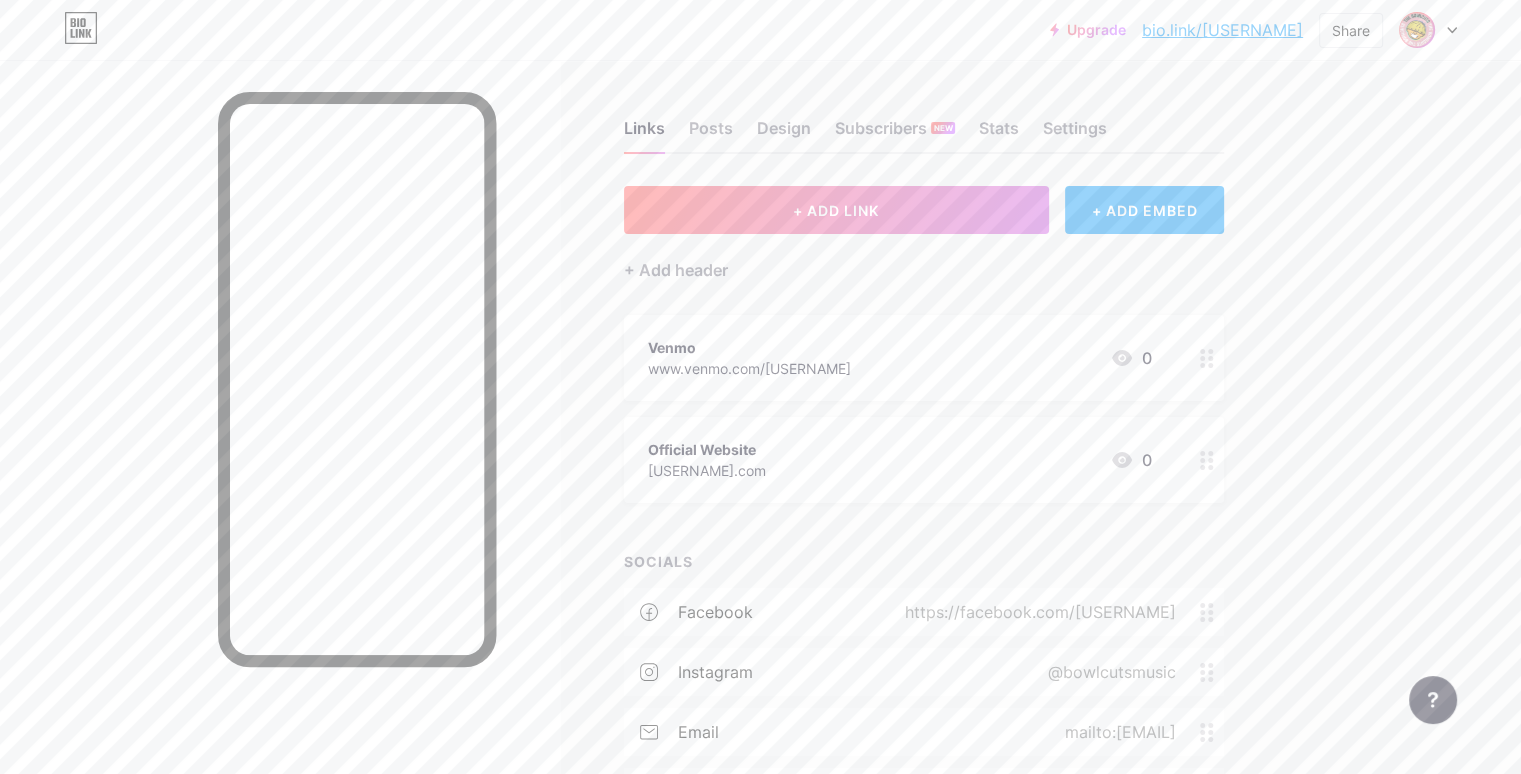 click at bounding box center [280, 447] 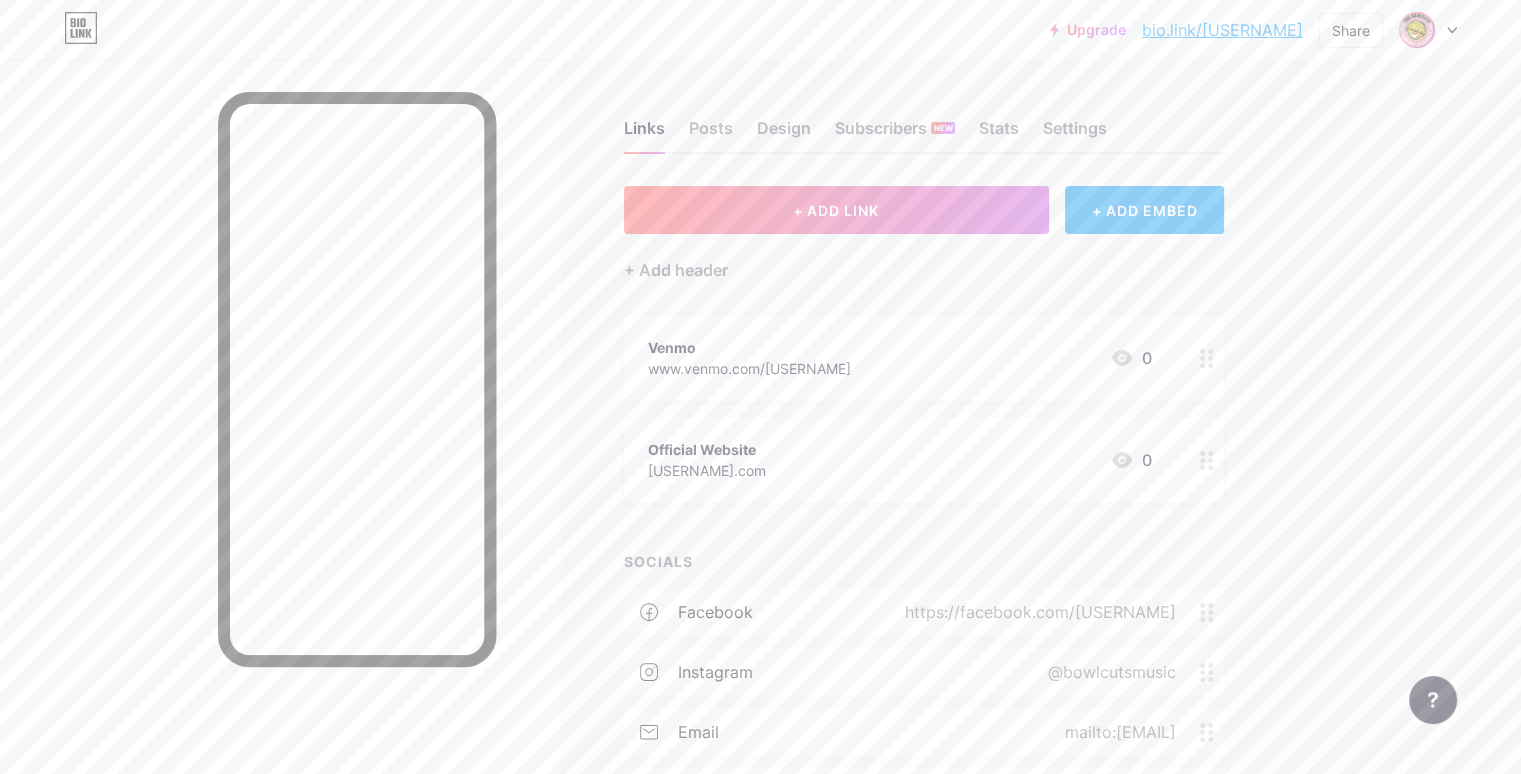 click on "Upgrade bio.link/[USERNAME] Share Switch accounts The Bowl Cuts bio.link/[USERNAME] + Add a new page Account settings Logout Link Copied Links Posts Design Subscribers NEW Stats Settings + ADD LINK + ADD EMBED + Add header Venmo www.venmo.com/[USERNAME] 0 Official Website [USERNAME].com 0 SOCIALS facebook https://facebook.com/[USERNAME] instagram [USERNAME] email mailto:[EMAIL] + Add socials Feature requests Help center Contact support" at bounding box center [760, 458] 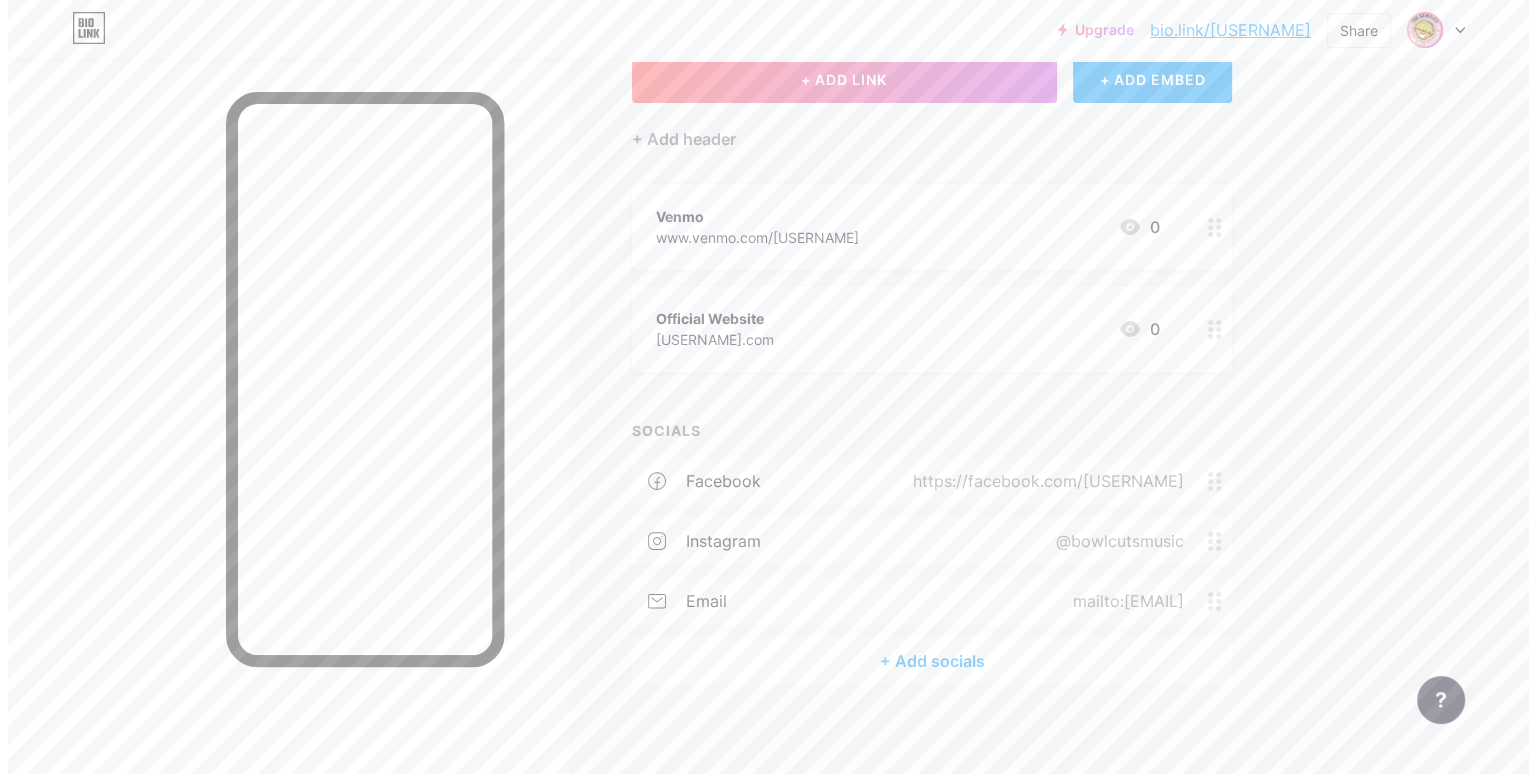 scroll, scrollTop: 127, scrollLeft: 0, axis: vertical 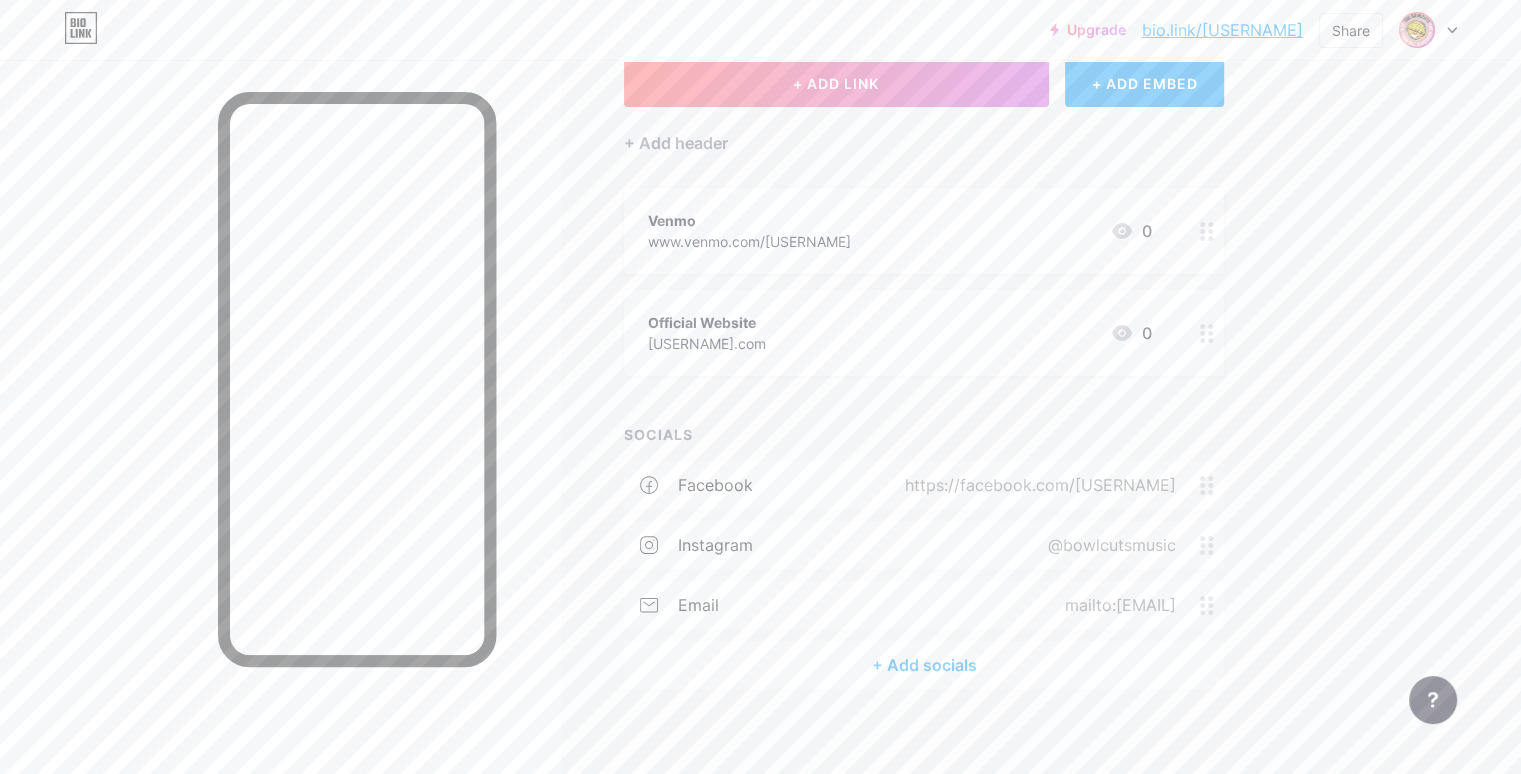 click on "+ ADD LINK" at bounding box center (836, 83) 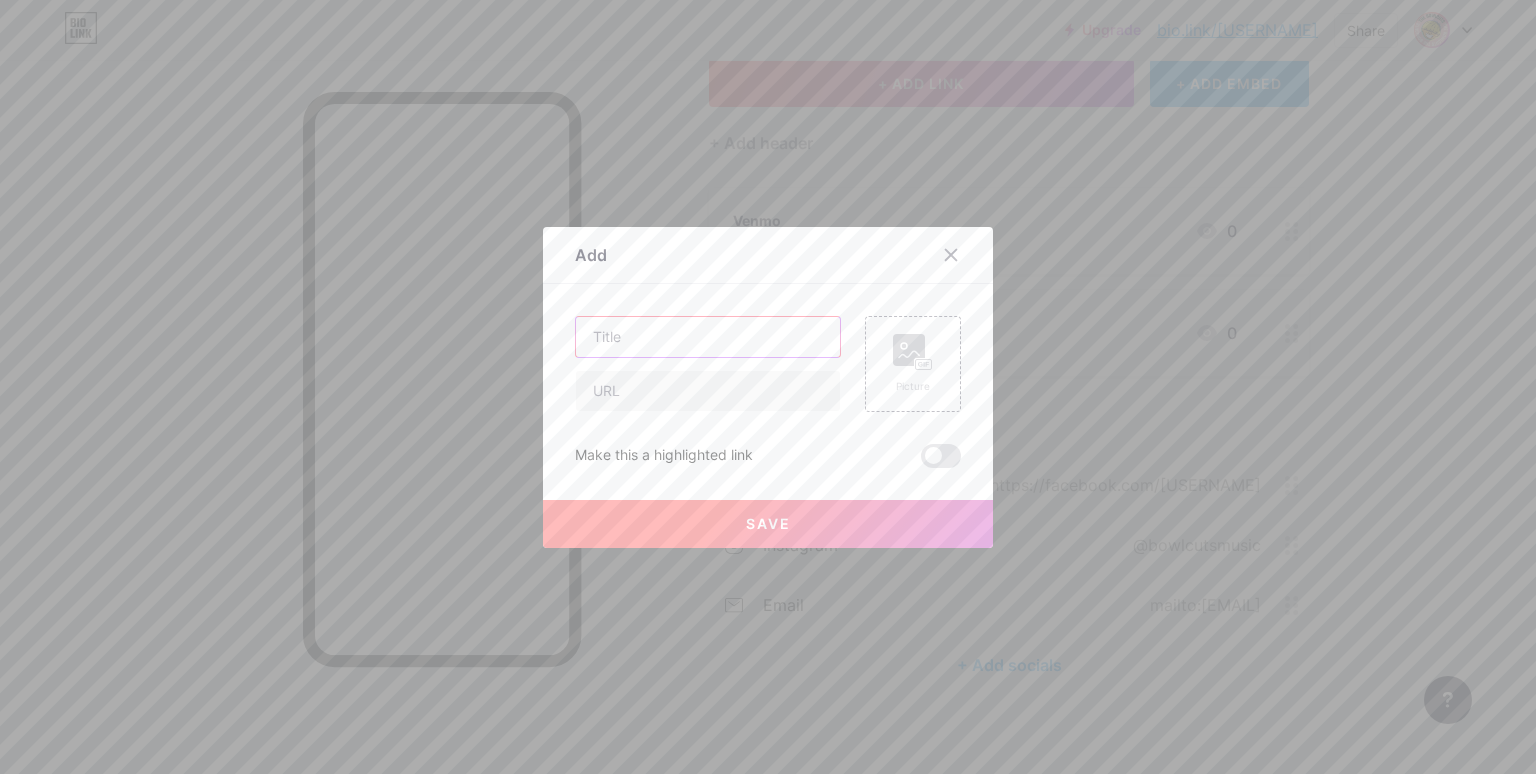 click at bounding box center [708, 337] 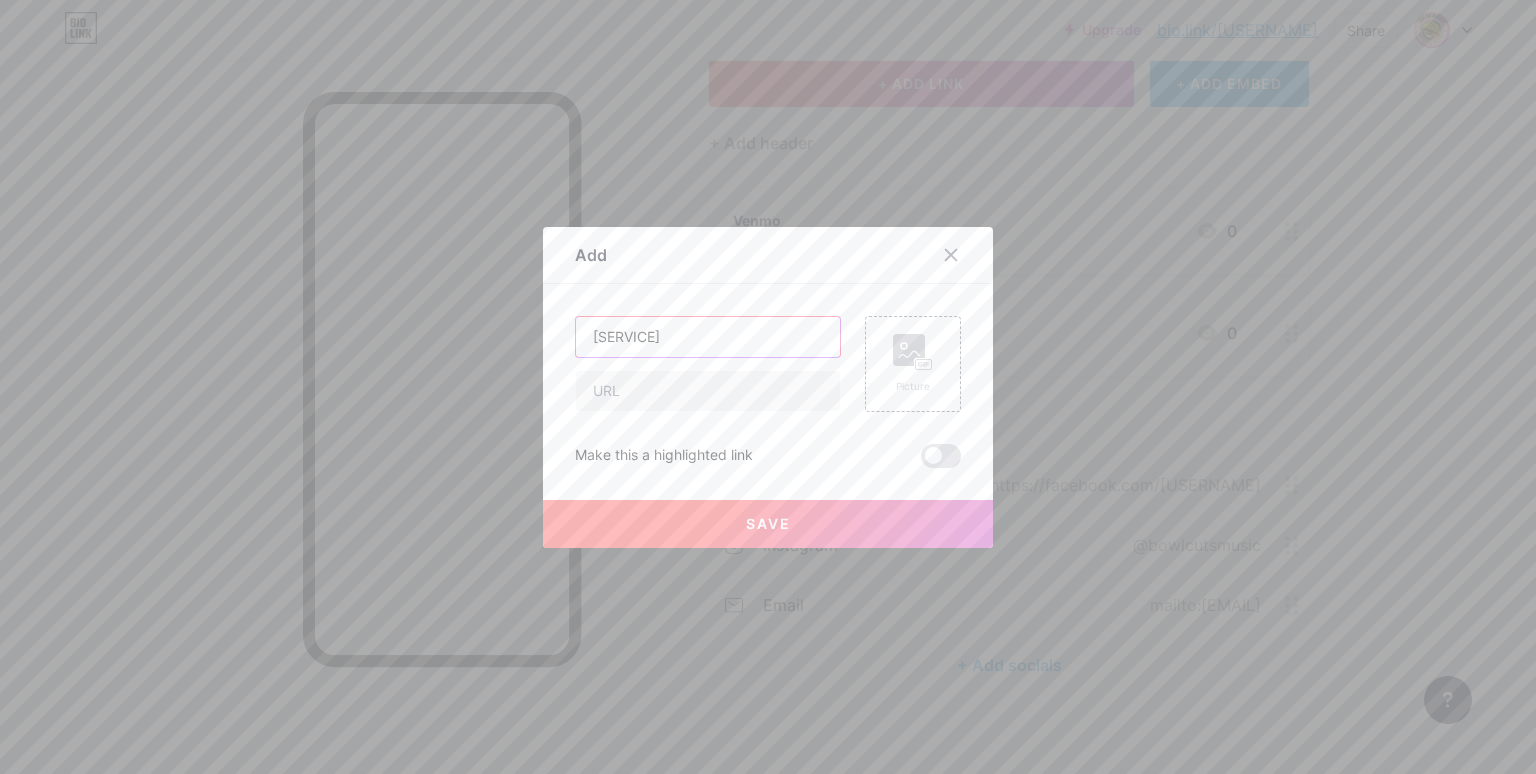 type on "[SERVICE]" 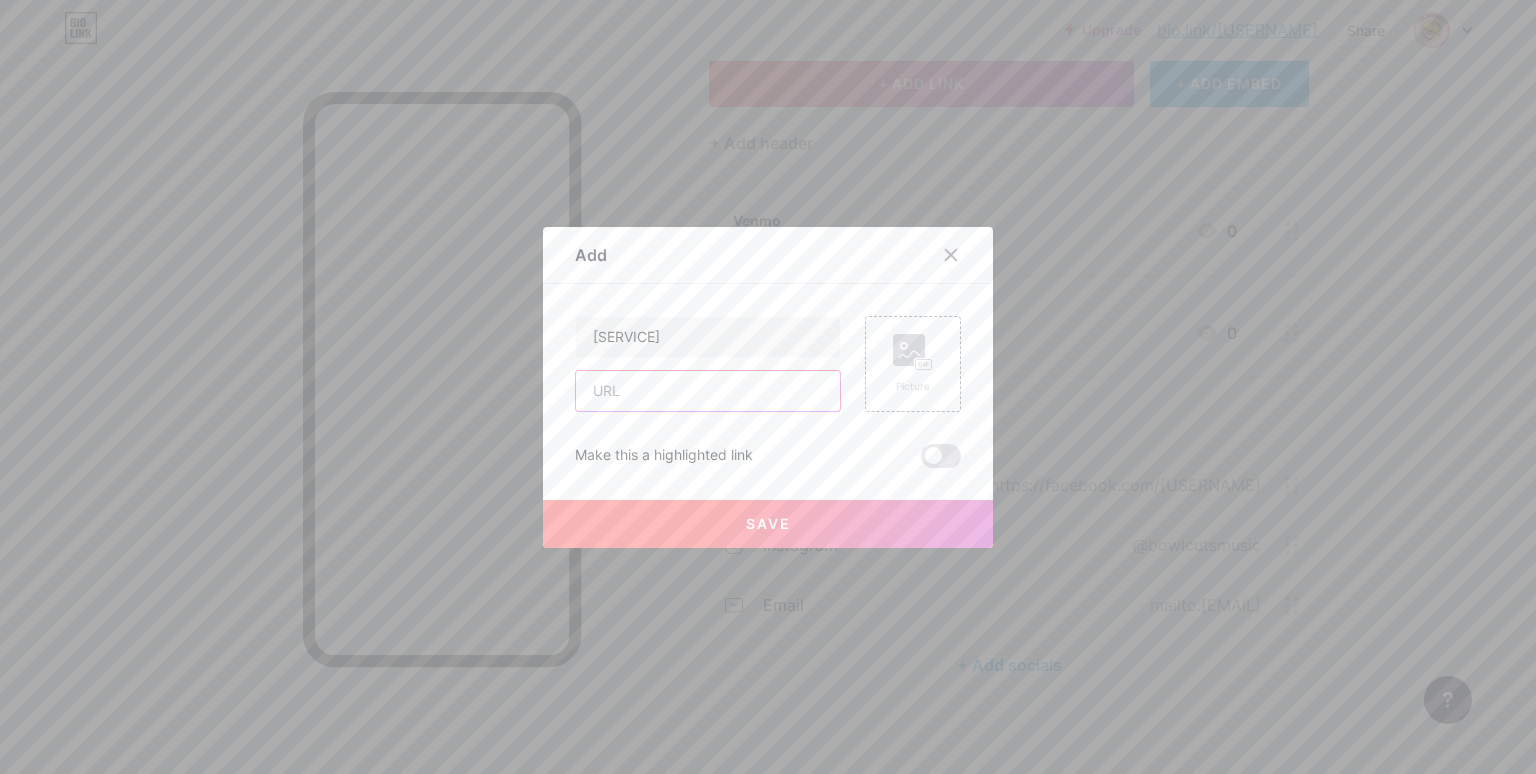 click at bounding box center [708, 391] 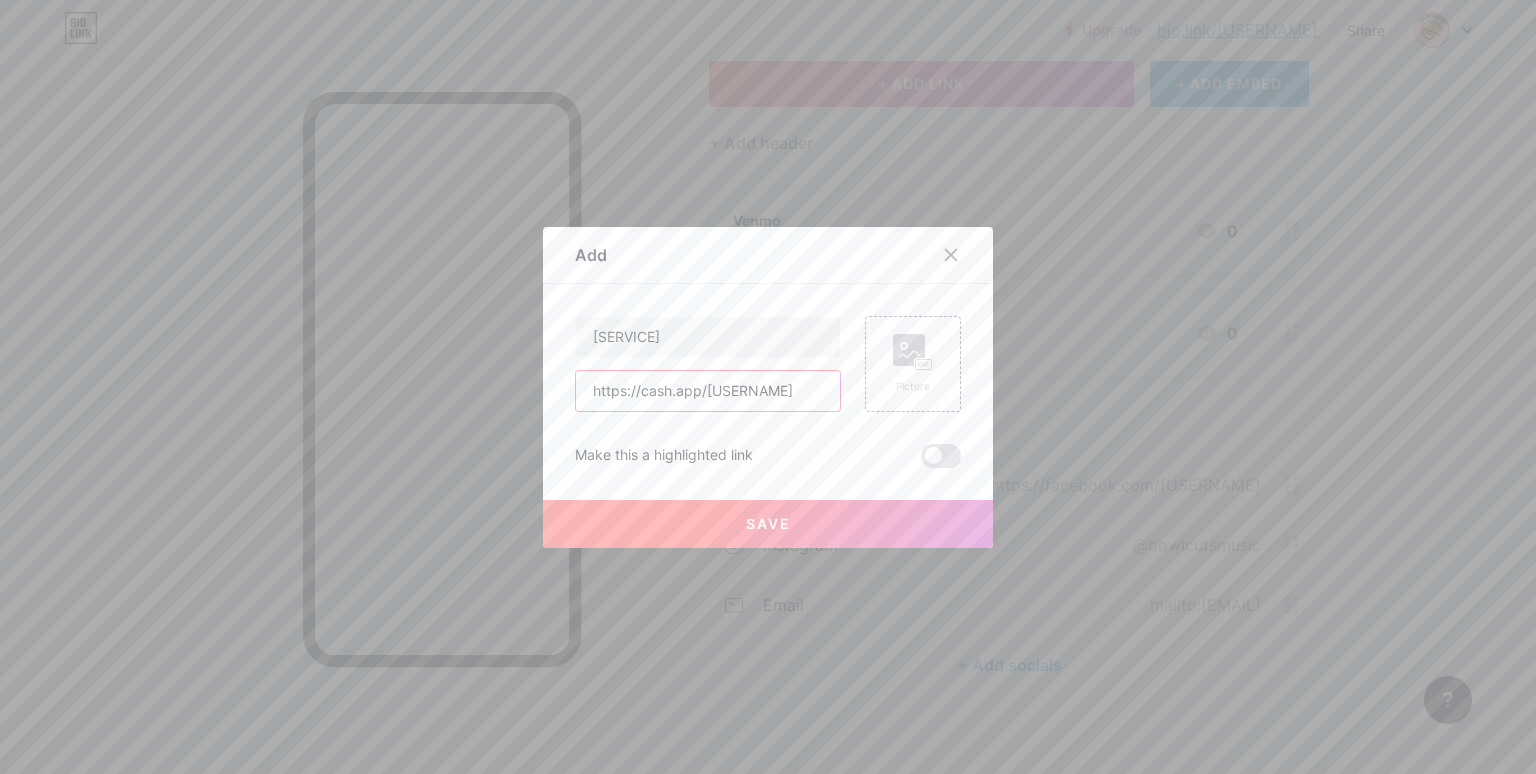 scroll, scrollTop: 0, scrollLeft: 6, axis: horizontal 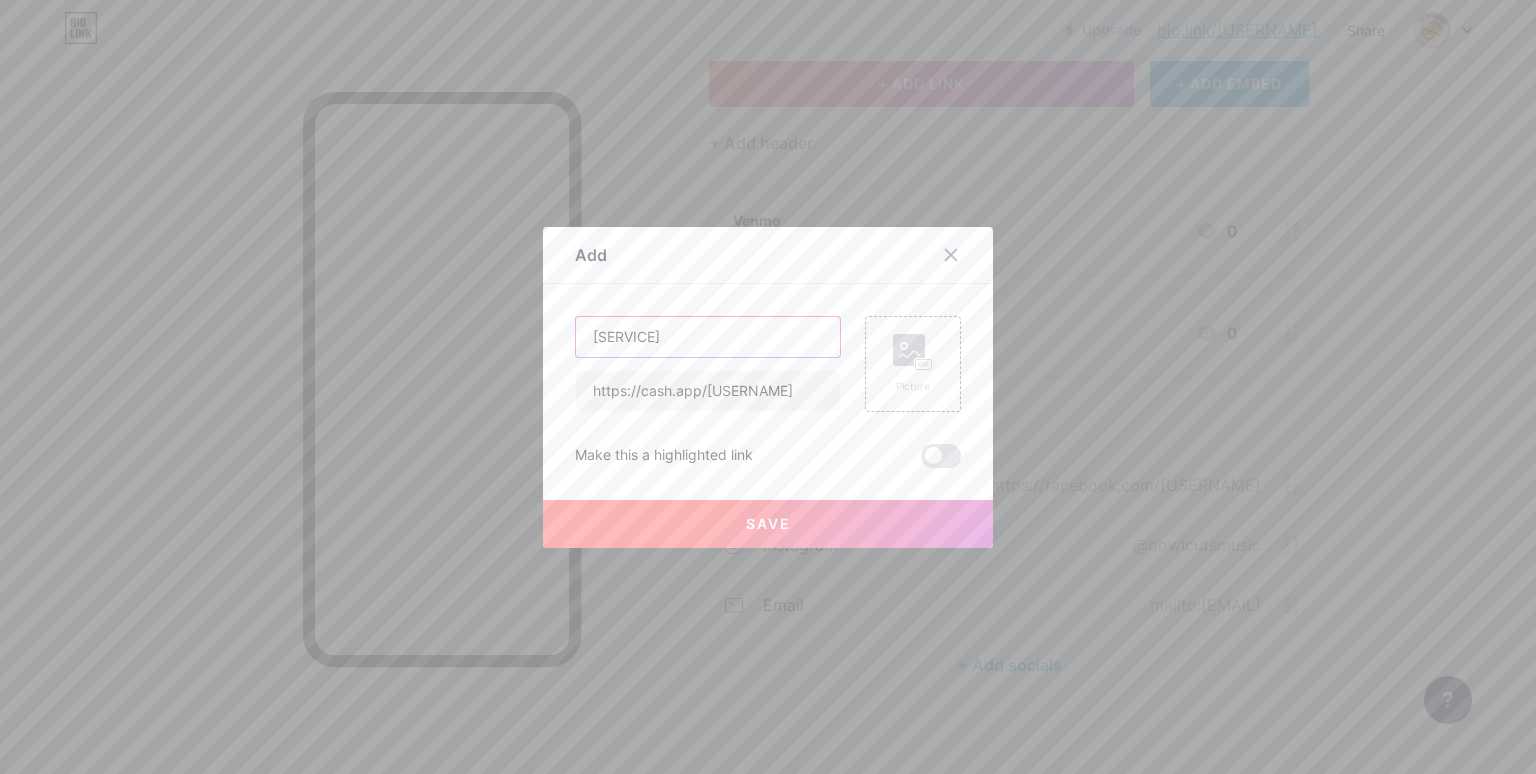 click on "[SERVICE]" at bounding box center (708, 337) 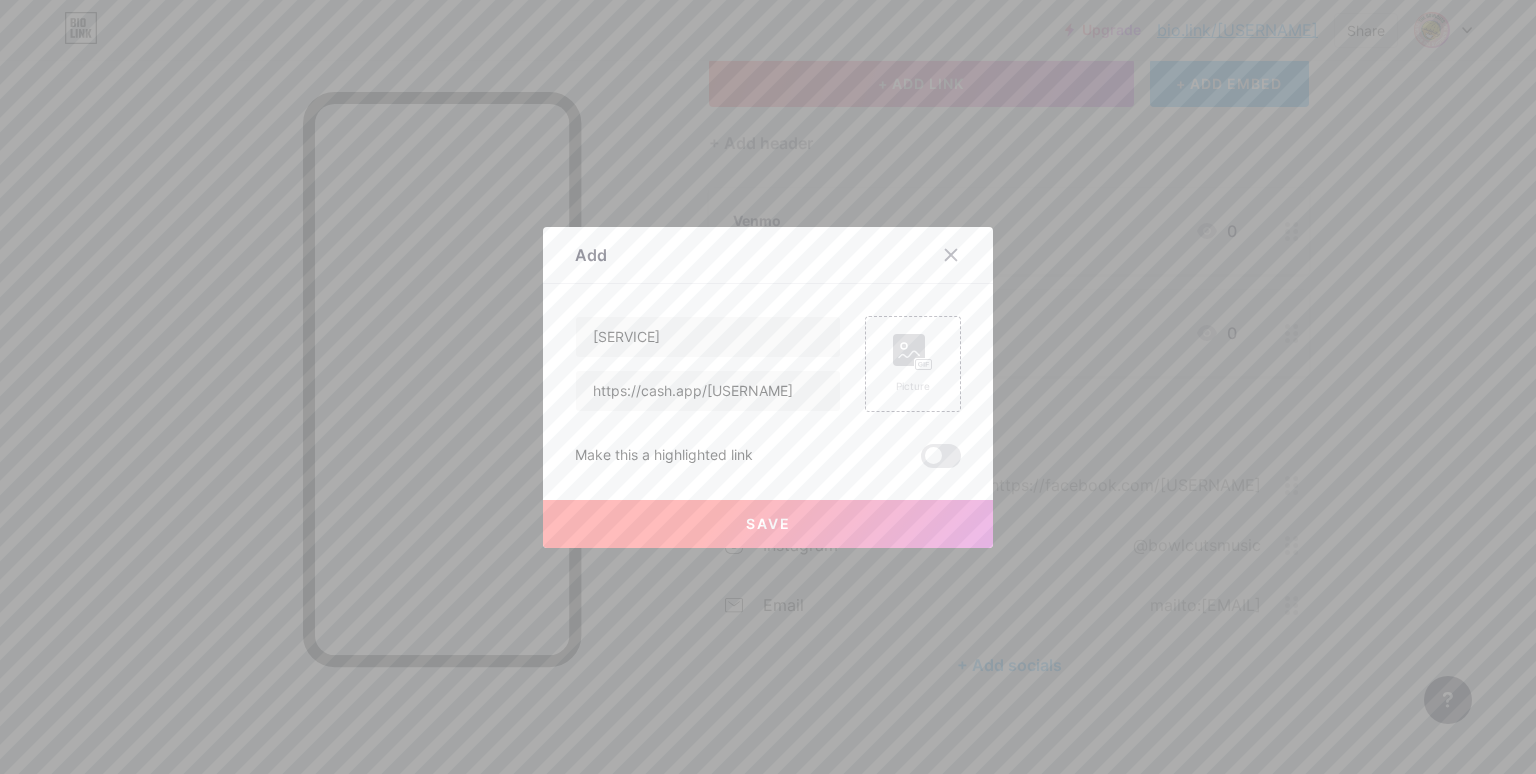 click on "Save" at bounding box center [768, 524] 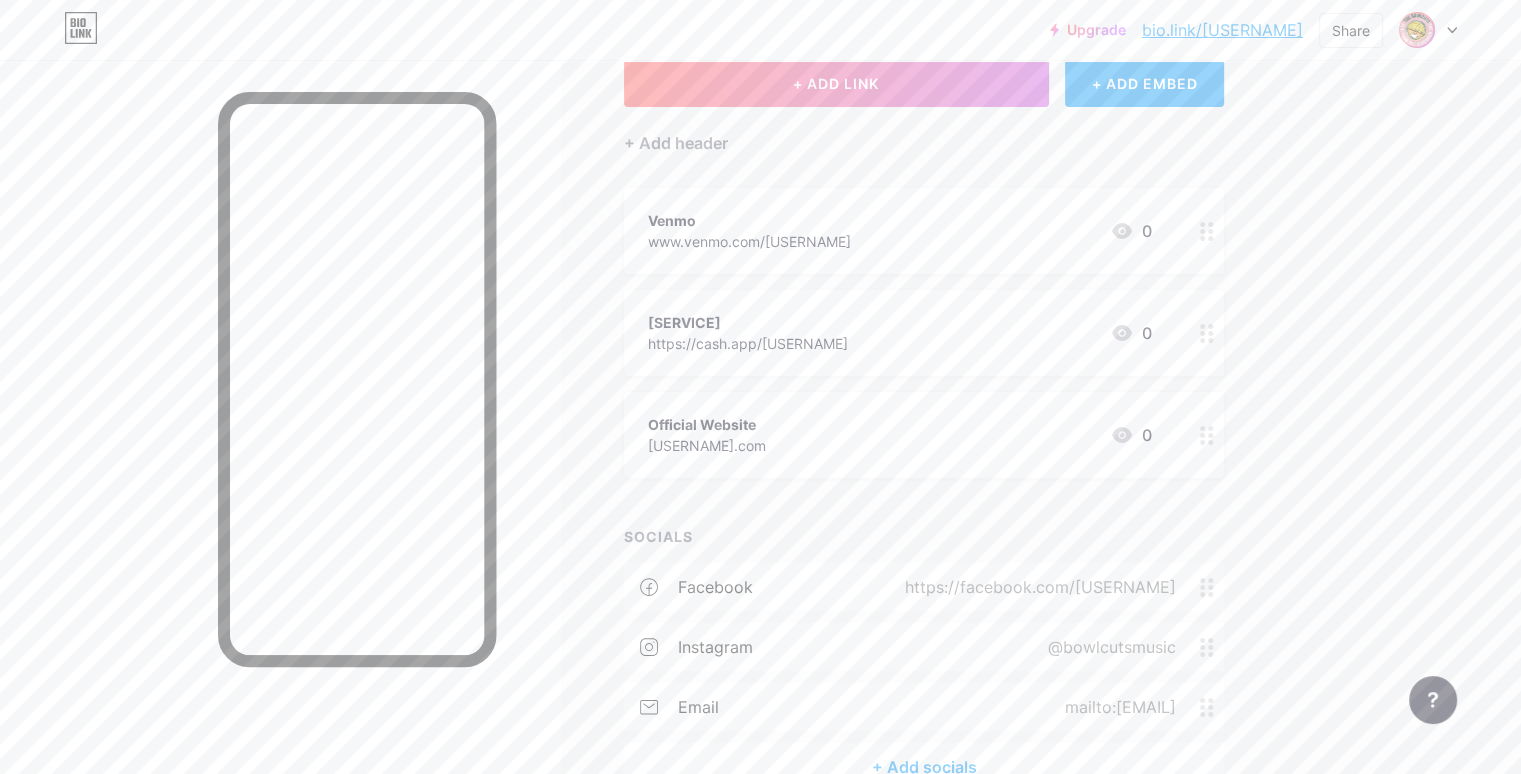type 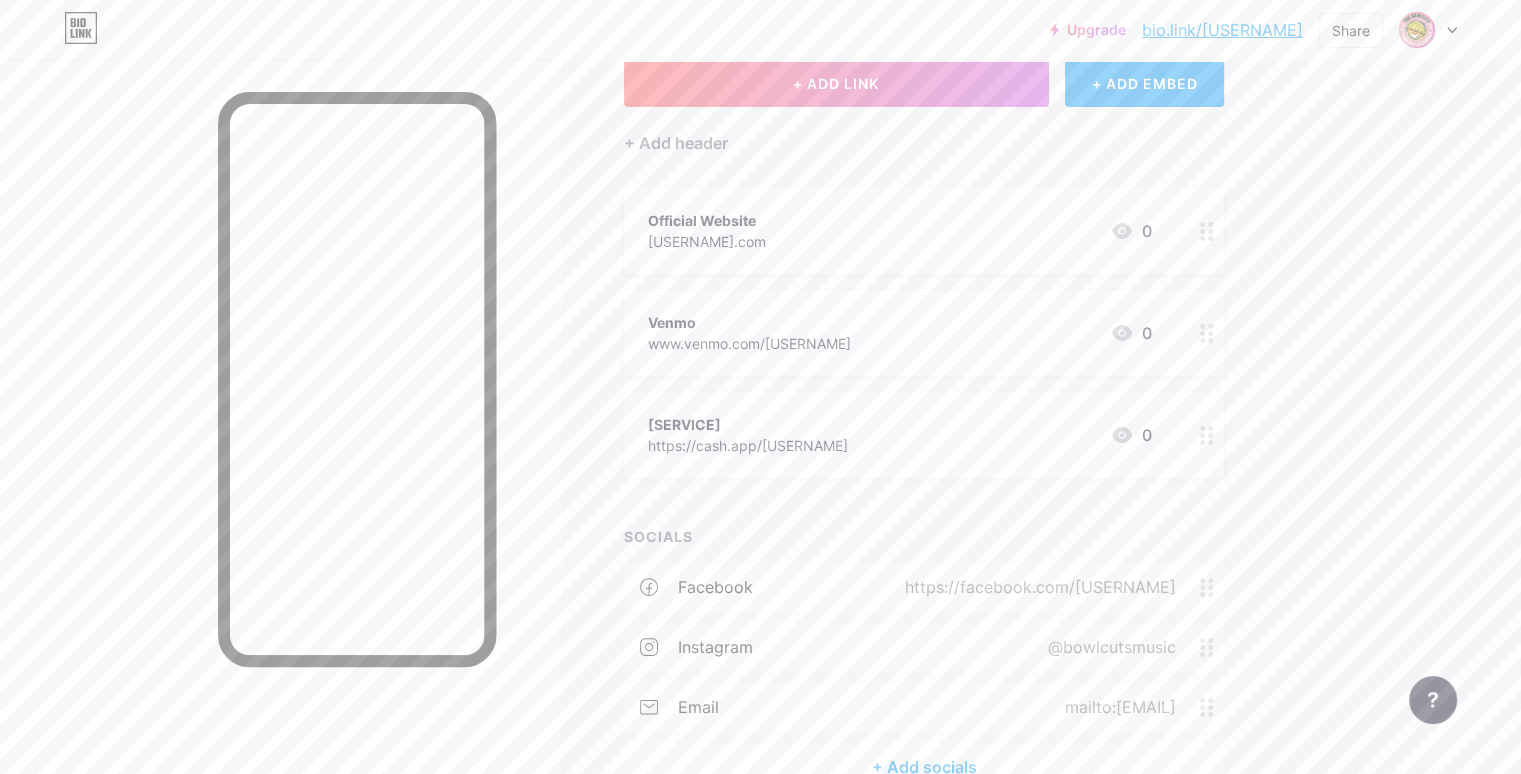 click on "+ ADD LINK" at bounding box center [836, 83] 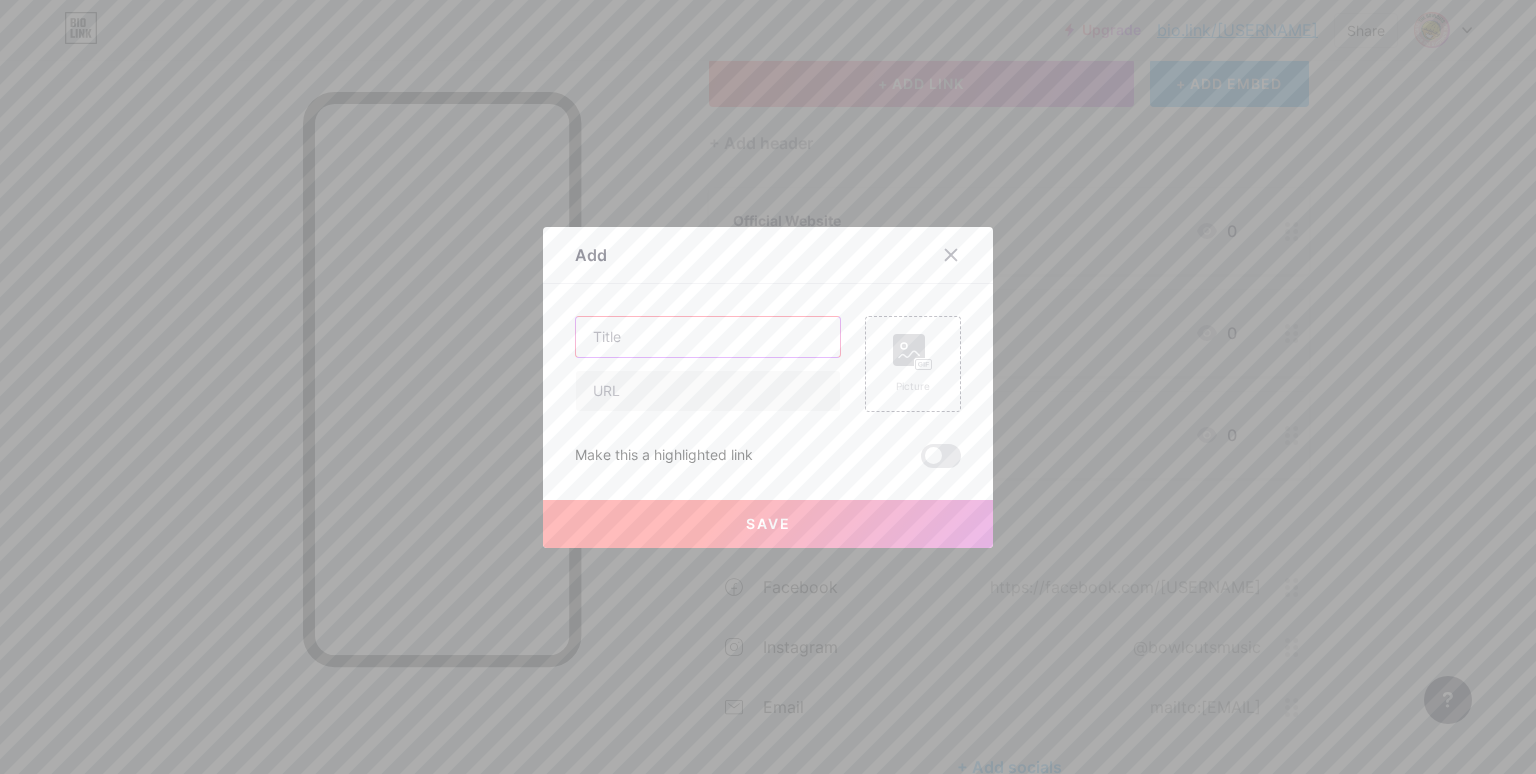 click at bounding box center (708, 337) 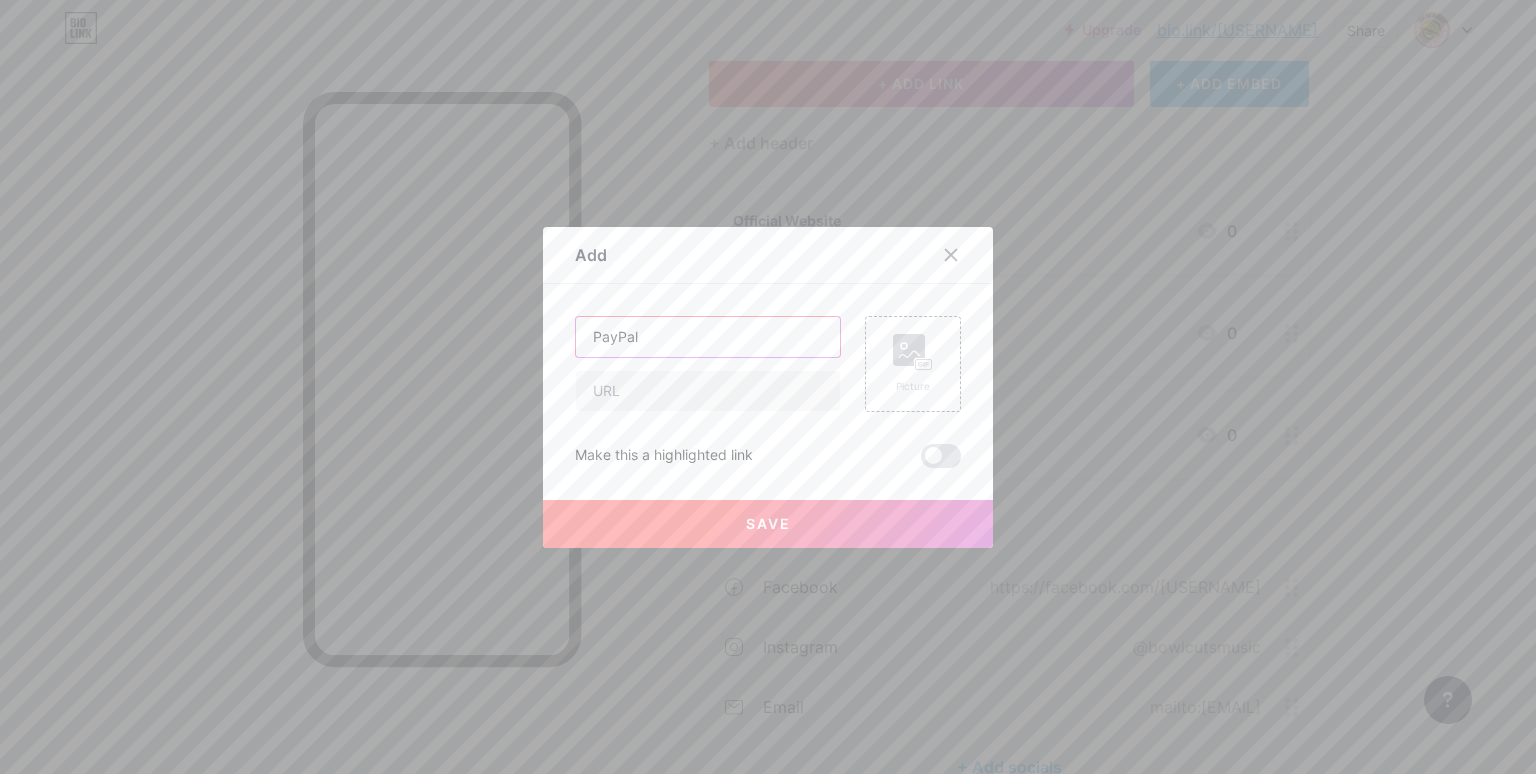 type on "PayPal" 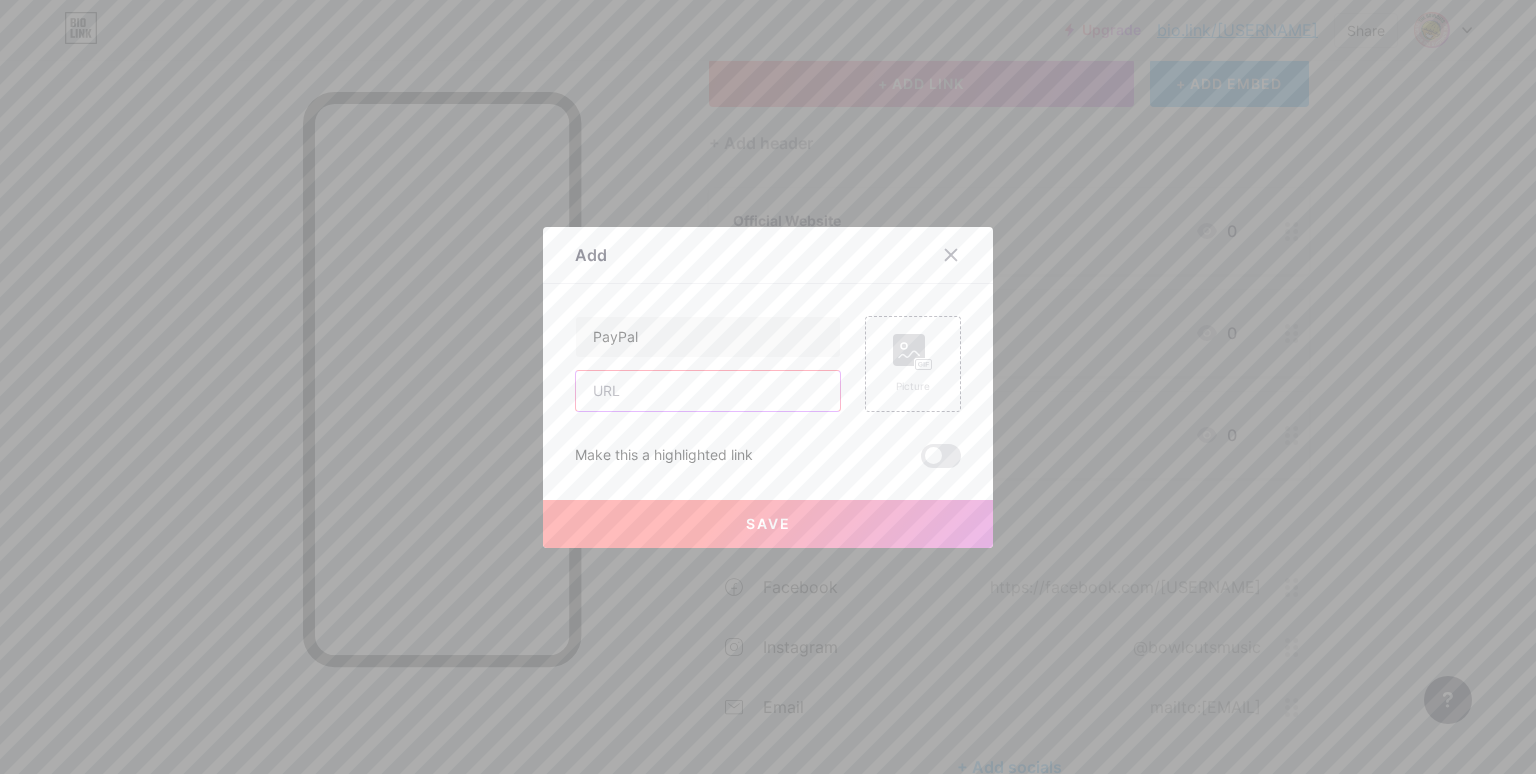 click at bounding box center (708, 391) 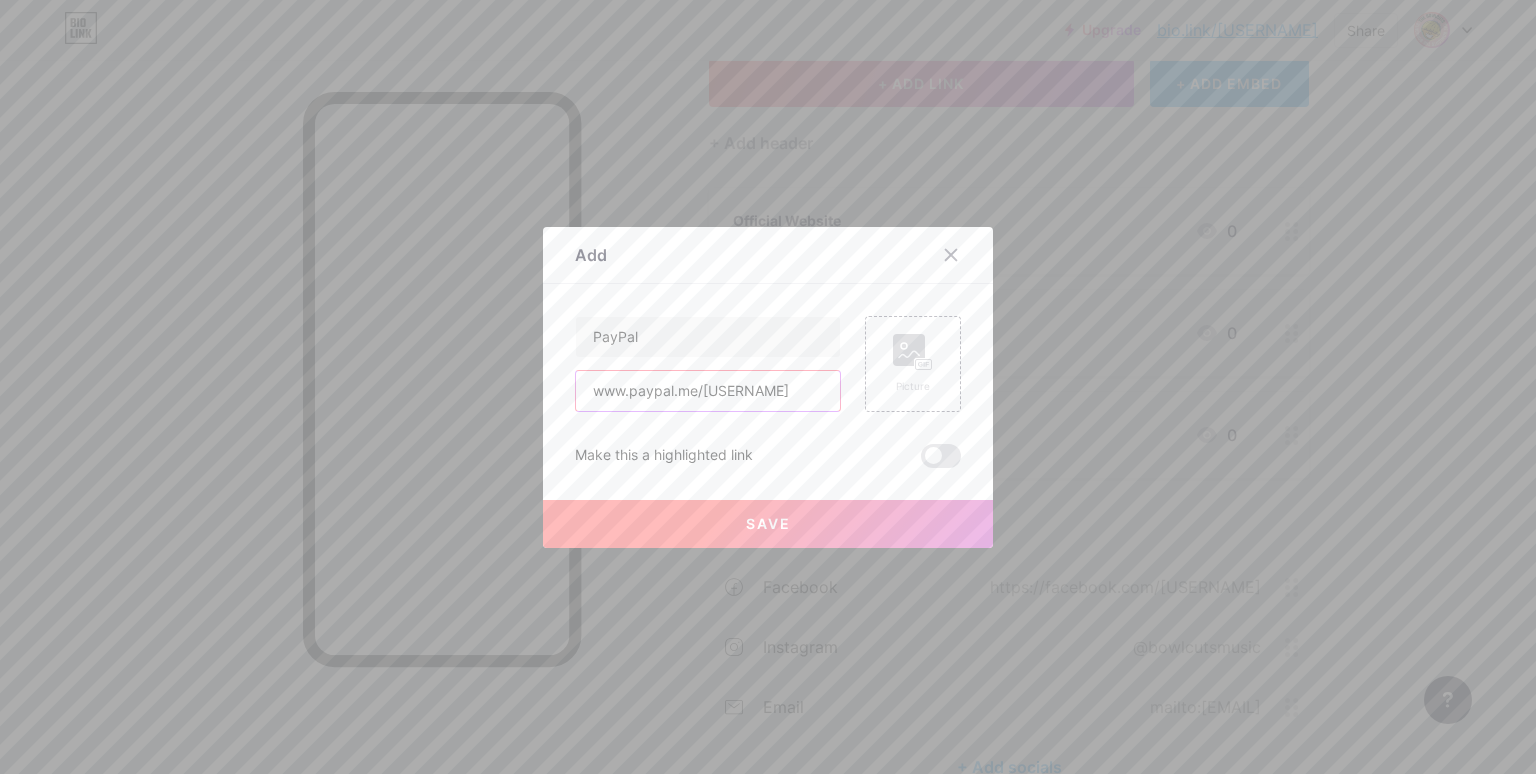 type on "www.paypal.me/[USERNAME]" 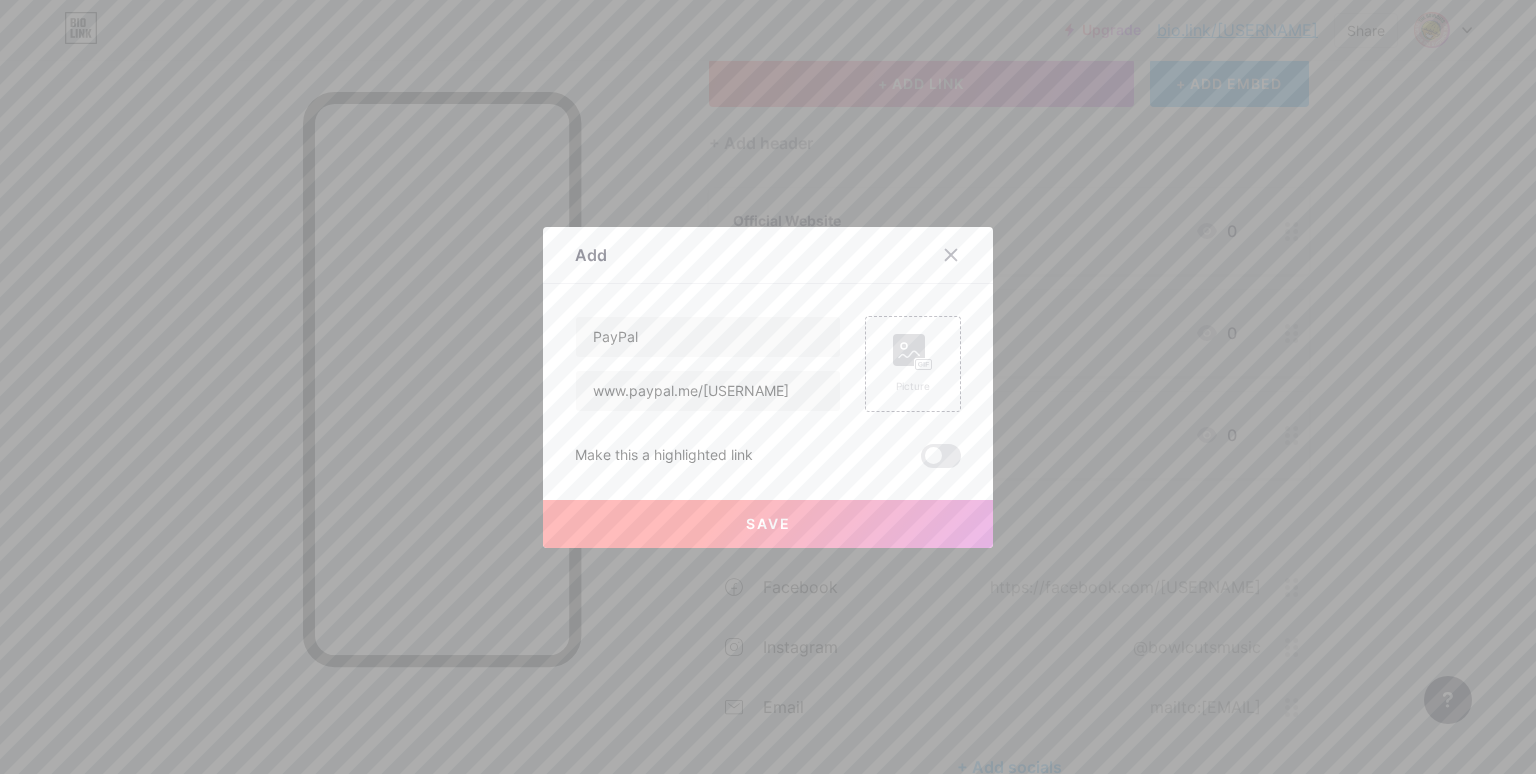 click on "Save" at bounding box center [768, 523] 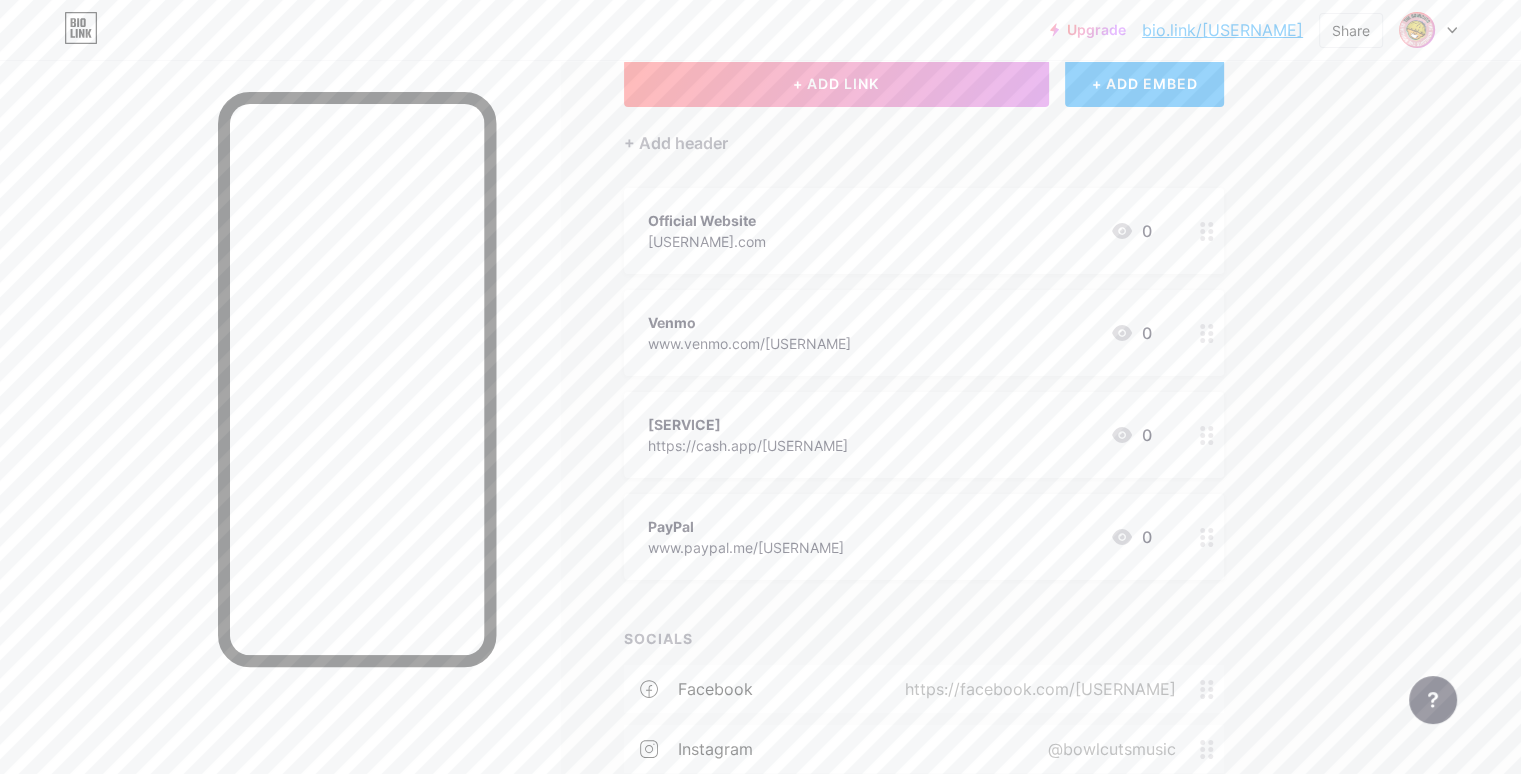scroll, scrollTop: 0, scrollLeft: 0, axis: both 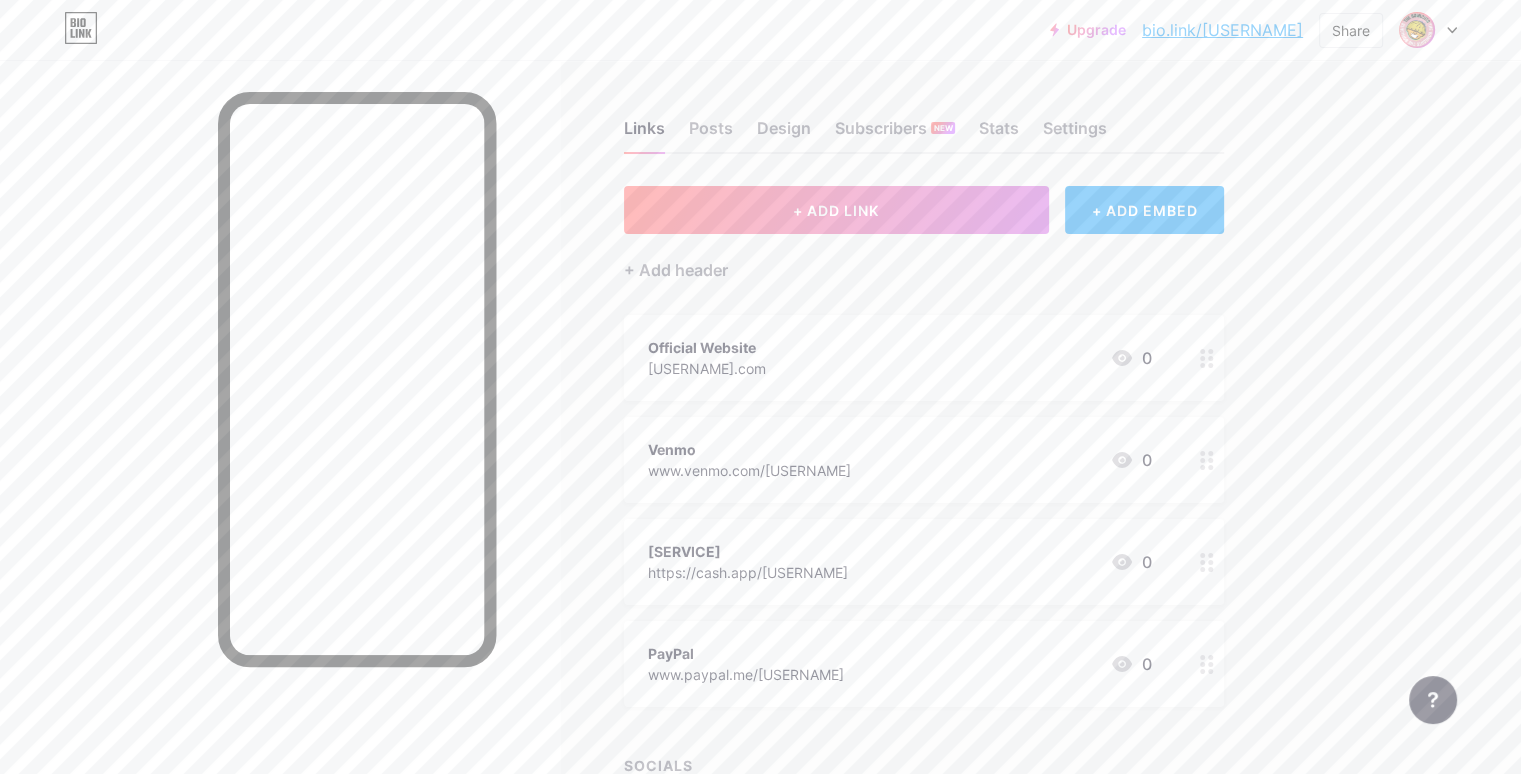 click on "bio.link/[USERNAME]" at bounding box center (1222, 30) 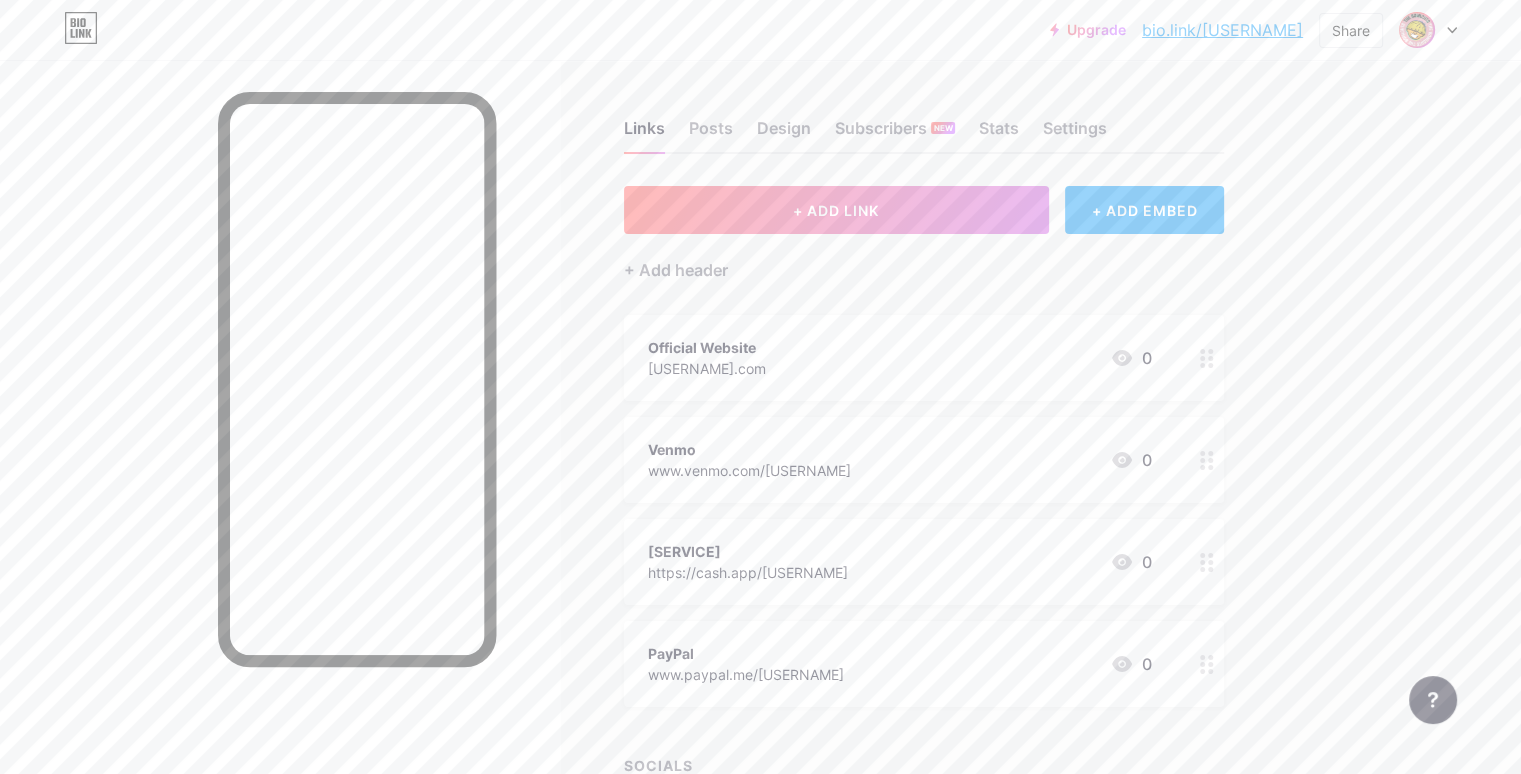 click on "Share" at bounding box center (1351, 30) 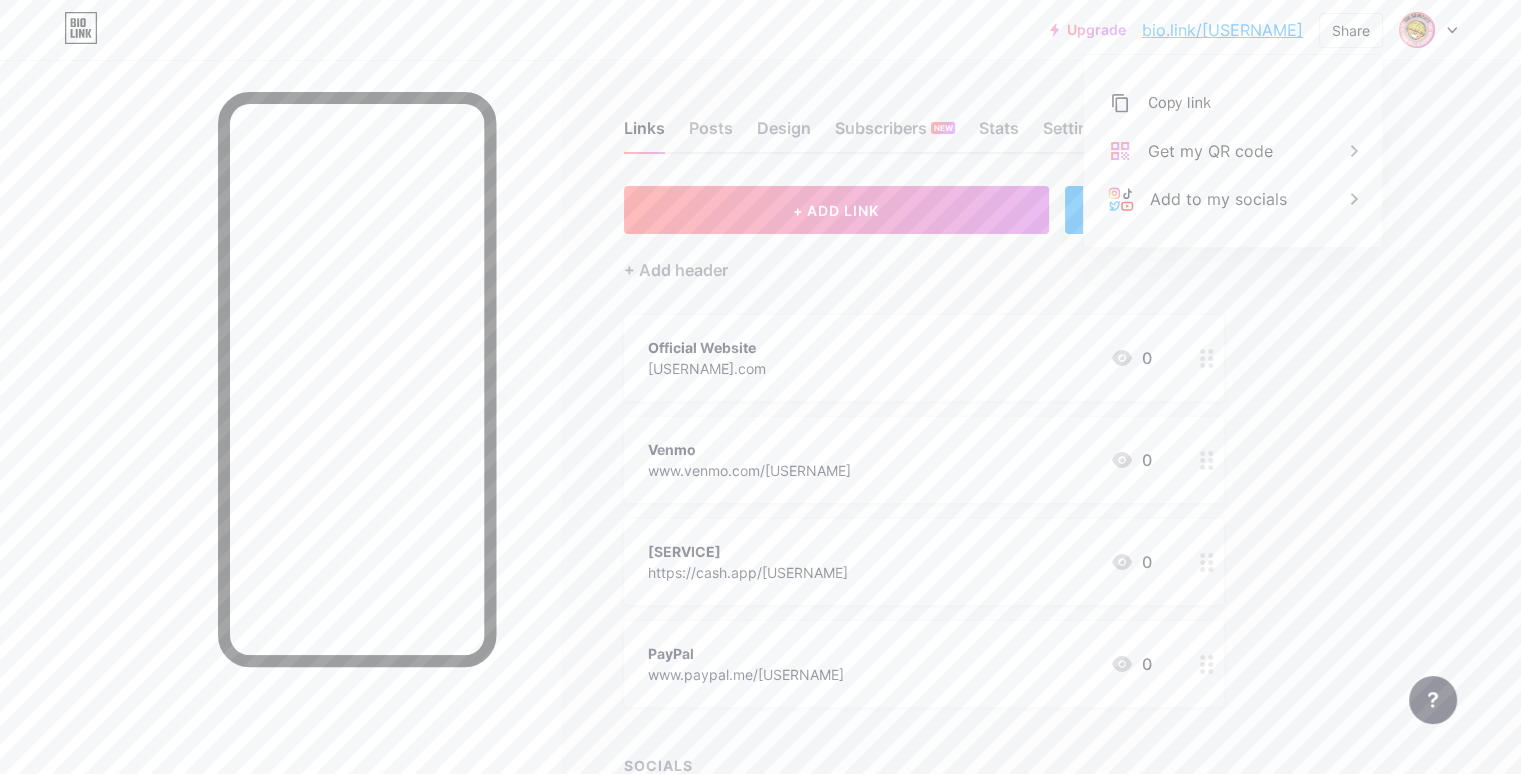 click on "Get my QR code" at bounding box center [1233, 151] 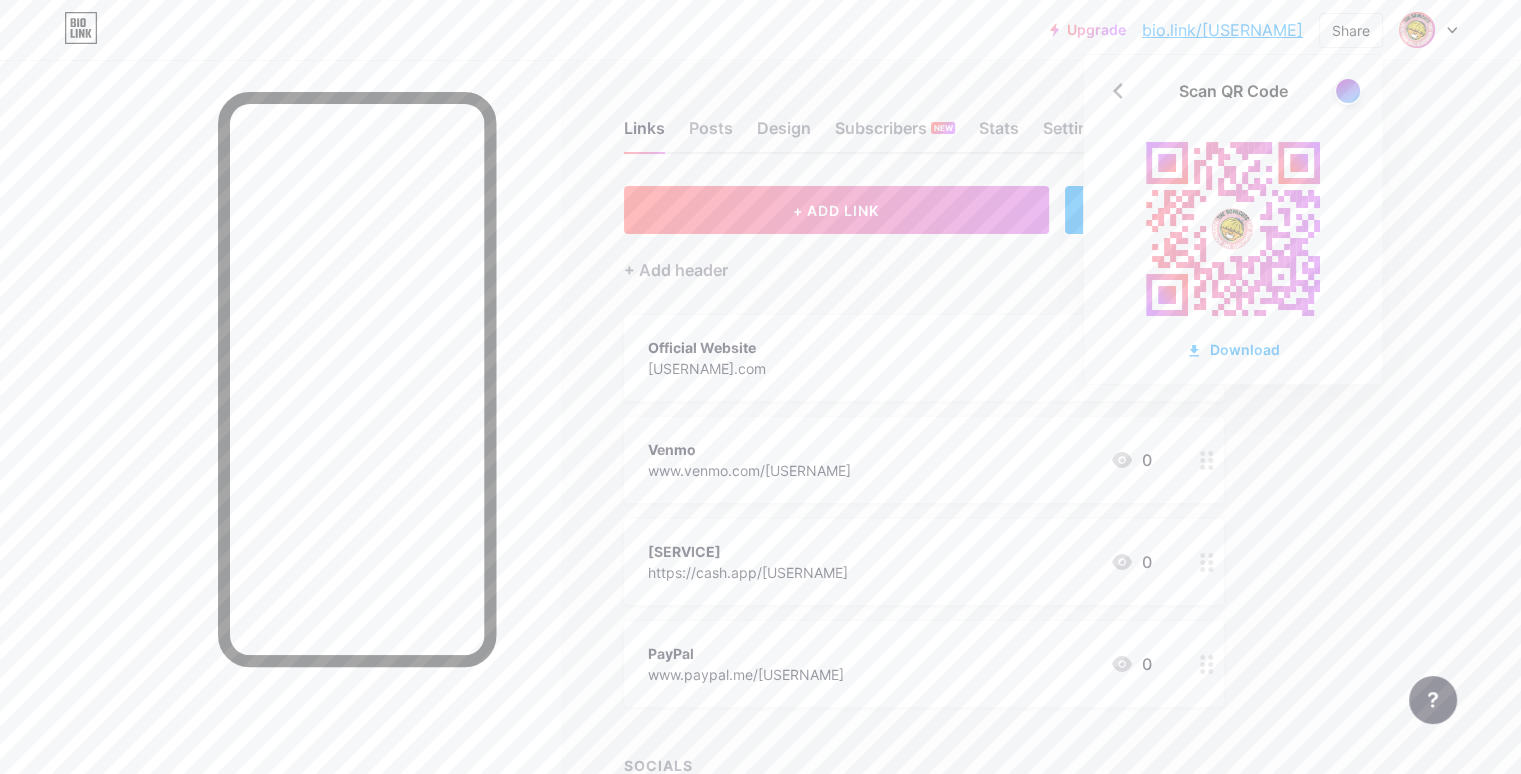 click on "Download" at bounding box center [1233, 349] 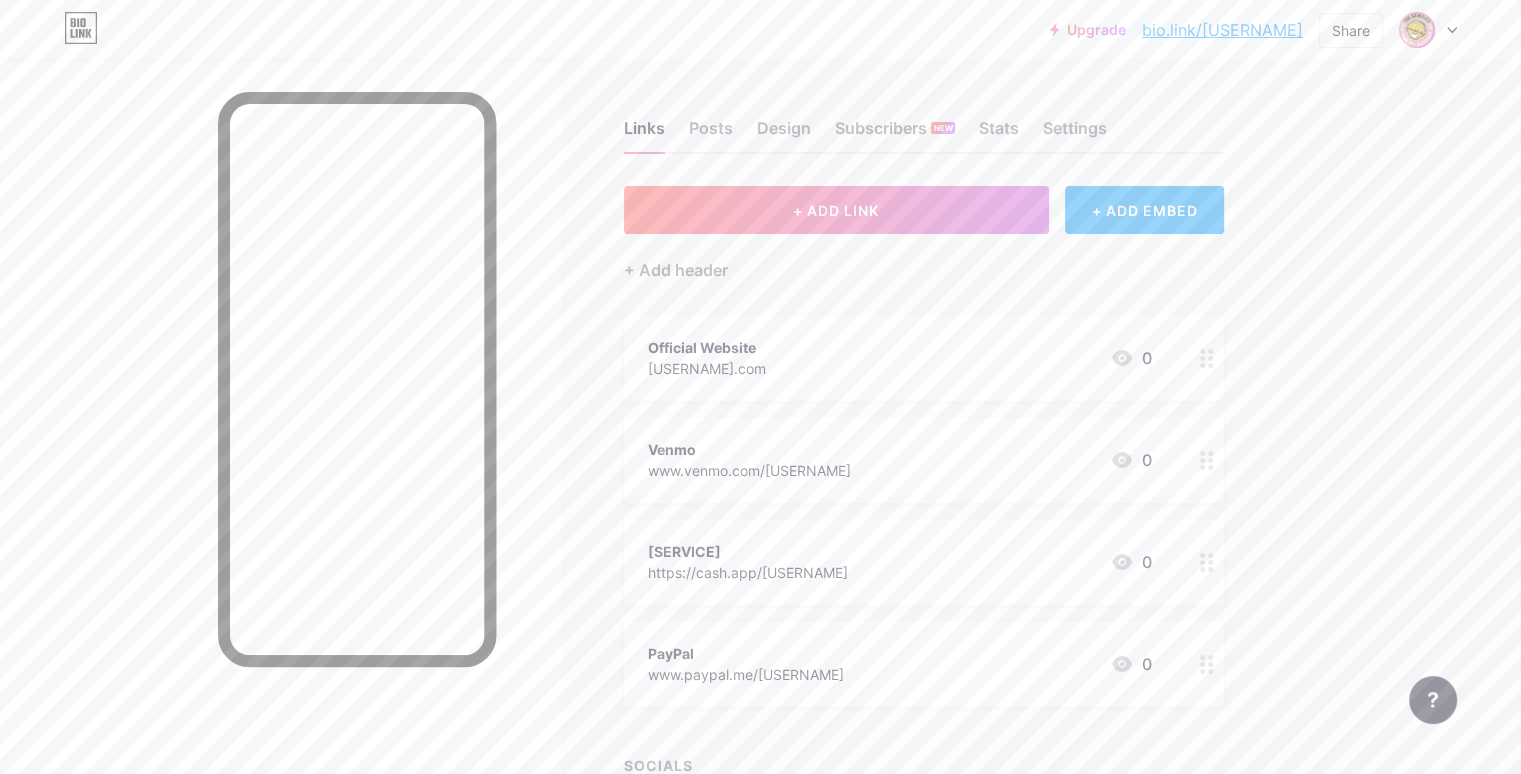 click on "www.venmo.com/[USERNAME]" at bounding box center [749, 470] 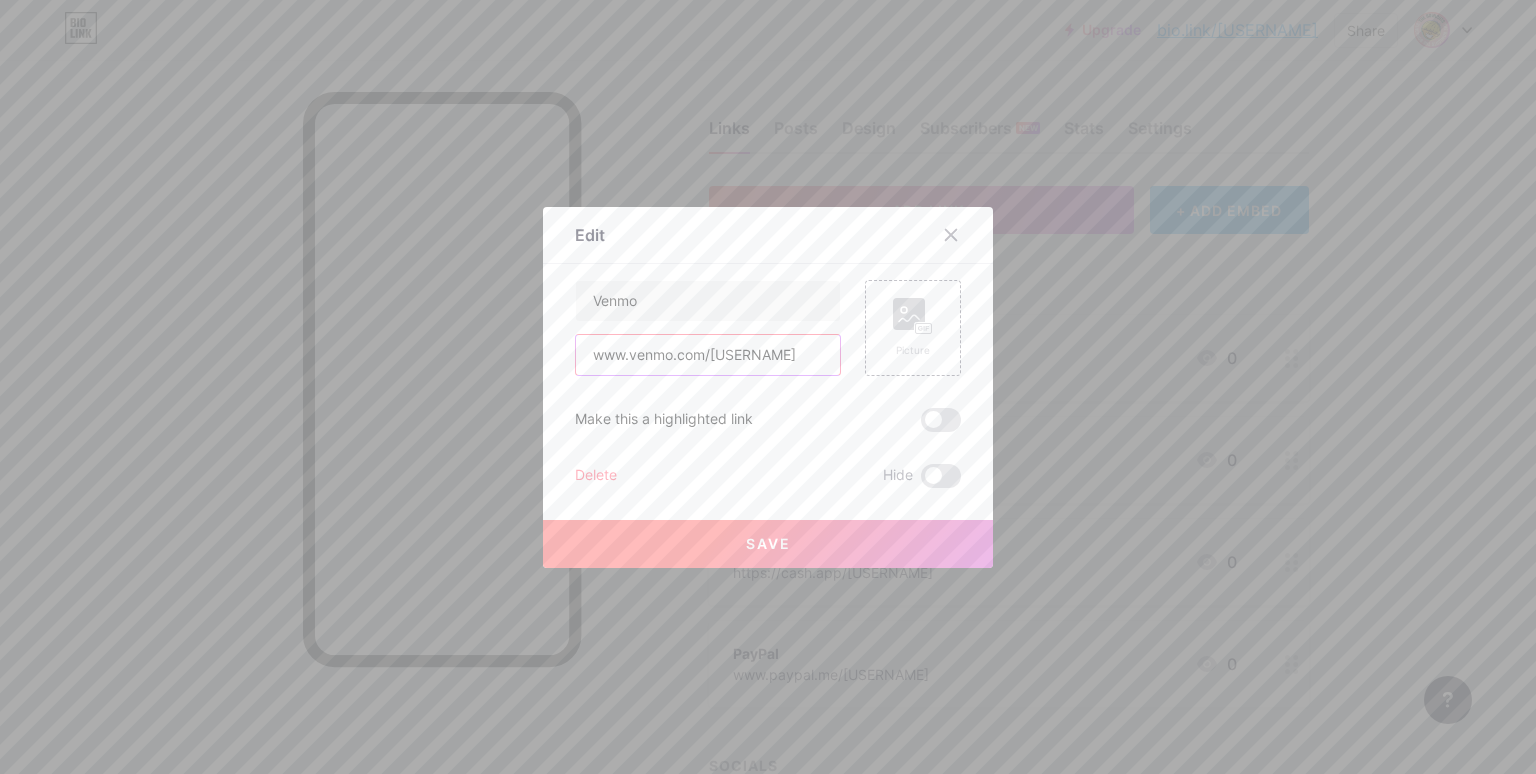 click on "www.venmo.com/[USERNAME]" at bounding box center (708, 355) 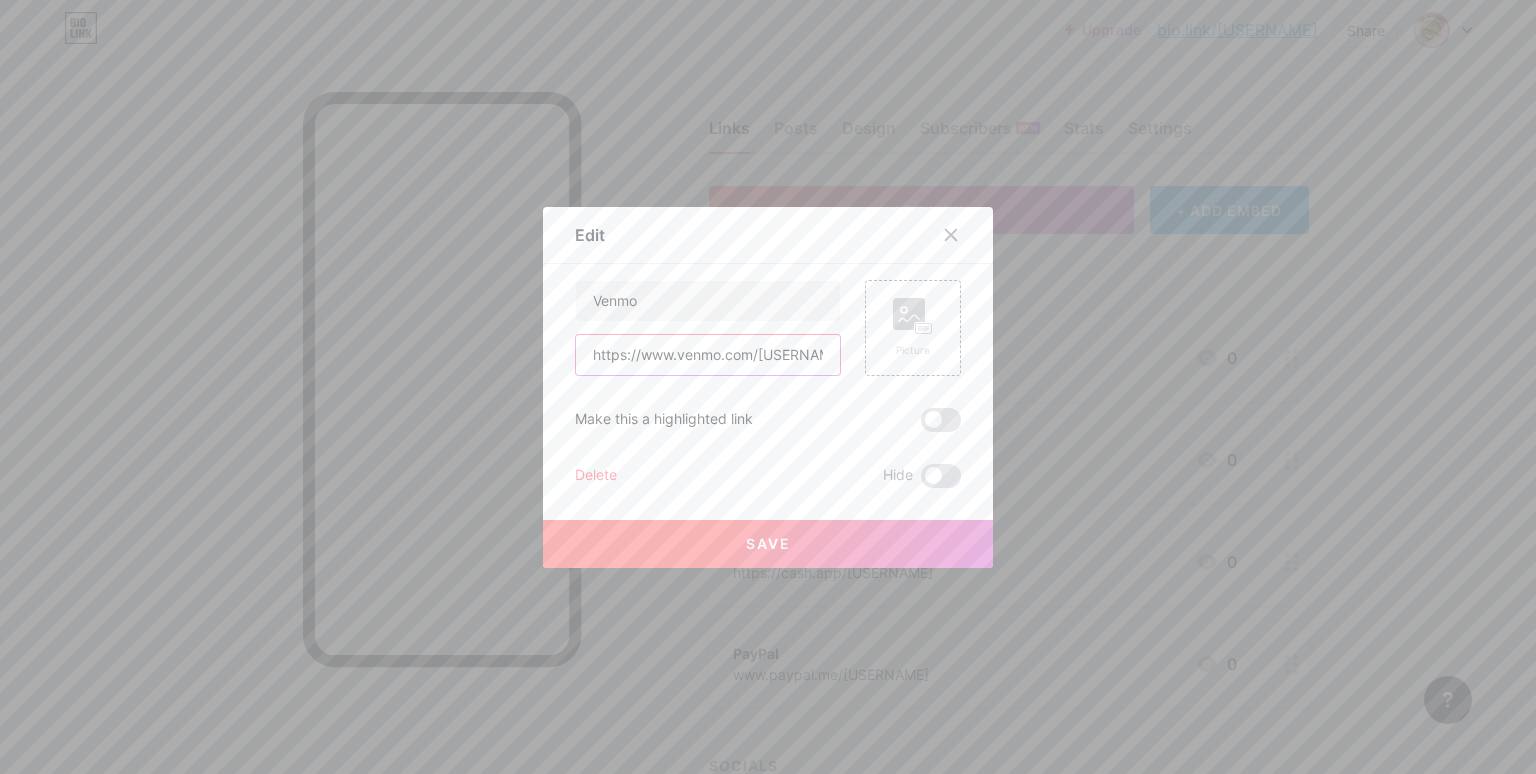 click on "https://www.venmo.com/[USERNAME]" at bounding box center [708, 355] 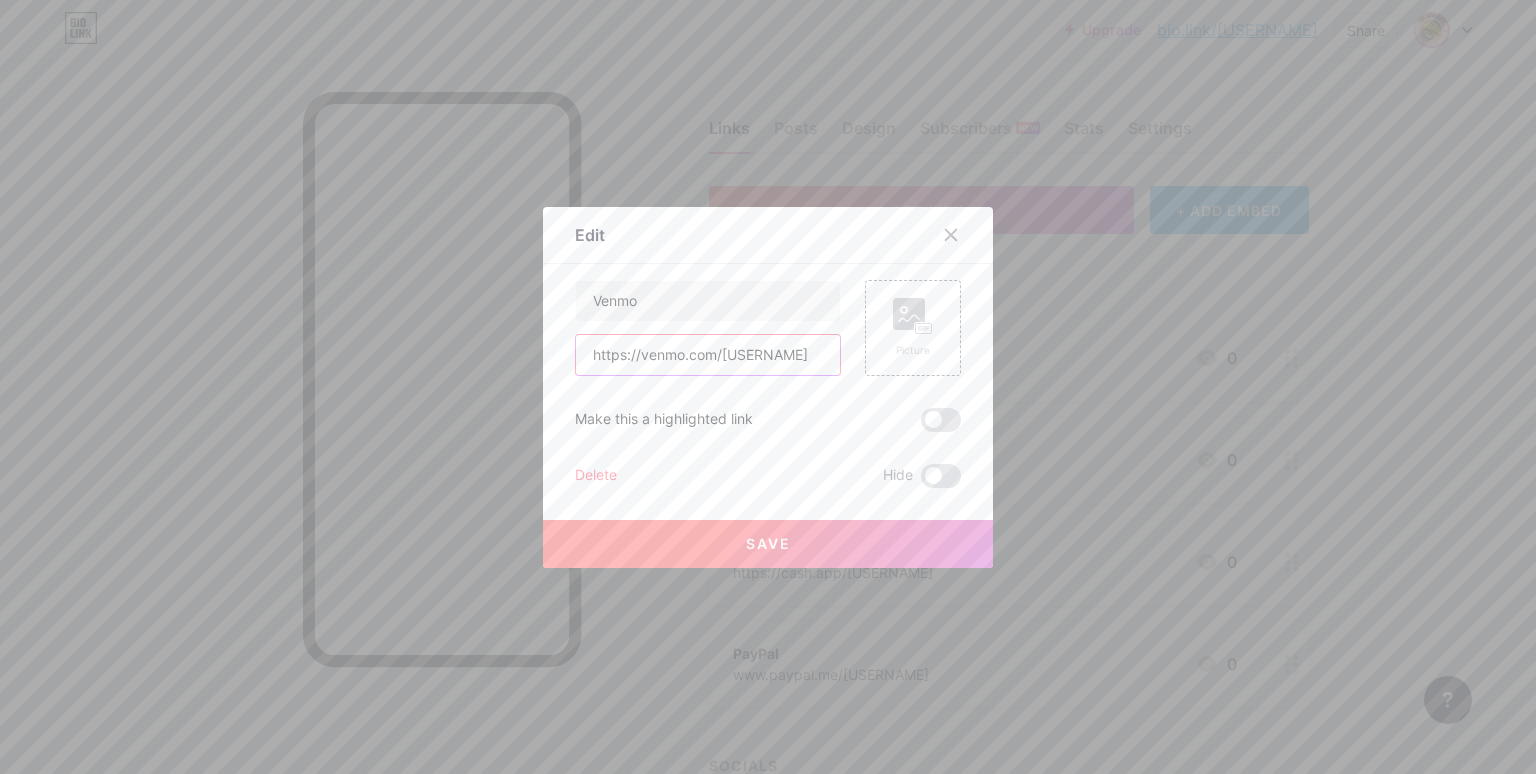 click on "https://venmo.com/[USERNAME]" at bounding box center (708, 355) 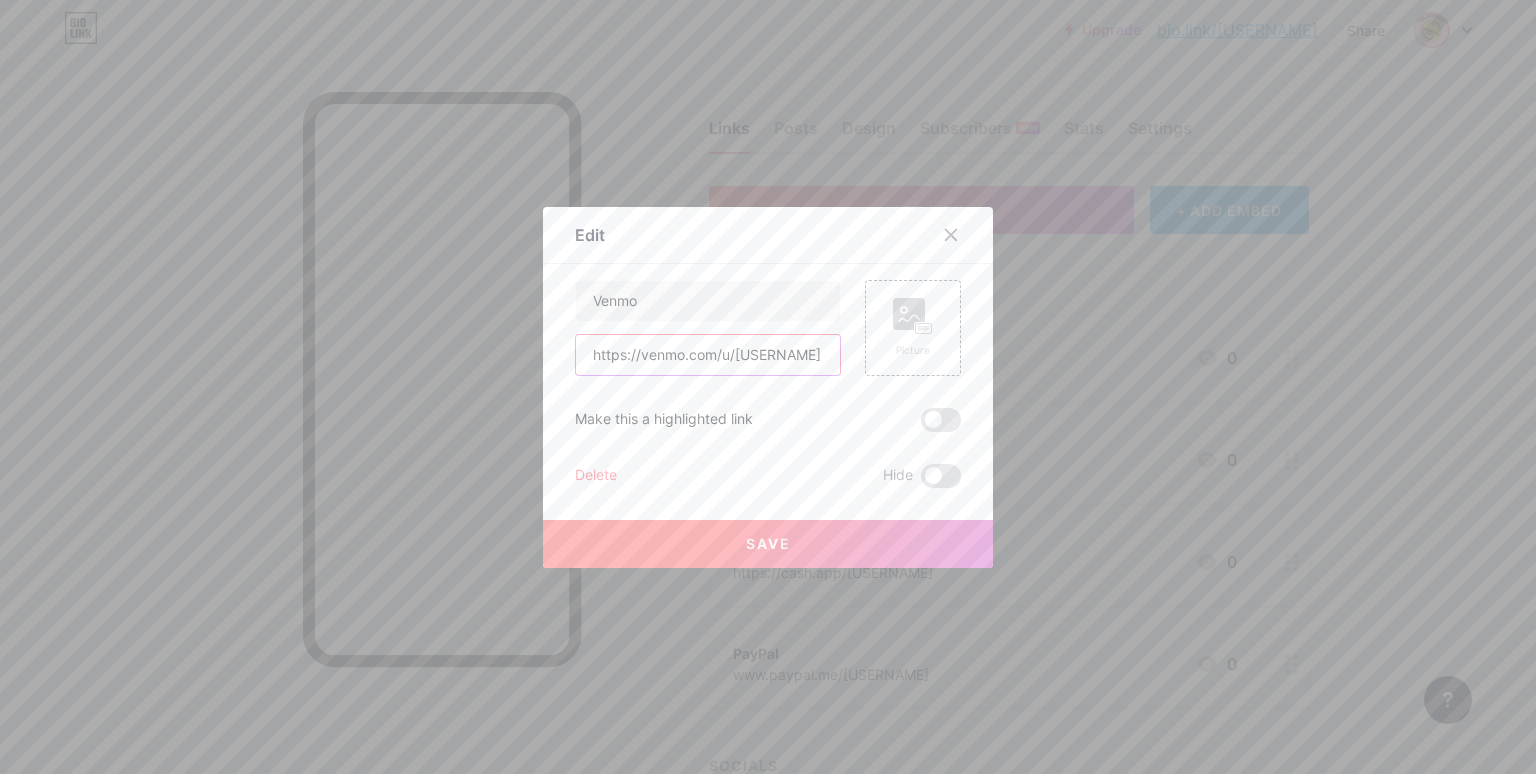 type on "https://venmo.com/u/[USERNAME]" 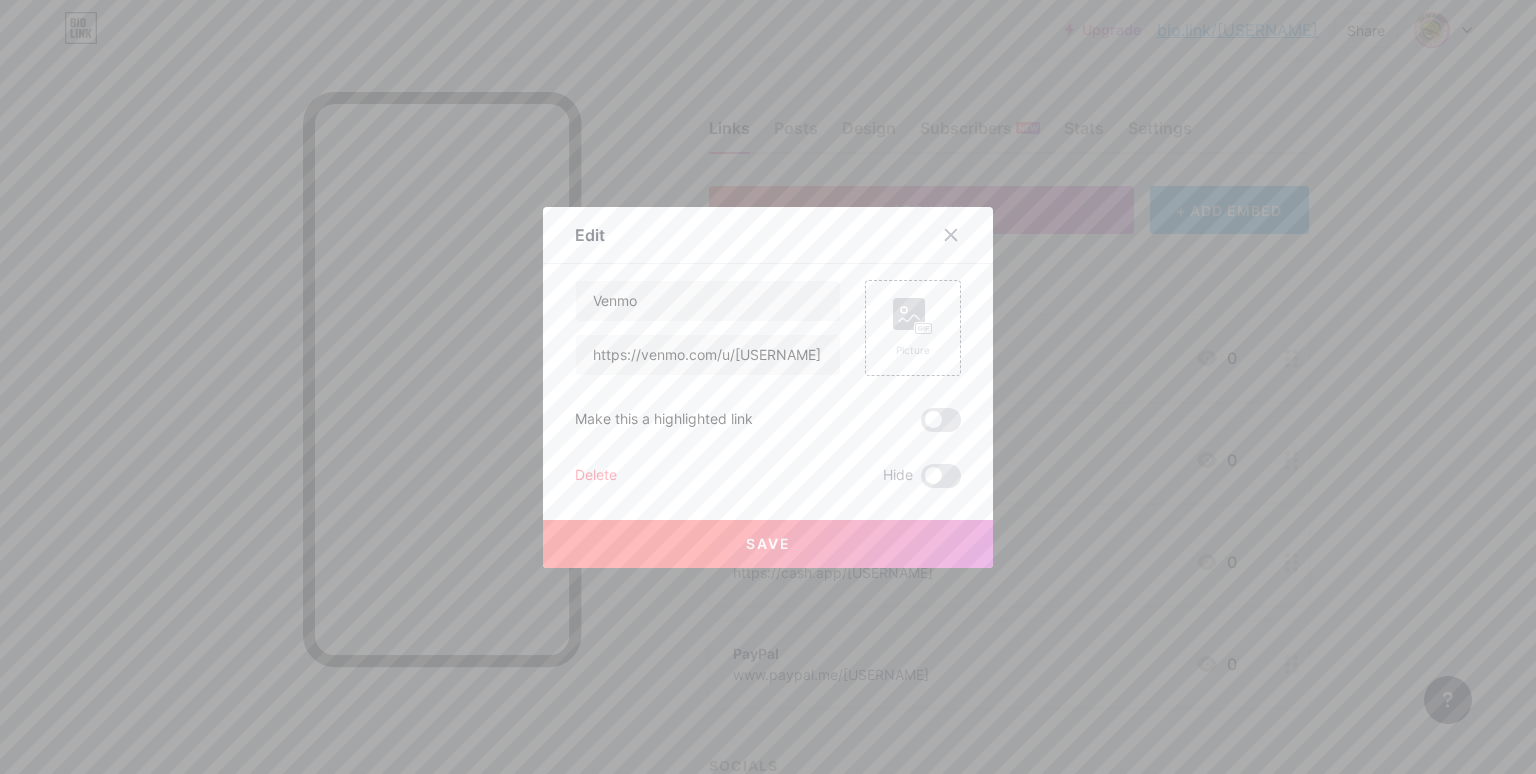 click on "Save" at bounding box center (768, 544) 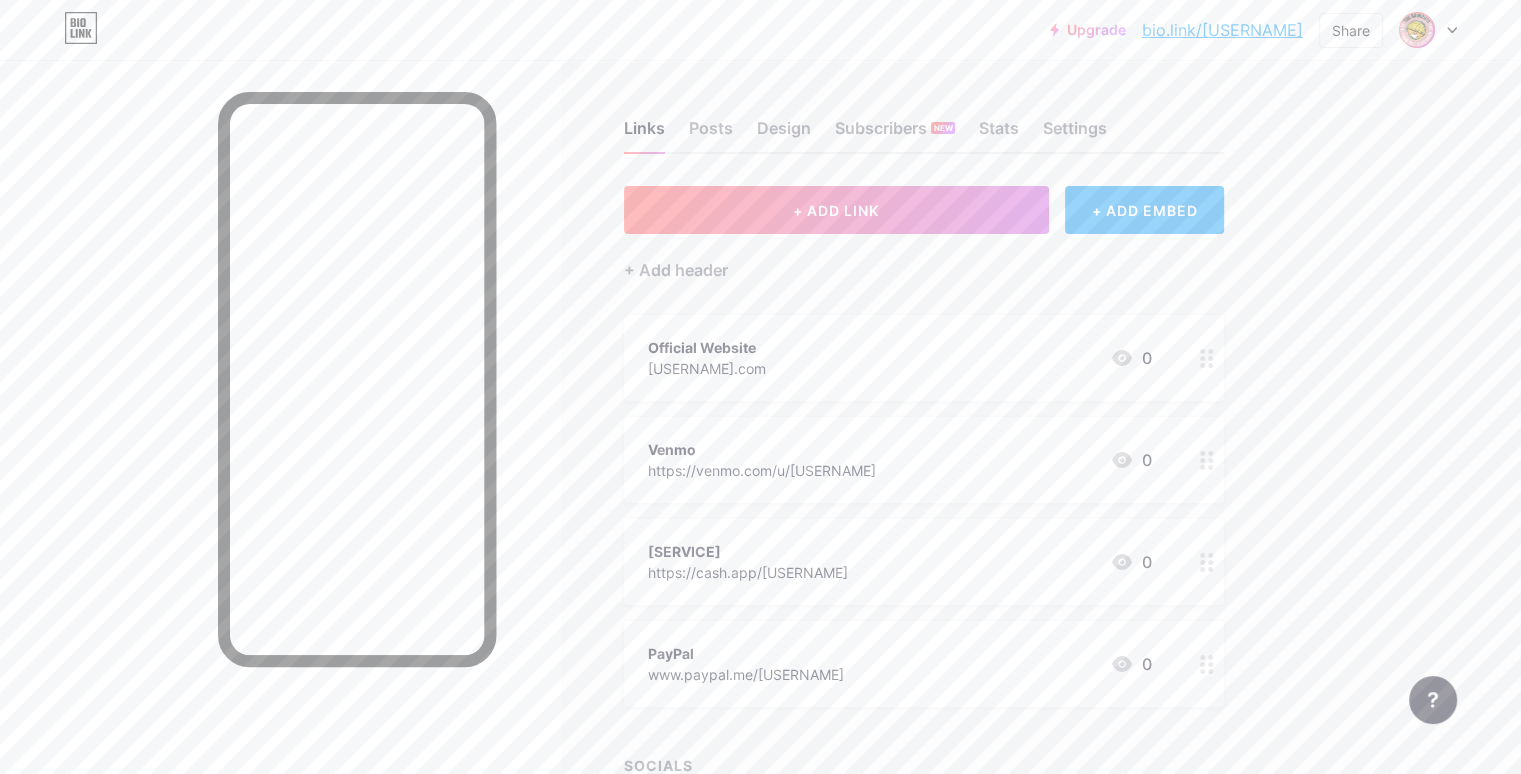 click on "Upgrade bio.link/[USERNAME] Share Switch accounts The Bowl Cuts bio.link/[USERNAME] + Add a new page Account settings Logout Link Copied Links Posts Design Subscribers NEW Stats Settings + ADD LINK + ADD EMBED + Add header Official Website [USERNAME].com 0 Venmo https://venmo.com/[USERNAME] 0 Cash App https://cash.app/[USERNAME] 0 PayPal www.paypal.me/[USERNAME] 0 SOCIALS facebook https://facebook.com/[USERNAME]" at bounding box center (760, 560) 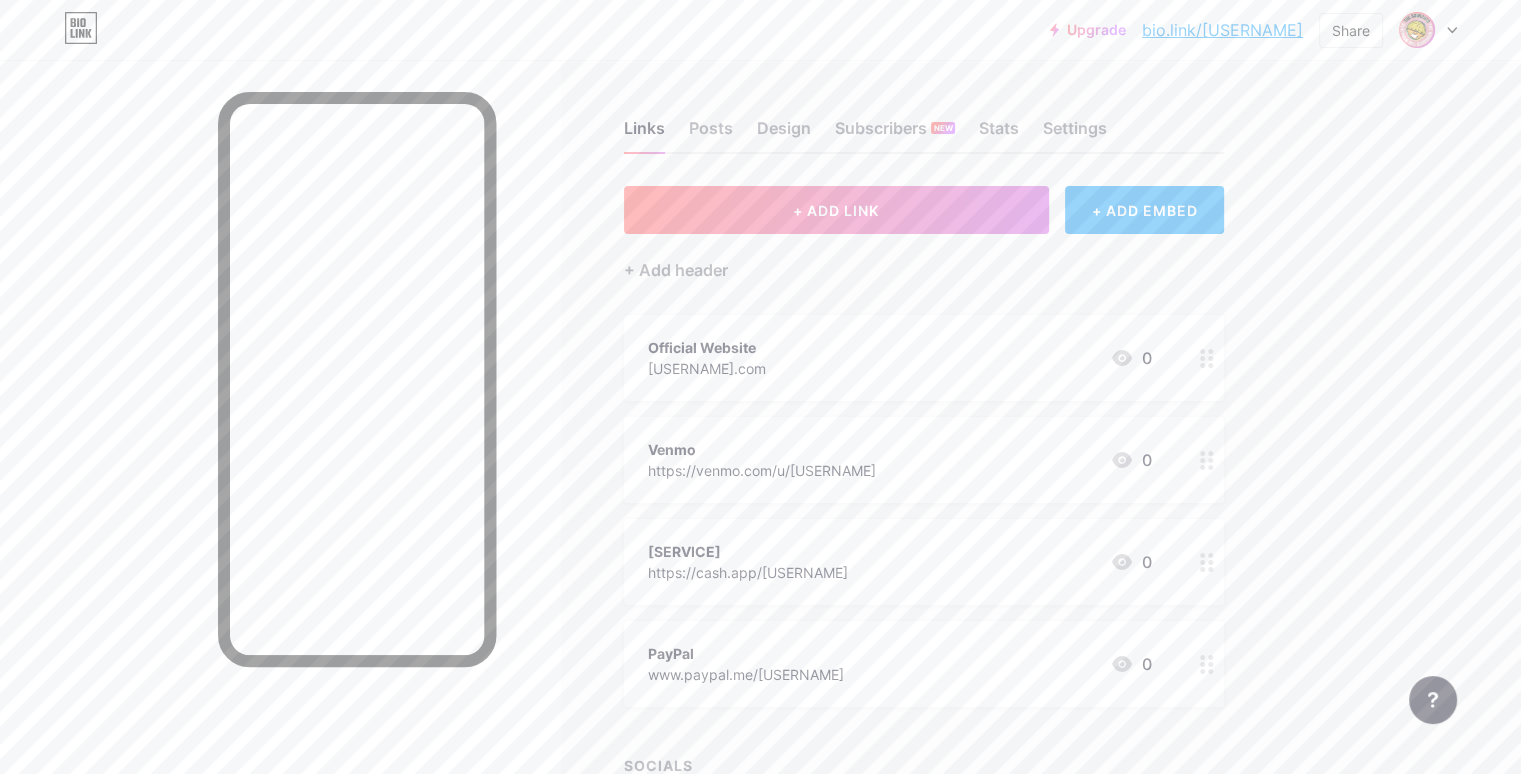 click on "Settings" at bounding box center [1075, 134] 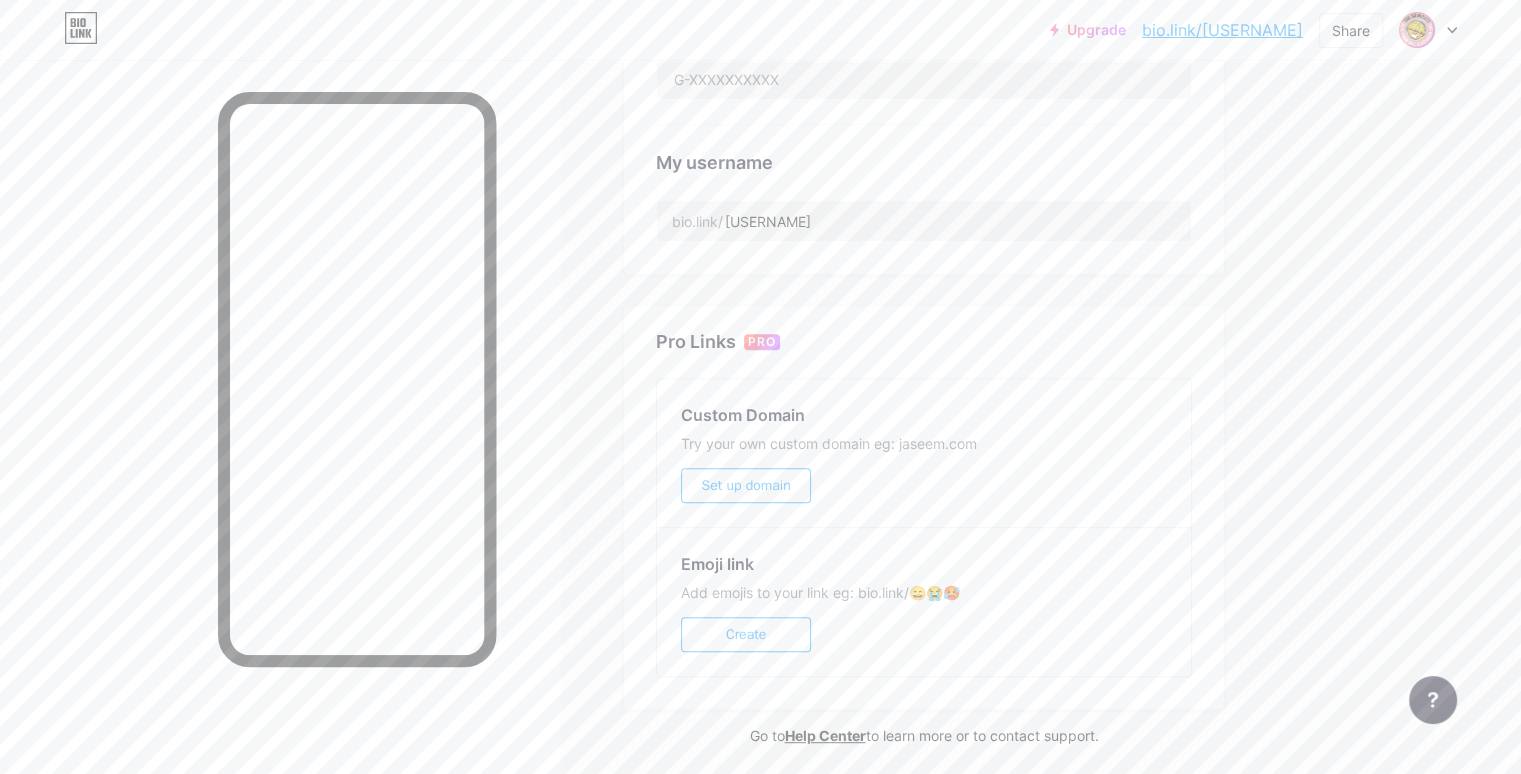 scroll, scrollTop: 788, scrollLeft: 0, axis: vertical 